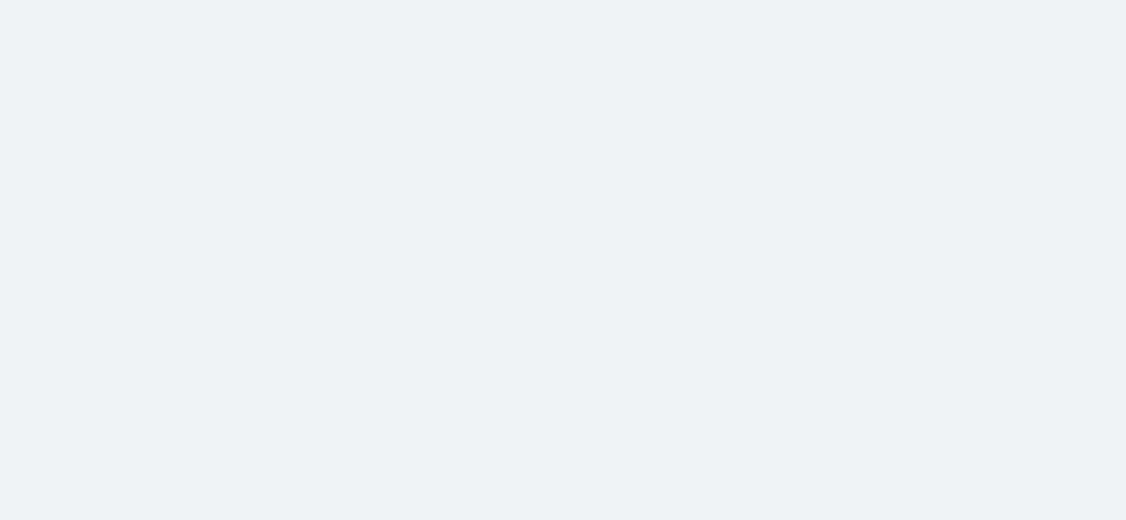 scroll, scrollTop: 0, scrollLeft: 0, axis: both 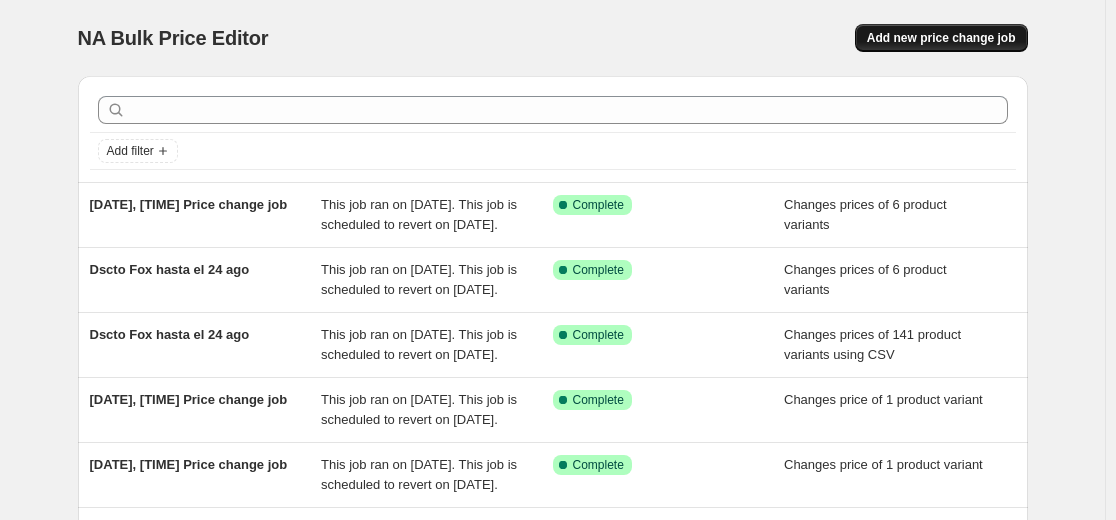 click on "Add new price change job" at bounding box center (941, 38) 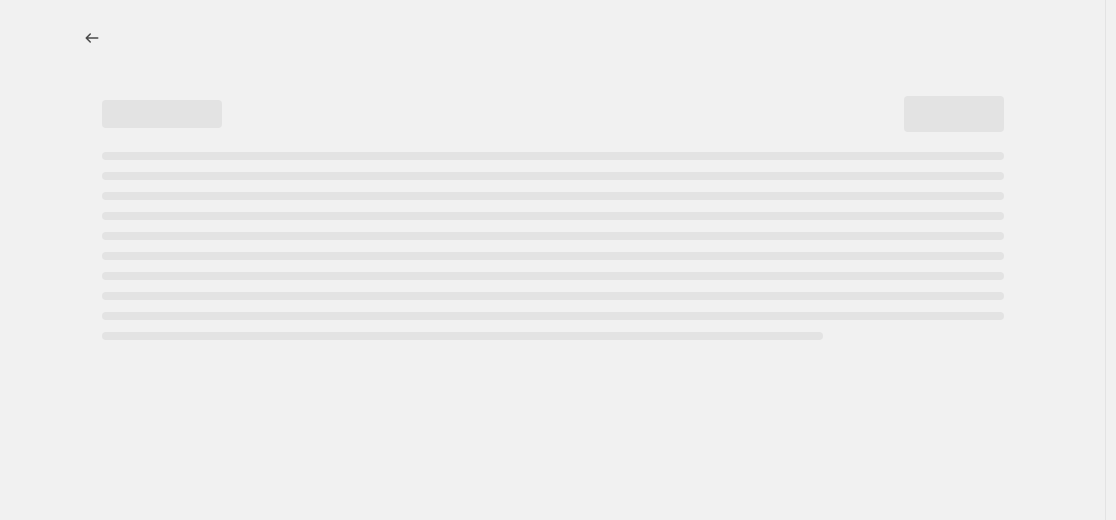 select on "percentage" 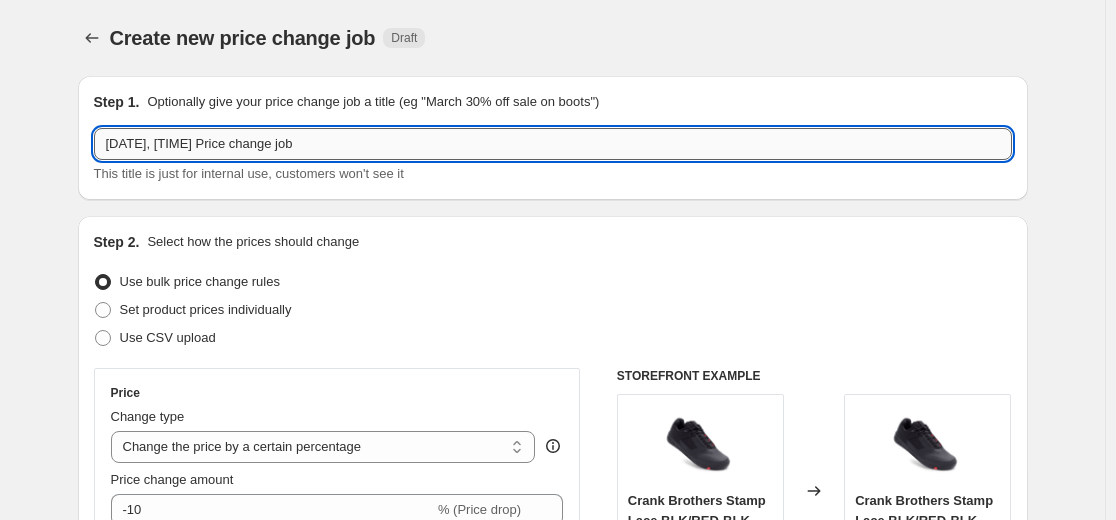 click on "[DATE], [TIME] Price change job" at bounding box center [553, 144] 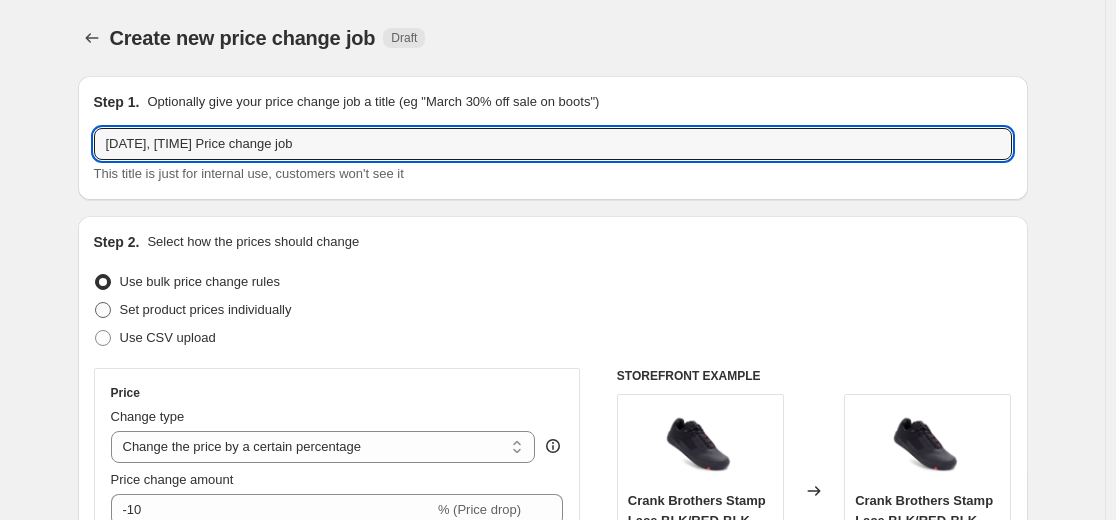click at bounding box center [103, 310] 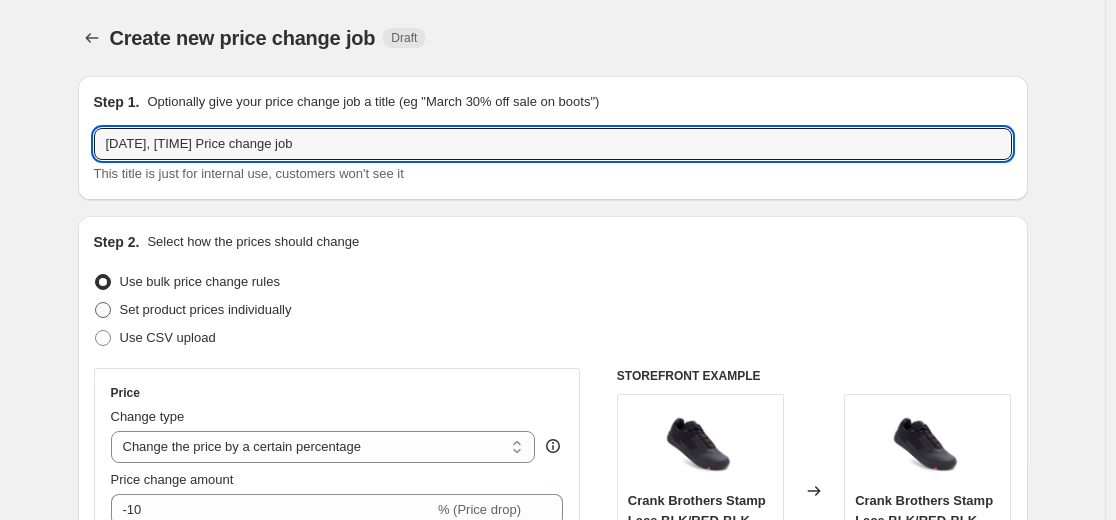 radio on "true" 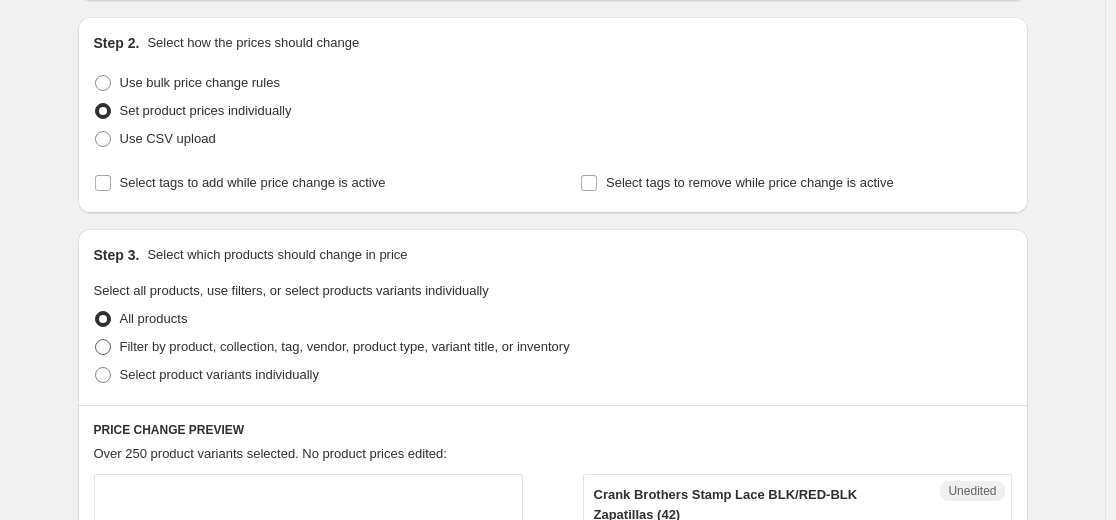 scroll, scrollTop: 200, scrollLeft: 0, axis: vertical 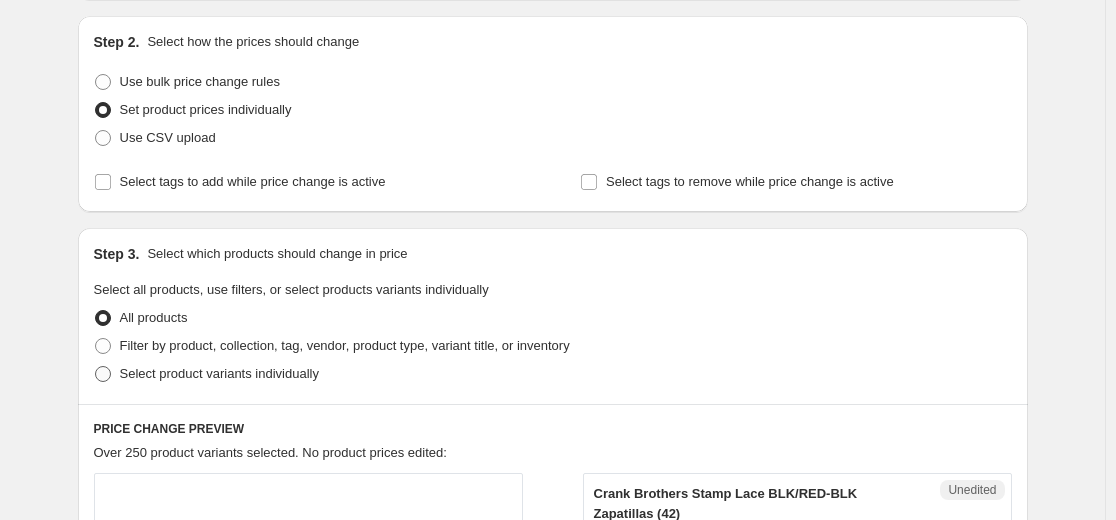 click at bounding box center (103, 374) 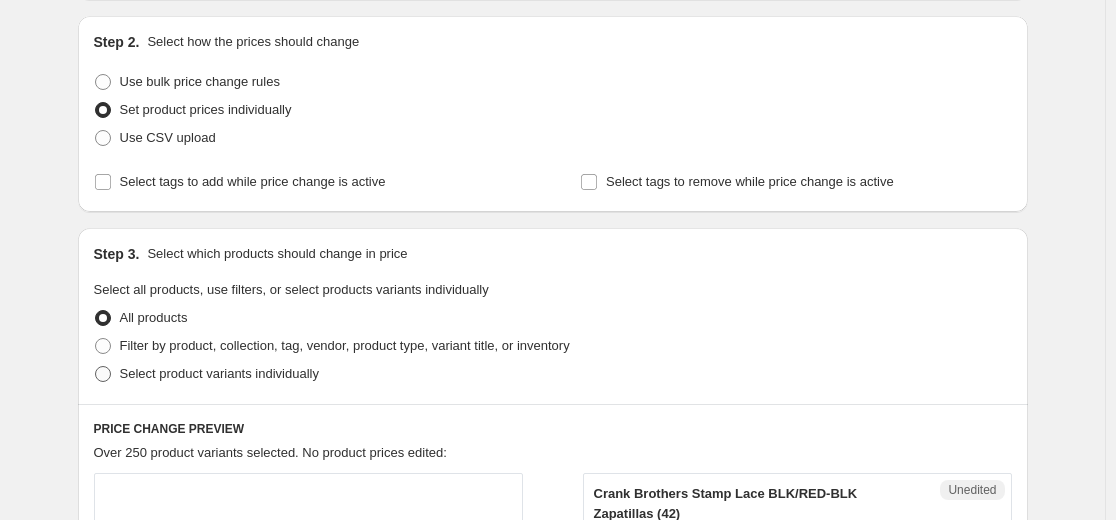 radio on "true" 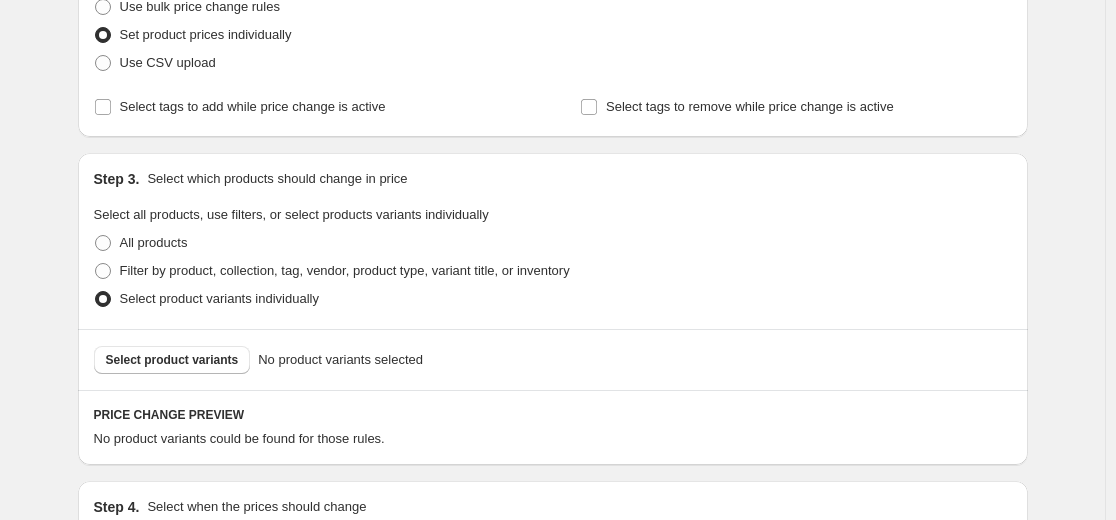 scroll, scrollTop: 400, scrollLeft: 0, axis: vertical 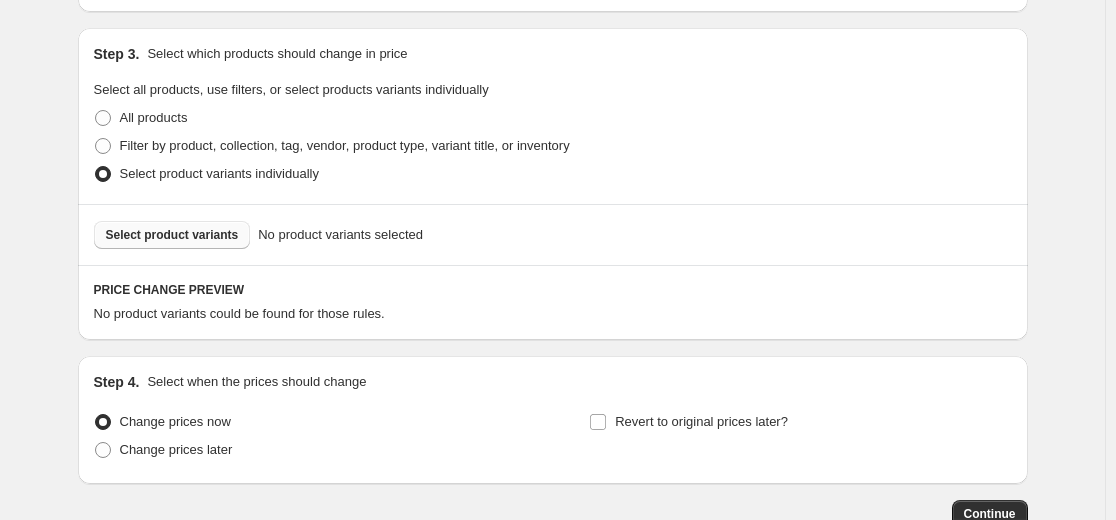 click on "Select product variants" at bounding box center (172, 235) 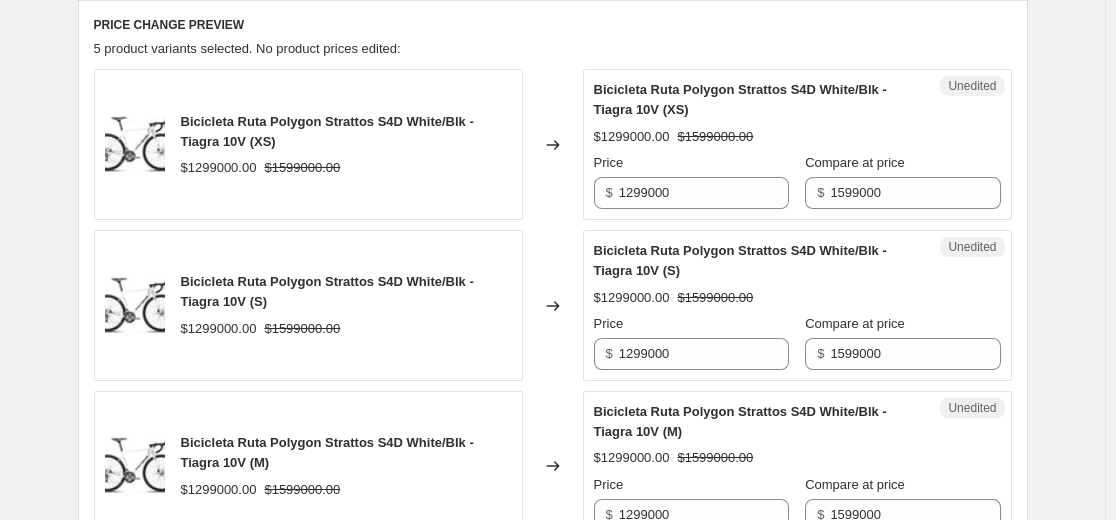 scroll, scrollTop: 700, scrollLeft: 0, axis: vertical 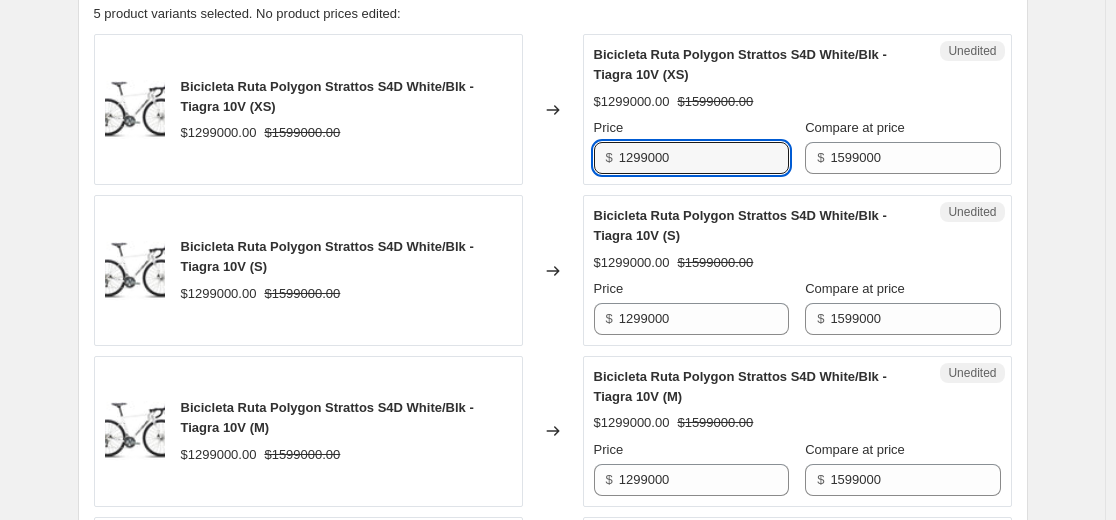 drag, startPoint x: 519, startPoint y: 162, endPoint x: 314, endPoint y: 162, distance: 205 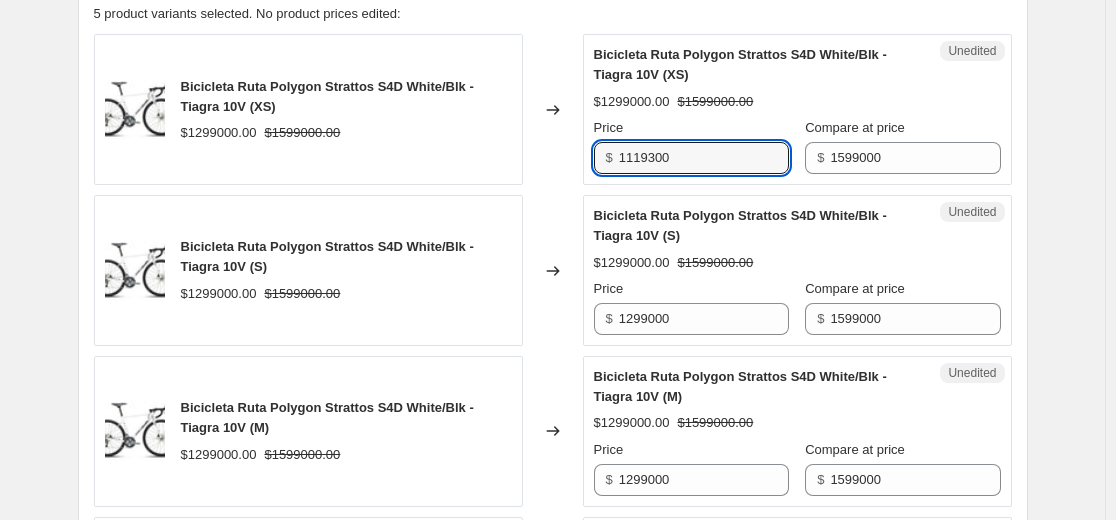 drag, startPoint x: 759, startPoint y: 153, endPoint x: 400, endPoint y: 209, distance: 363.34143 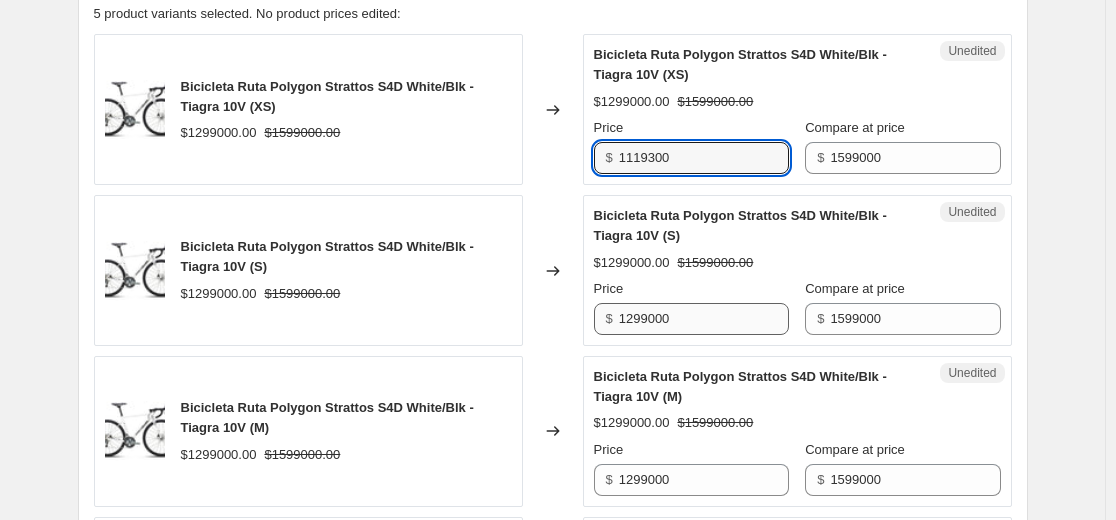 type on "1119300" 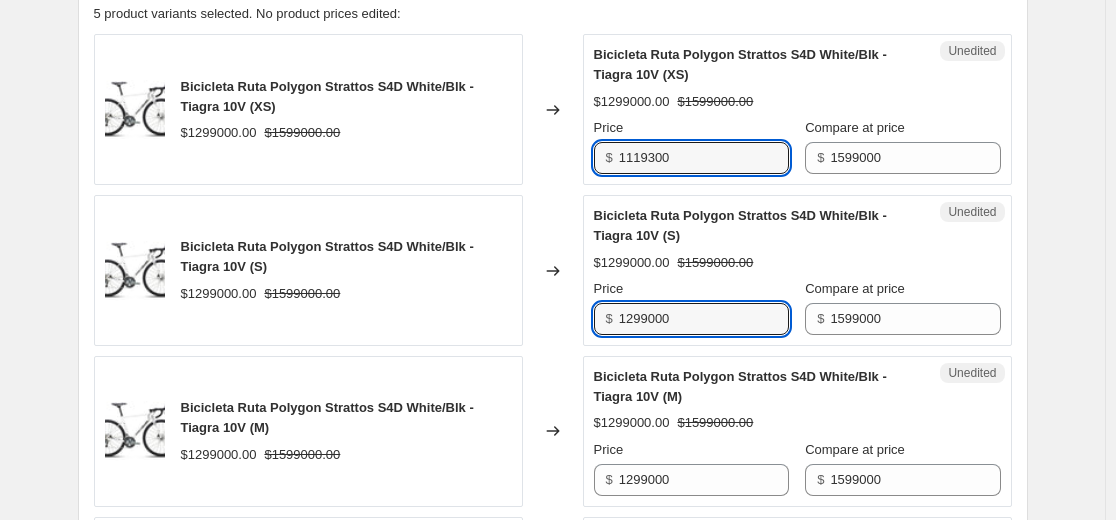 drag, startPoint x: 738, startPoint y: 315, endPoint x: 457, endPoint y: 347, distance: 282.8162 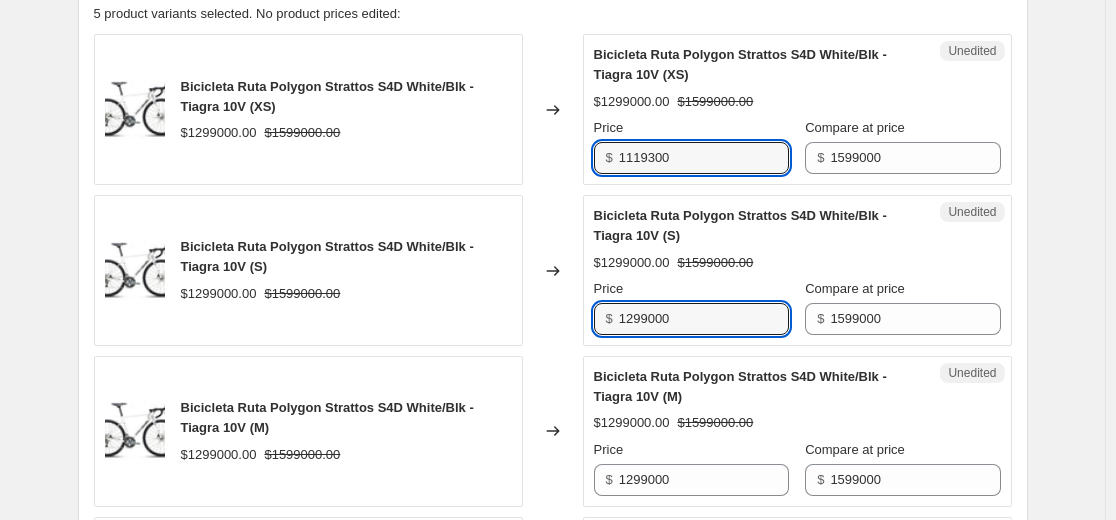 click on "Bicicleta Ruta Polygon Strattos S4D White/Blk - Tiagra 10V (XS) $1299000.00 $1599000.00 Changed to Unedited Bicicleta Ruta Polygon Strattos S4D White/Blk - Tiagra 10V (XS) $1299000.00 $1599000.00 Price $ 1299000 Compare at price $ 1599000 Bicicleta Ruta Polygon Strattos S4D White/Blk - Tiagra 10V (S) $1299000.00 $1599000.00 Changed to Unedited Bicicleta Ruta Polygon Strattos S4D White/Blk - Tiagra 10V (S) $1299000.00 $1599000.00 Price $ 1299000 Compare at price $ 1599000 Bicicleta Ruta Polygon Strattos S4D White/Blk - Tiagra 10V (M) $1299000.00 $1599000.00 Changed to Unedited Bicicleta Ruta Polygon Strattos S4D White/Blk - Tiagra 10V (M) $1299000.00 $1599000.00 Price $ 1299000 Compare at price $ 1599000 Bicicleta Ruta Polygon Strattos S4D White/Blk - Tiagra 10V (L) $1299000.00 $1599000.00 Changed to Unedited Bicicleta Ruta Polygon Strattos S4D White/Blk - Tiagra 10V (L) $1299000.00 $1599000.00 Price $ 1299000 Compare at price $ 1599000 Bicicleta Ruta Polygon Strattos S4D White/Blk - Tiagra 10V (XL) Changed to" at bounding box center [553, 431] 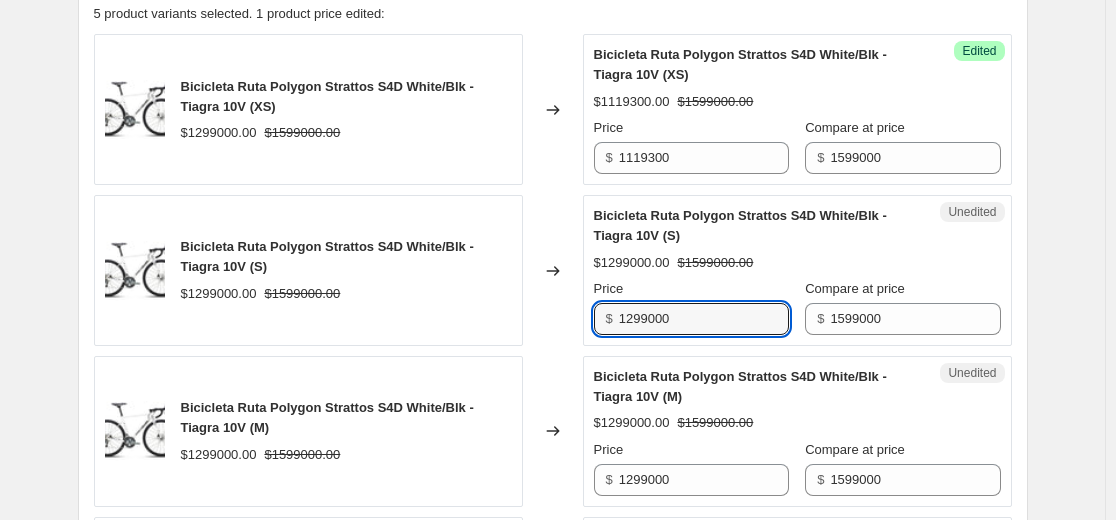 paste on "1193" 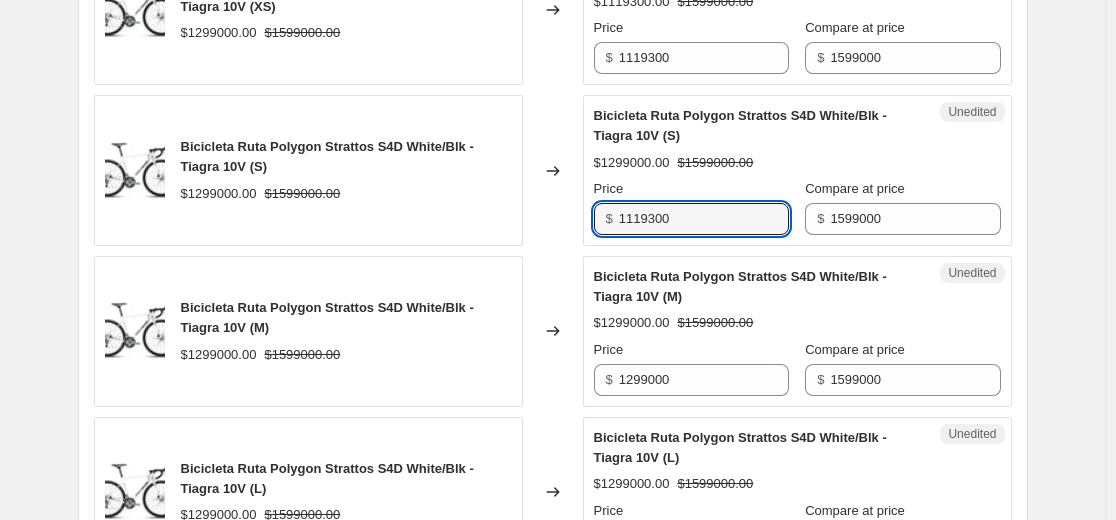 type on "1119300" 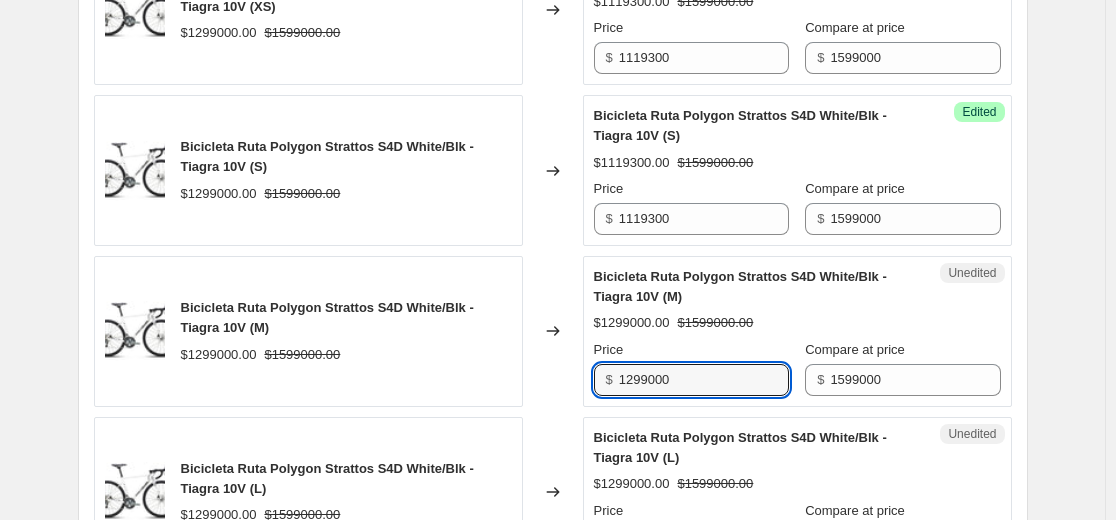 click on "Bicicleta Ruta Polygon Strattos S4D White/Blk - Tiagra 10V (M) $1299000.00 $1599000.00 Changed to Unedited Bicicleta Ruta Polygon Strattos S4D White/Blk - Tiagra 10V (M) $1299000.00 $1599000.00 Price $ 1299000 Compare at price $ 1599000" at bounding box center [553, 331] 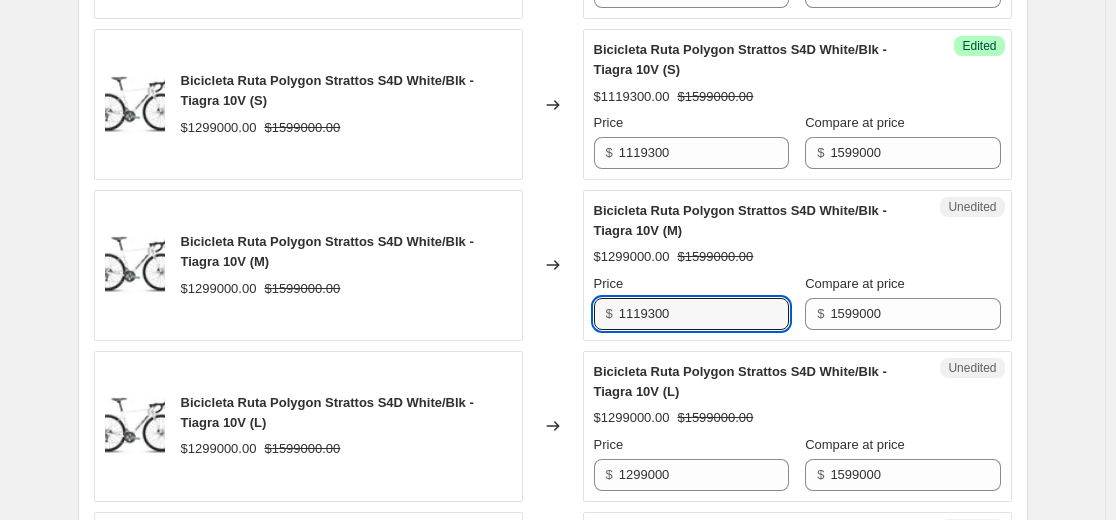 scroll, scrollTop: 900, scrollLeft: 0, axis: vertical 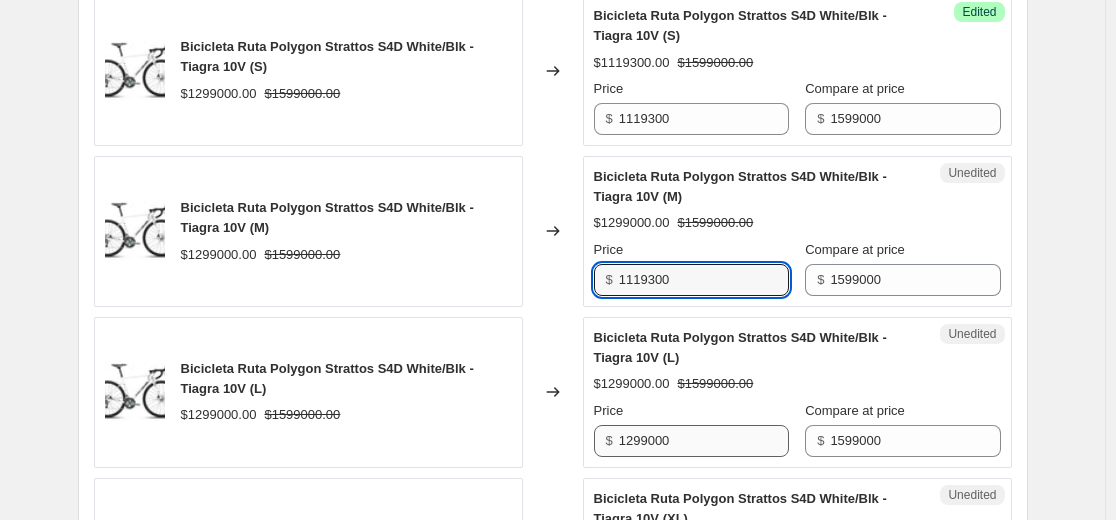type on "1119300" 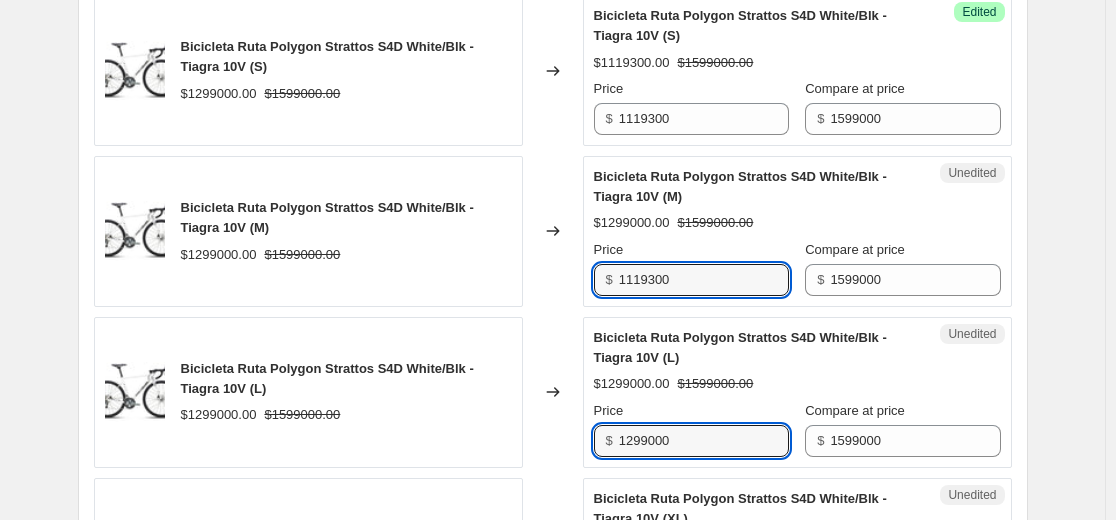 drag, startPoint x: 736, startPoint y: 445, endPoint x: 390, endPoint y: 455, distance: 346.14447 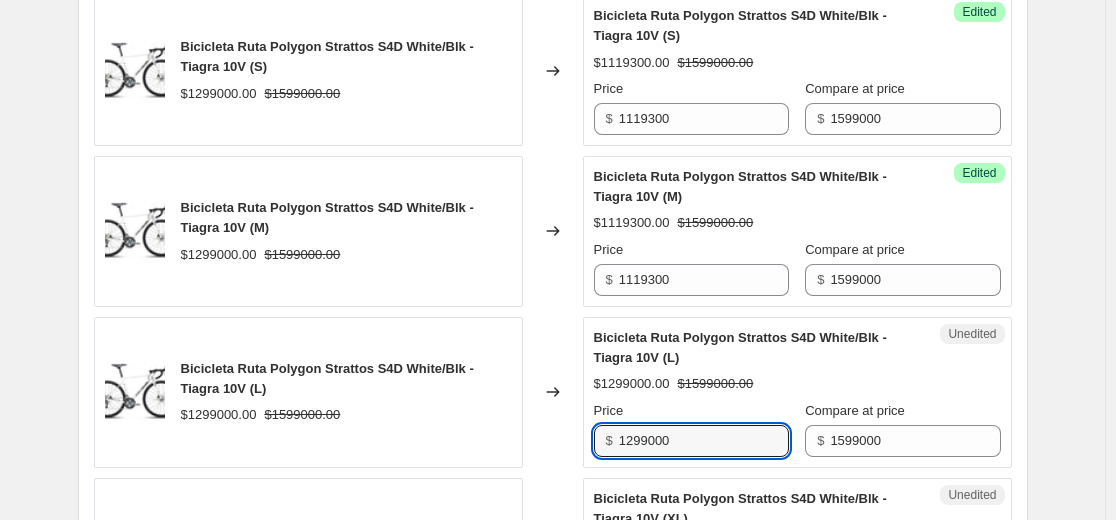 paste on "1193" 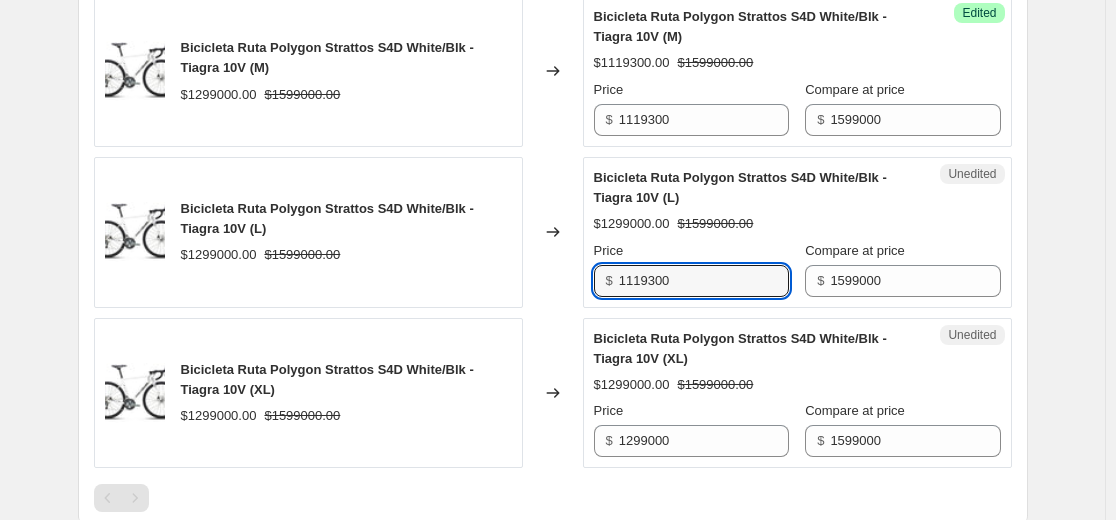 scroll, scrollTop: 1200, scrollLeft: 0, axis: vertical 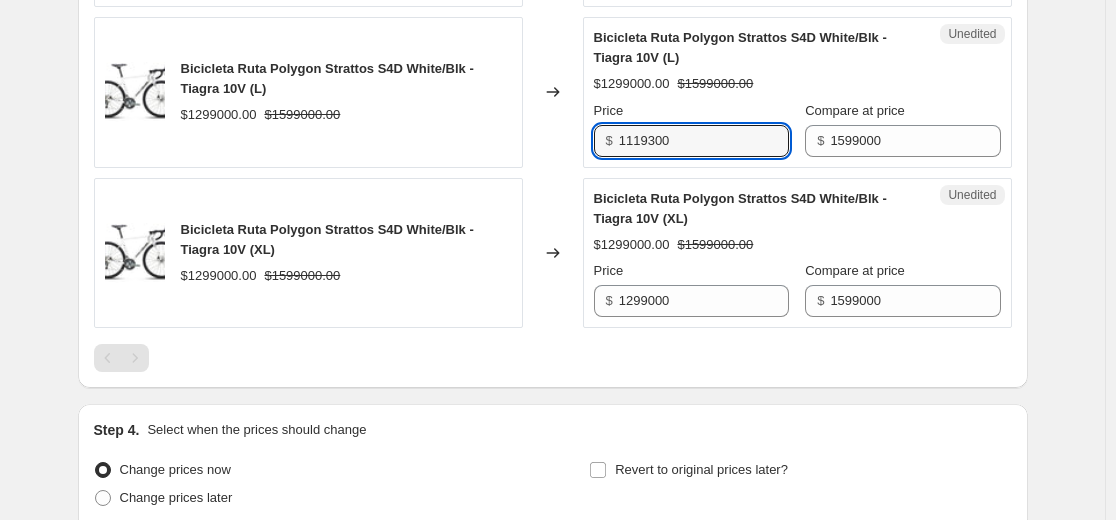type on "1119300" 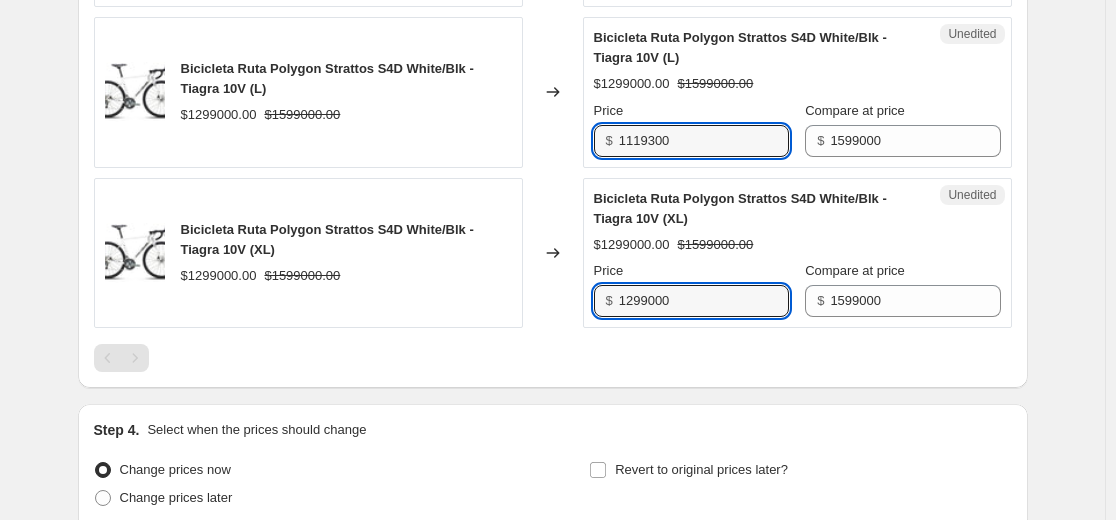 drag, startPoint x: 506, startPoint y: 306, endPoint x: 298, endPoint y: 323, distance: 208.69356 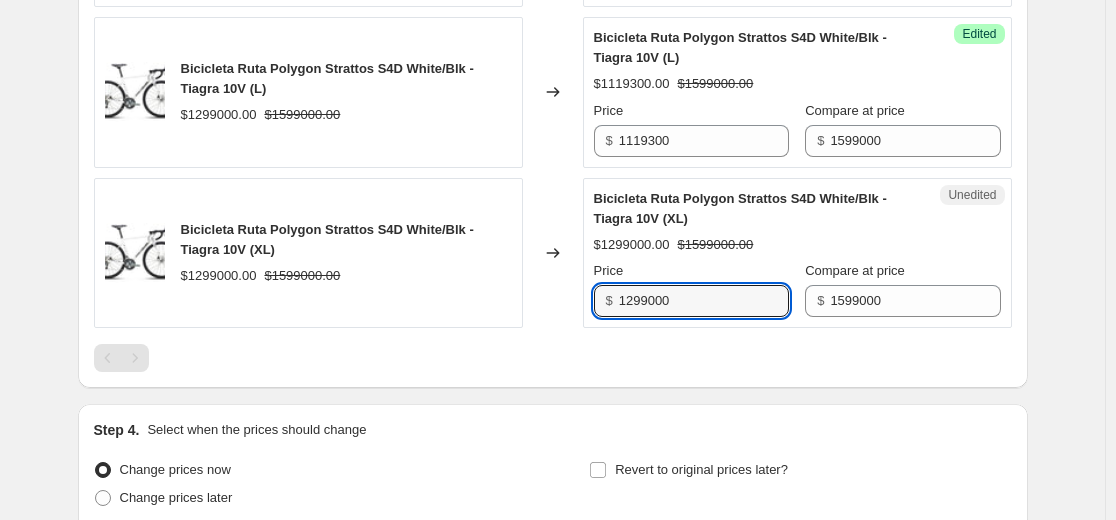 paste on "1193" 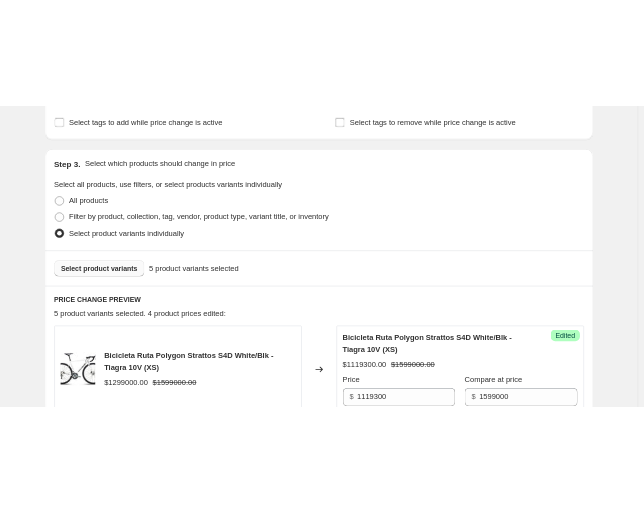 scroll, scrollTop: 300, scrollLeft: 0, axis: vertical 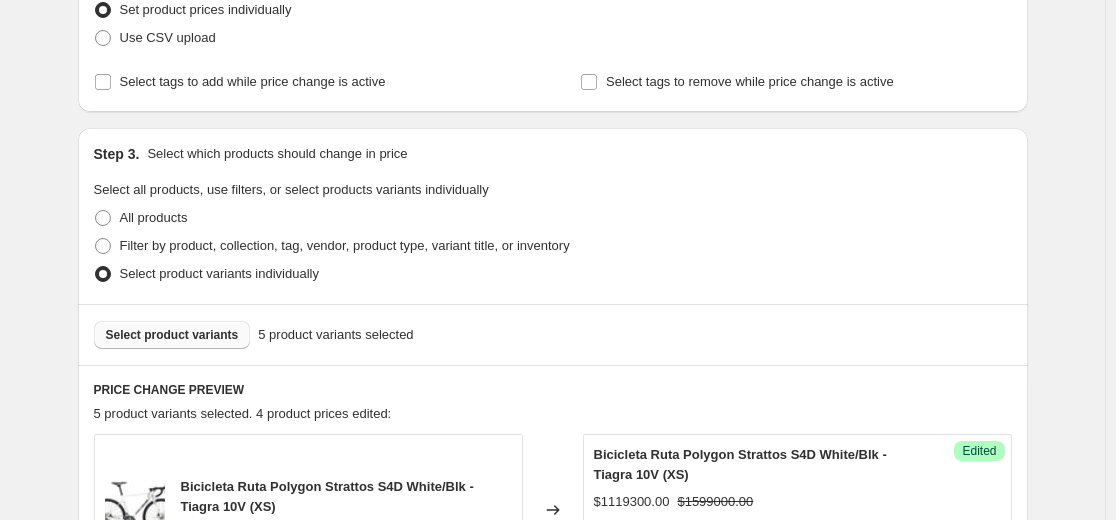 type on "1119300" 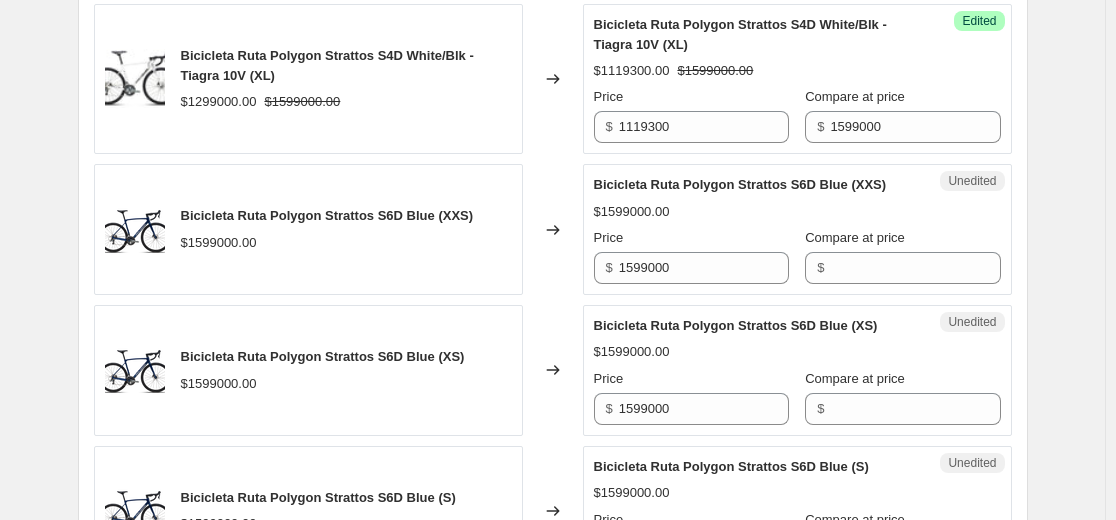 scroll, scrollTop: 1500, scrollLeft: 0, axis: vertical 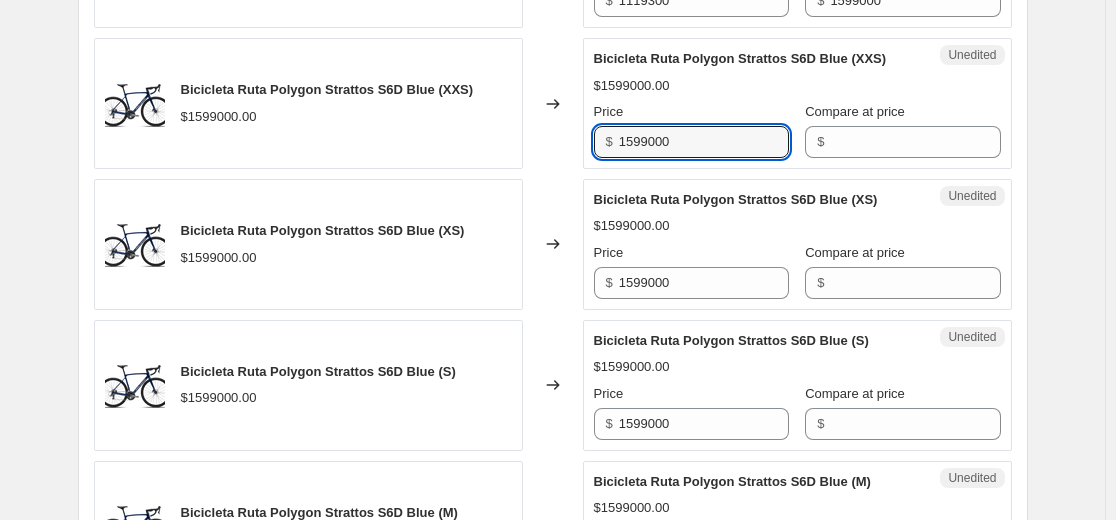 drag, startPoint x: 679, startPoint y: 142, endPoint x: 361, endPoint y: 163, distance: 318.69263 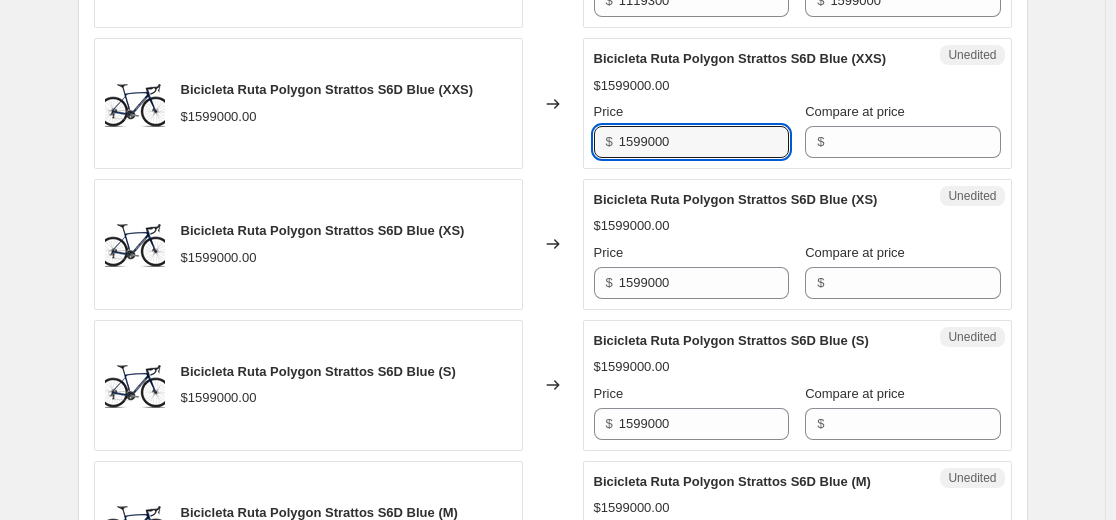 click on "Bicicleta Ruta Polygon Strattos S6D Blue (XXS) $1599000.00 Changed to Unedited Bicicleta Ruta Polygon Strattos S6D Blue (XXS) $1599000.00 Price $ 1599000 Compare at price $" at bounding box center [553, 103] 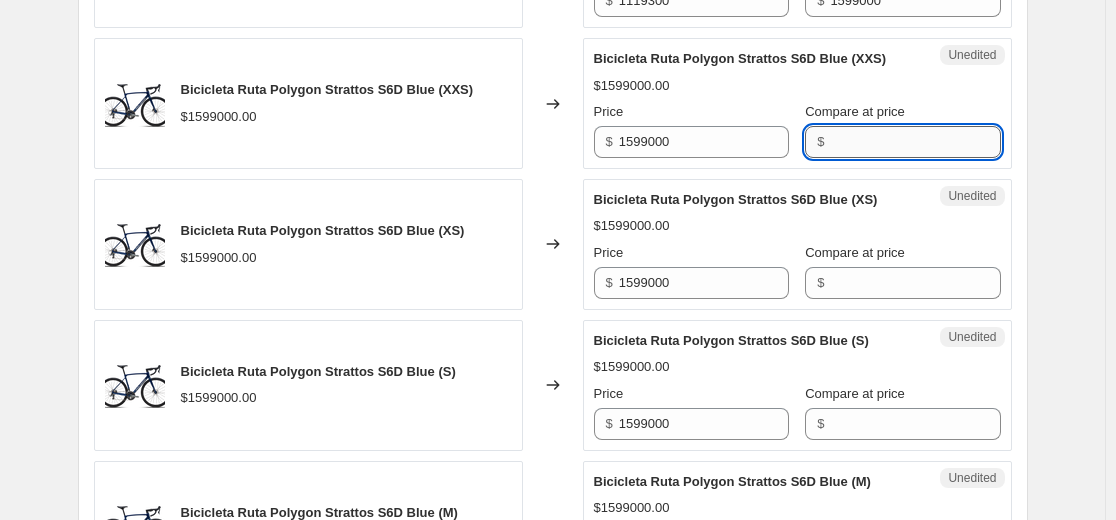 click on "Compare at price" at bounding box center (915, 142) 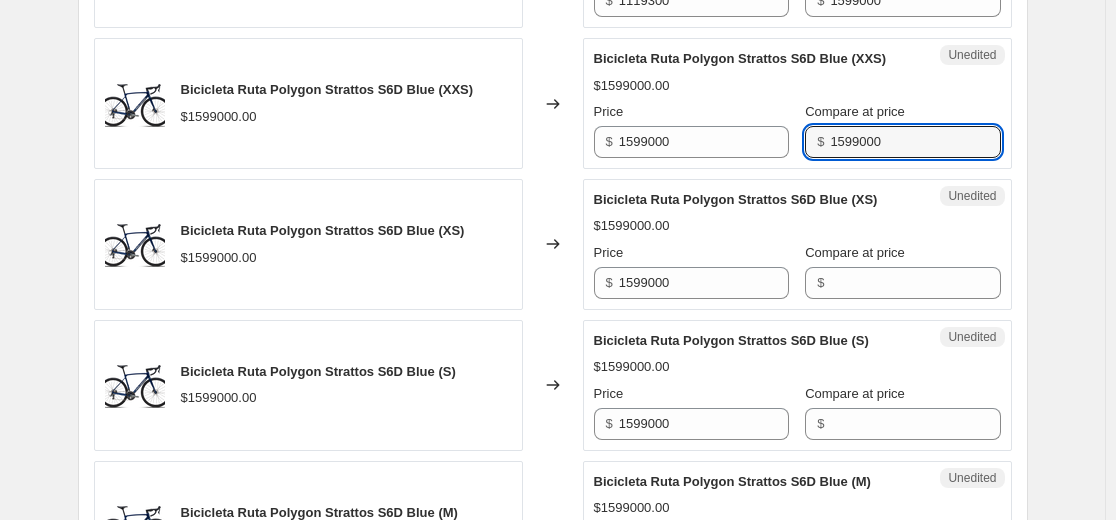 type on "1599000" 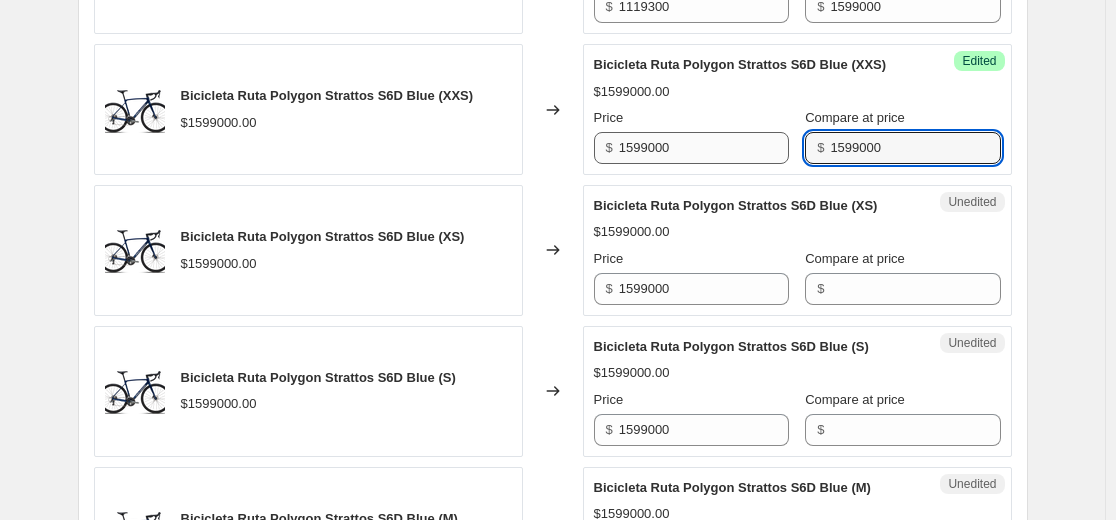 scroll, scrollTop: 1400, scrollLeft: 0, axis: vertical 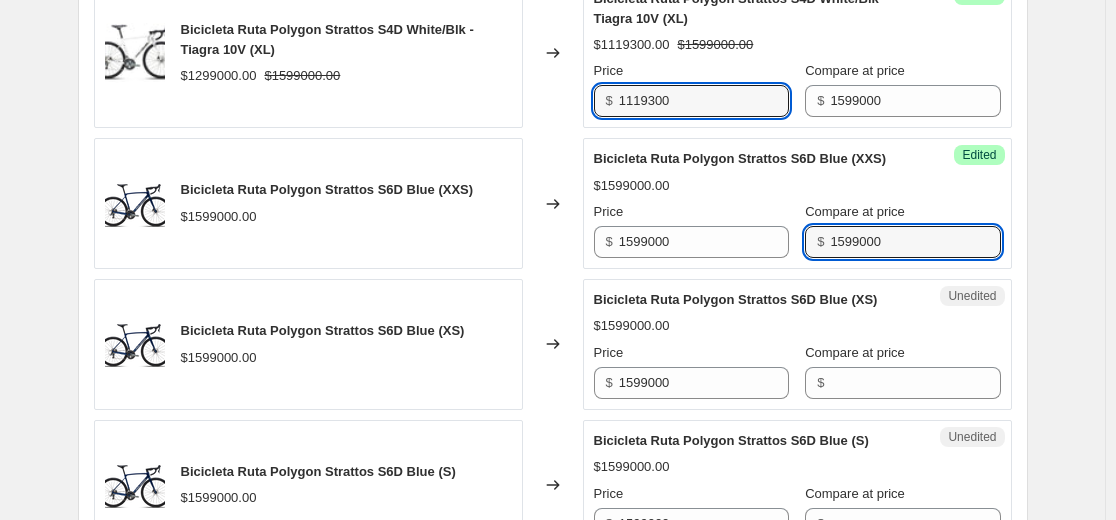 drag, startPoint x: 712, startPoint y: 104, endPoint x: 422, endPoint y: 123, distance: 290.62173 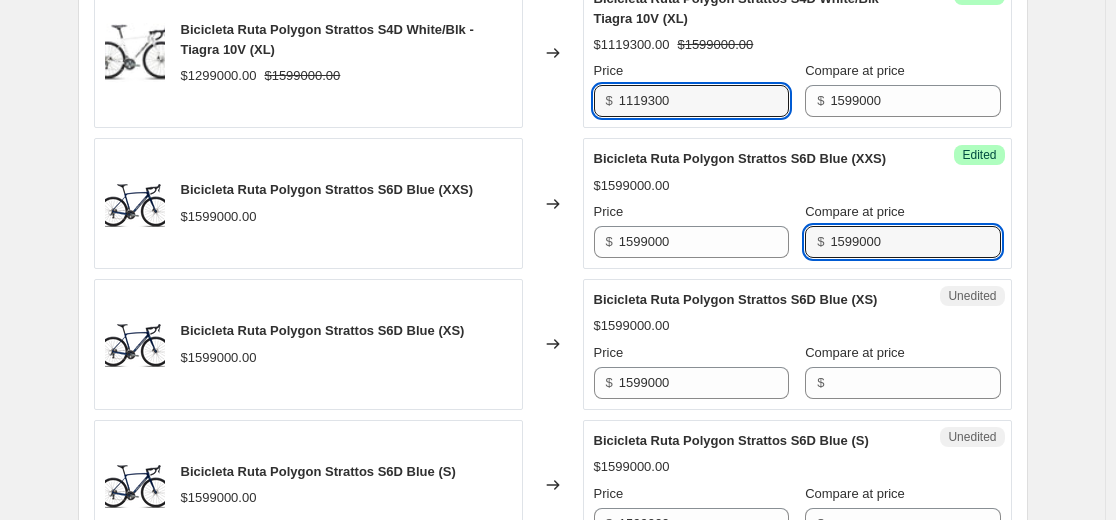 click on "Bicicleta Ruta Polygon Strattos S4D White/Blk - Tiagra 10V (XL) $1299000.00 $1599000.00 Changed to Success Edited Bicicleta Ruta Polygon Strattos S4D White/Blk - Tiagra 10V (XL) $1119300.00 $1599000.00 Price $ 1119300 Compare at price $ 1599000" at bounding box center [553, 53] 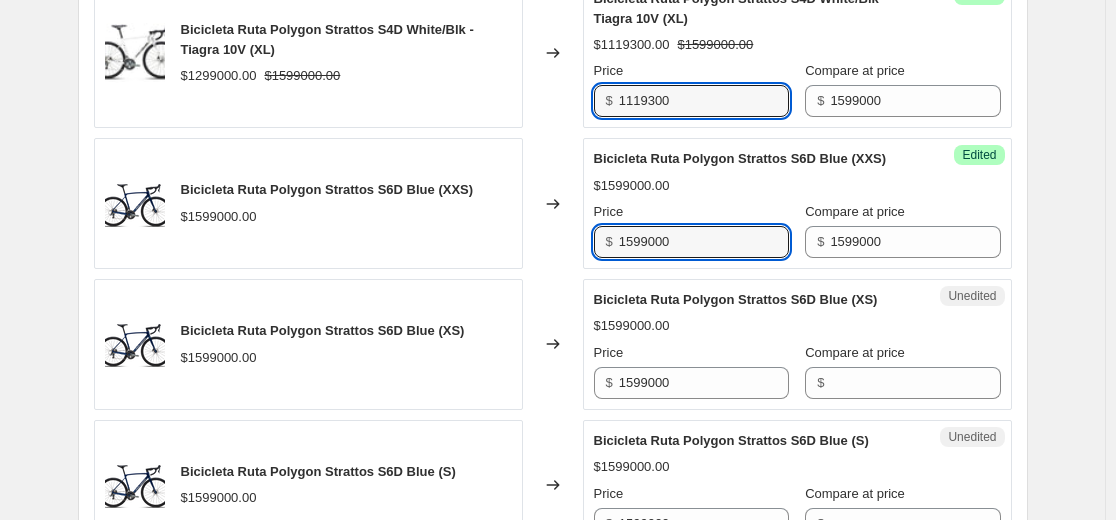 drag, startPoint x: 705, startPoint y: 239, endPoint x: 412, endPoint y: 261, distance: 293.82477 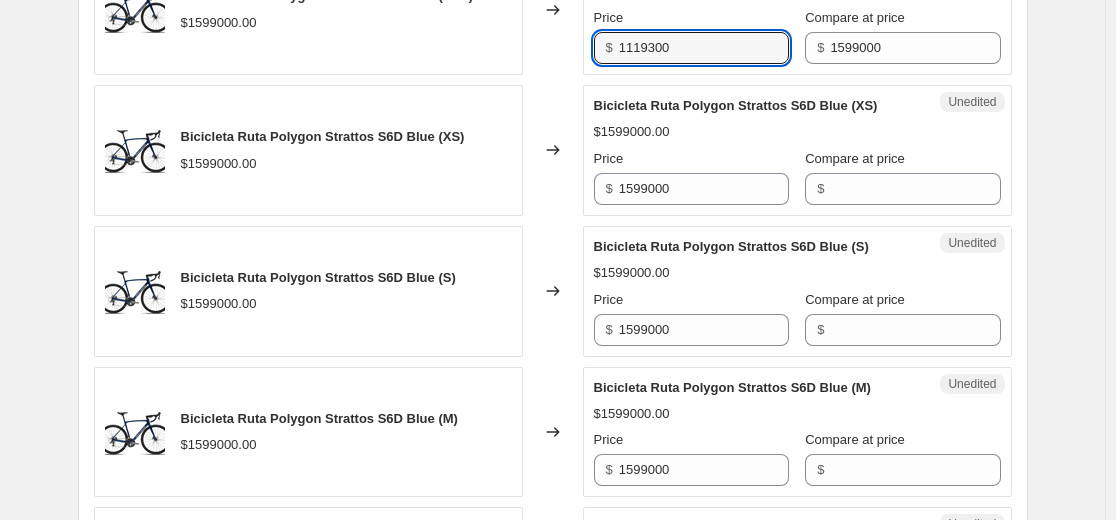 scroll, scrollTop: 1600, scrollLeft: 0, axis: vertical 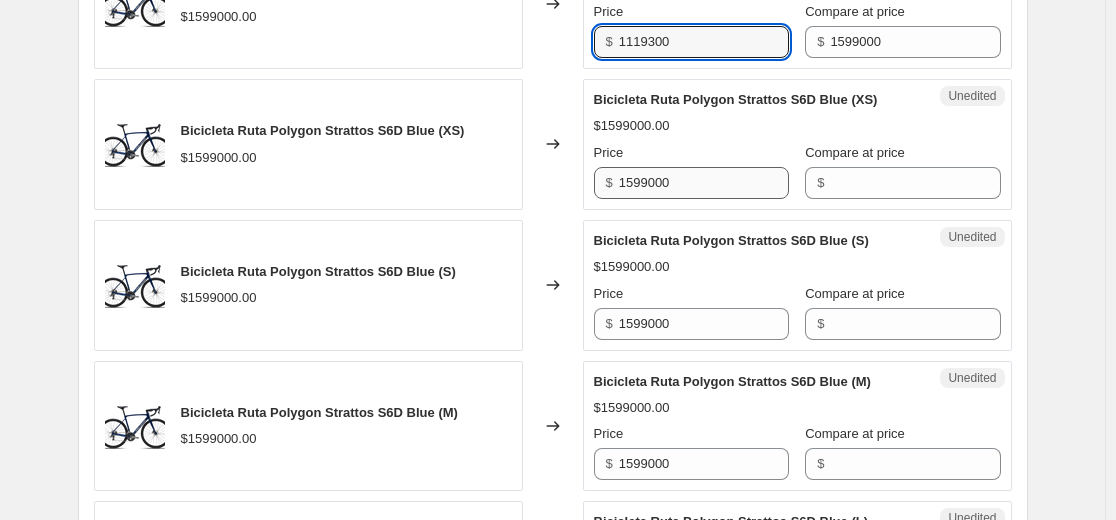 type on "1119300" 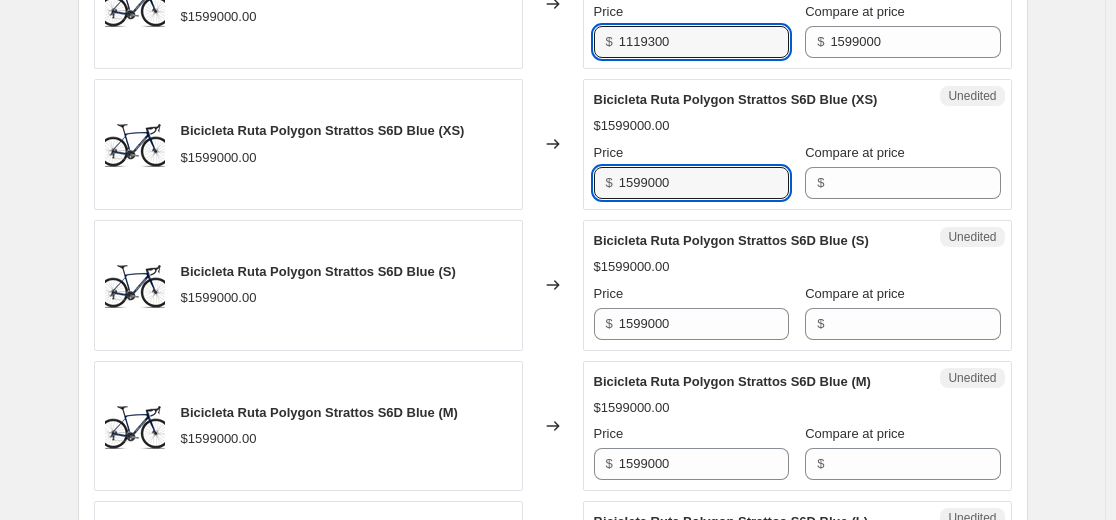 drag, startPoint x: 690, startPoint y: 184, endPoint x: 347, endPoint y: 225, distance: 345.44174 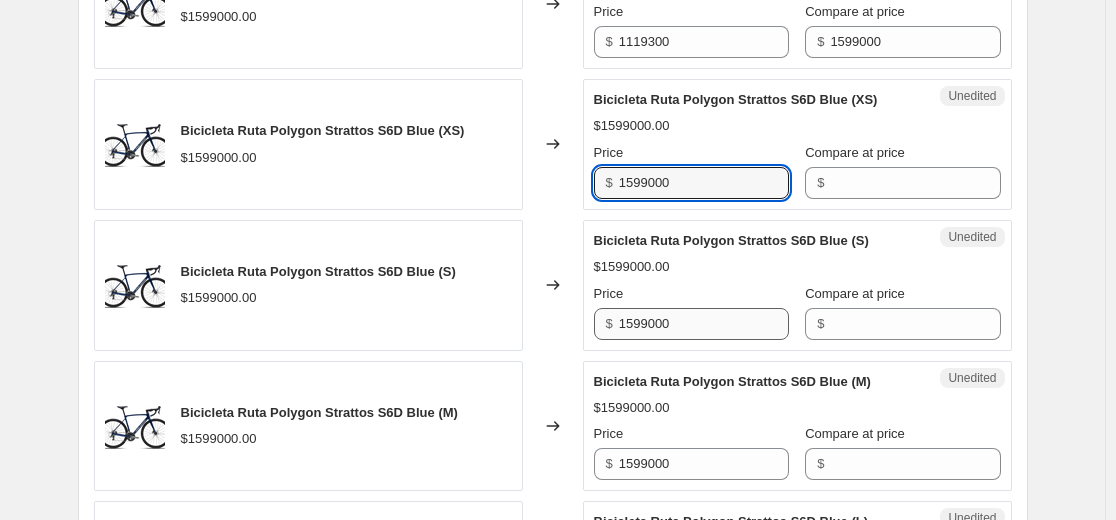paste on "1193" 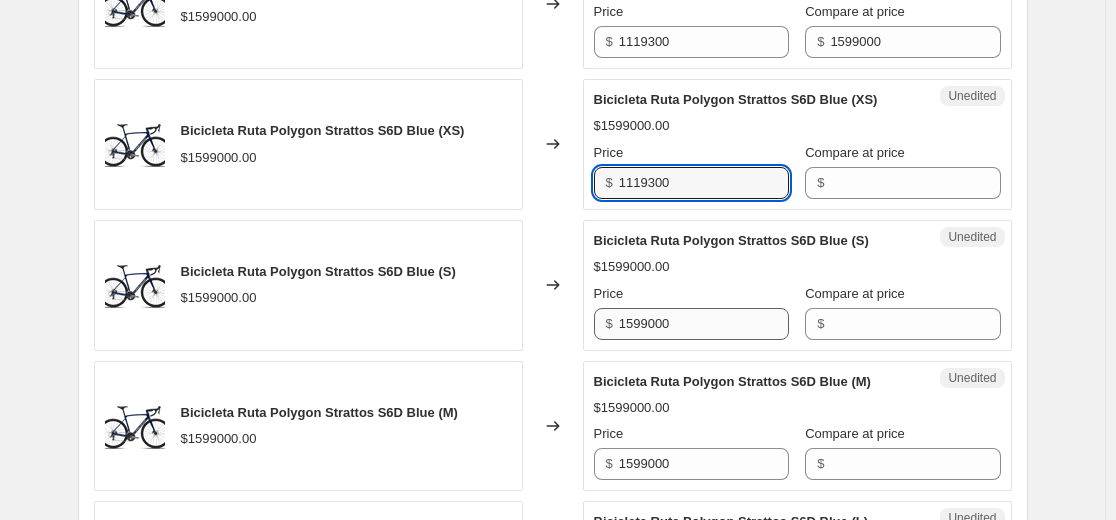 type on "1119300" 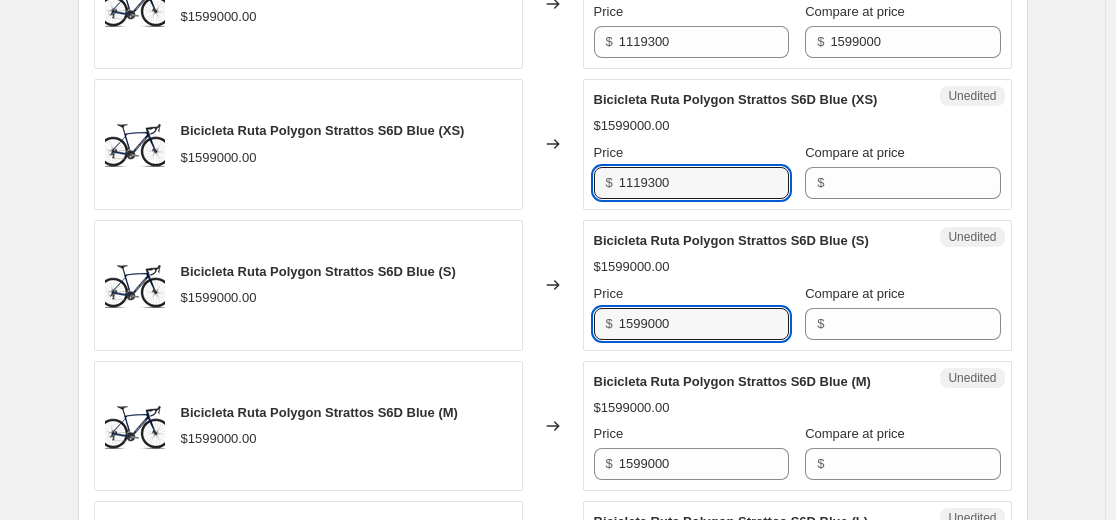 drag, startPoint x: 689, startPoint y: 330, endPoint x: 374, endPoint y: 363, distance: 316.72385 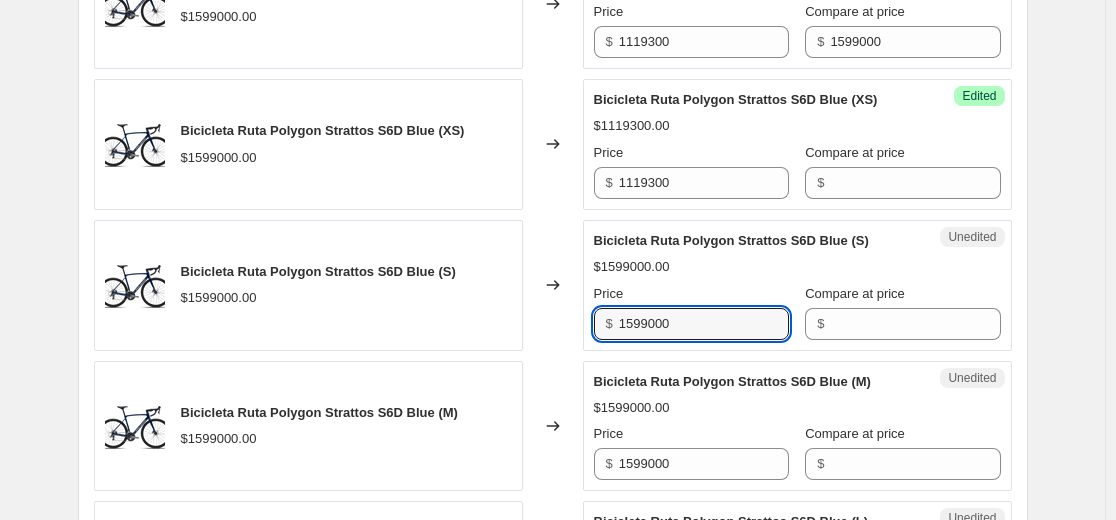 paste on "1193" 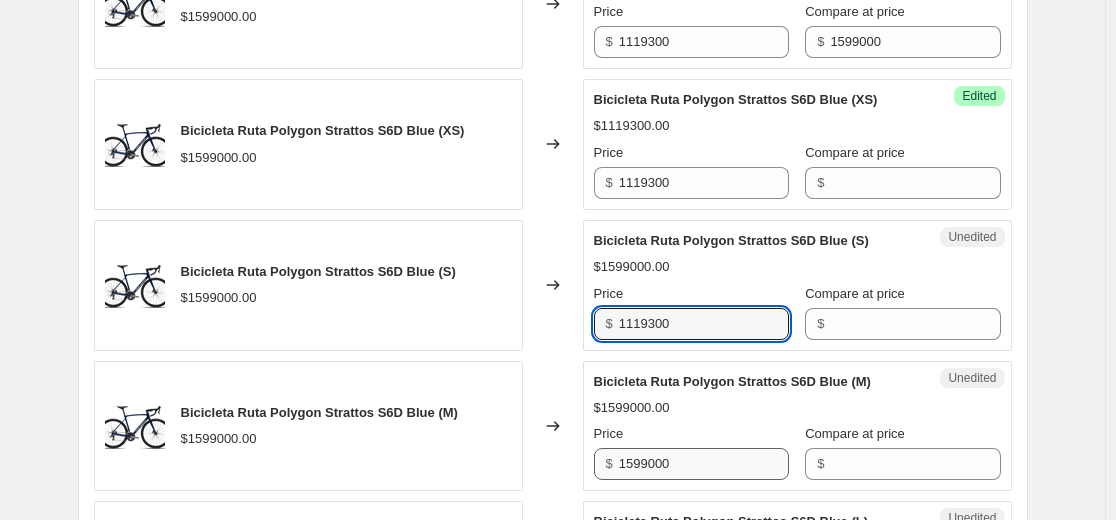 type on "1119300" 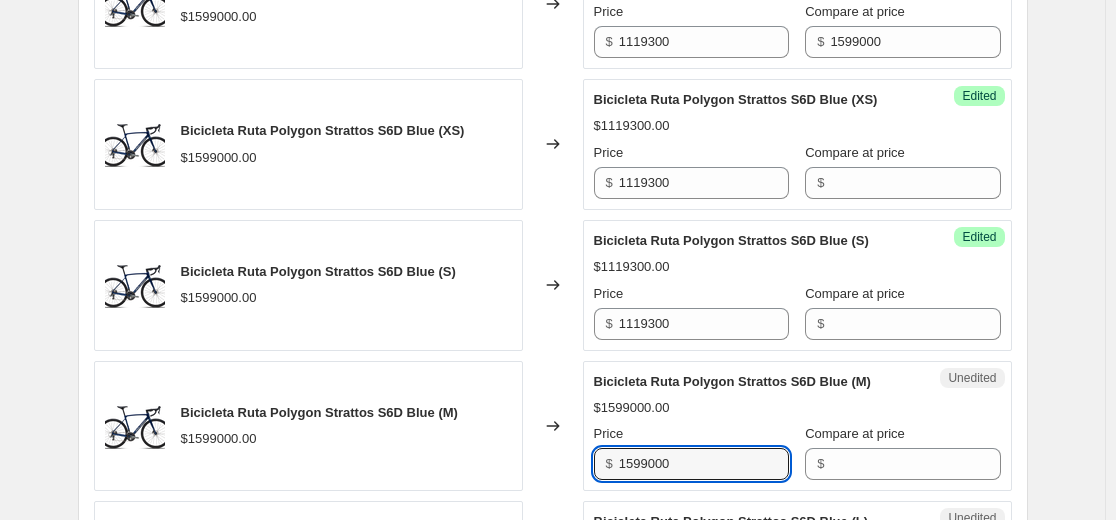 drag, startPoint x: 654, startPoint y: 469, endPoint x: 331, endPoint y: 469, distance: 323 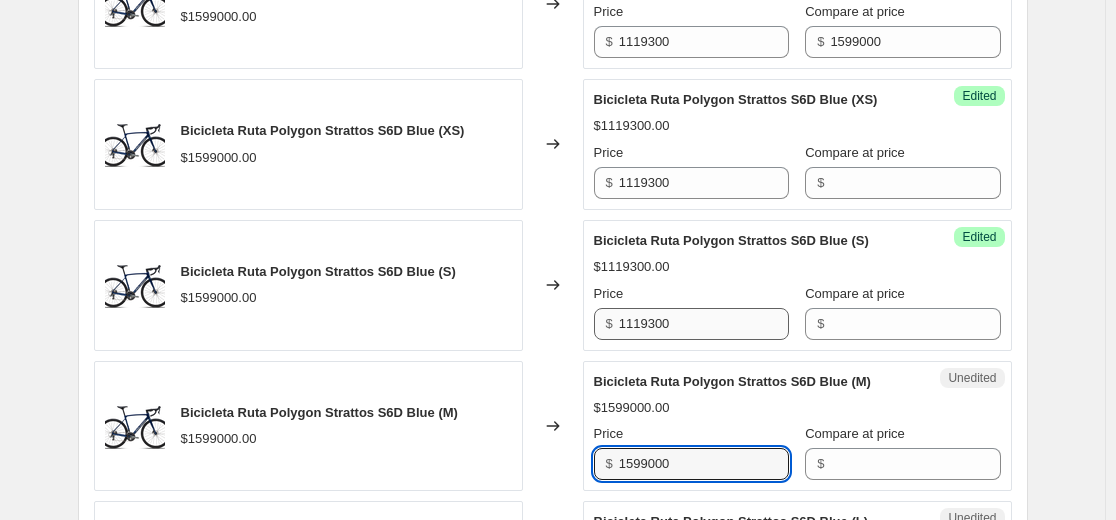 paste on "1193" 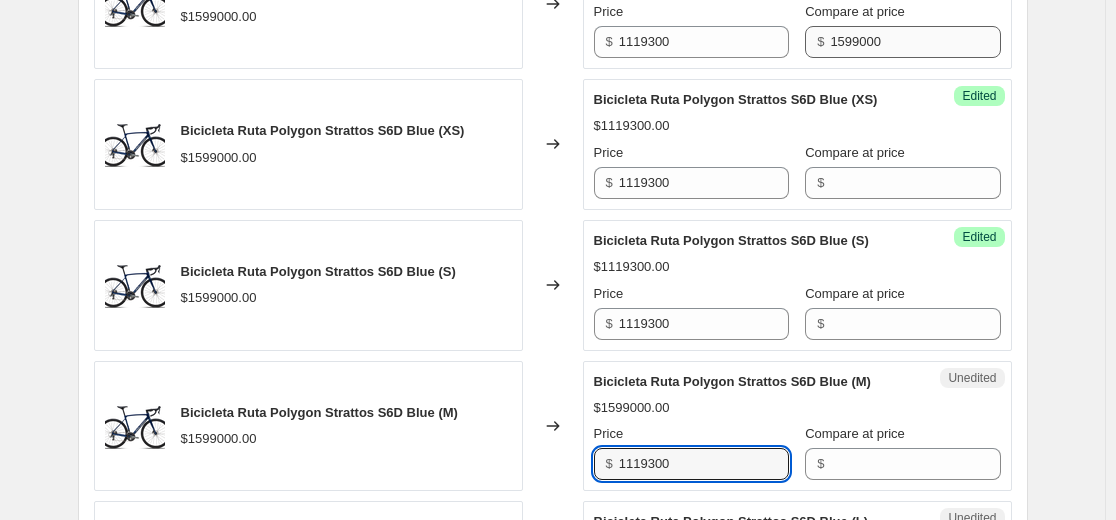 type on "1119300" 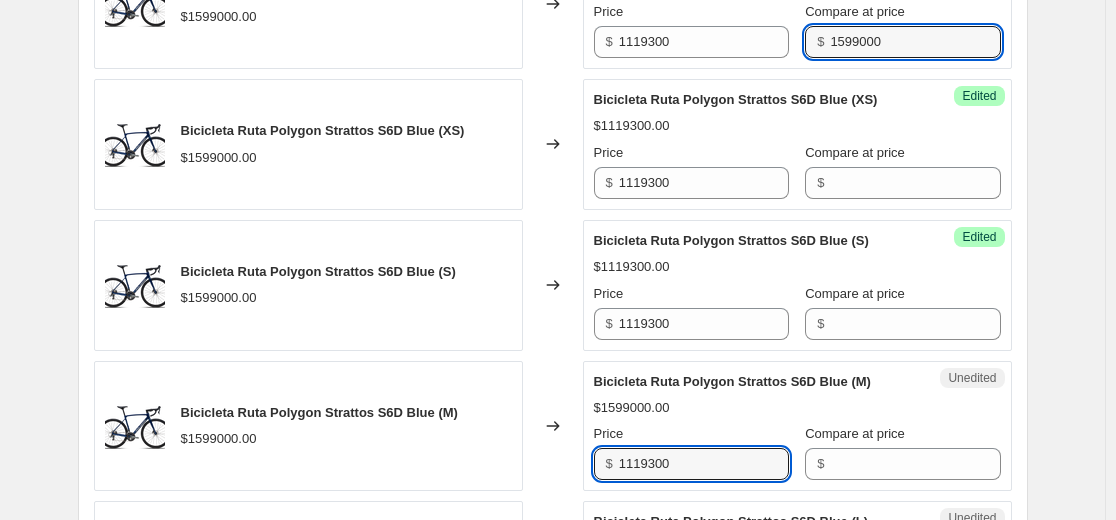 drag, startPoint x: 829, startPoint y: 47, endPoint x: 584, endPoint y: 47, distance: 245 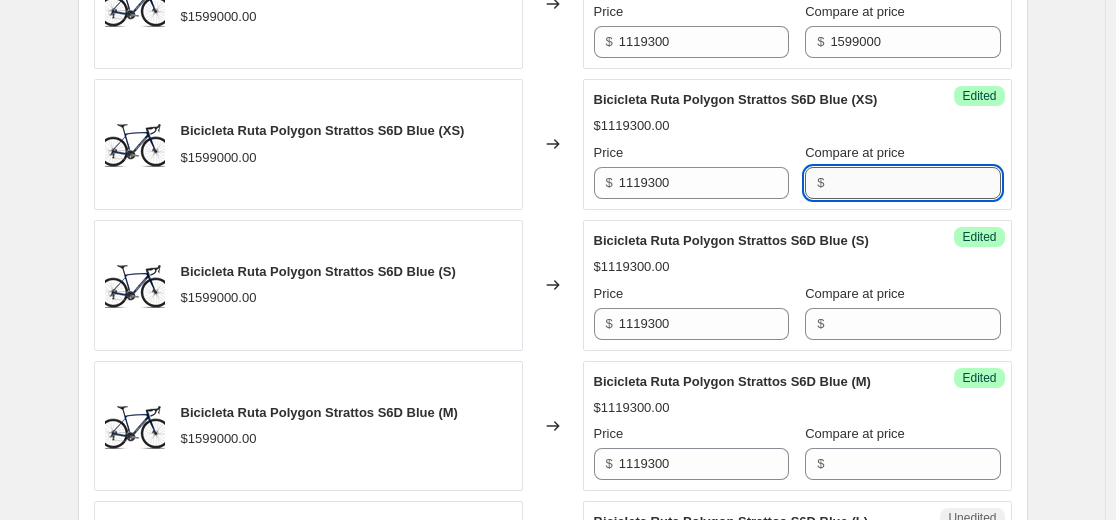 drag, startPoint x: 880, startPoint y: 178, endPoint x: 880, endPoint y: 198, distance: 20 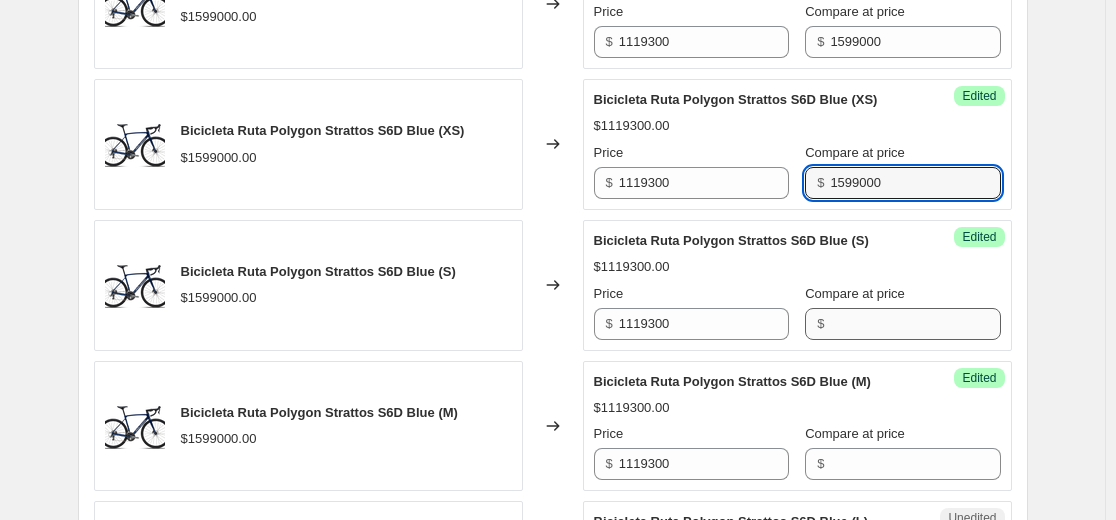 type on "1599000" 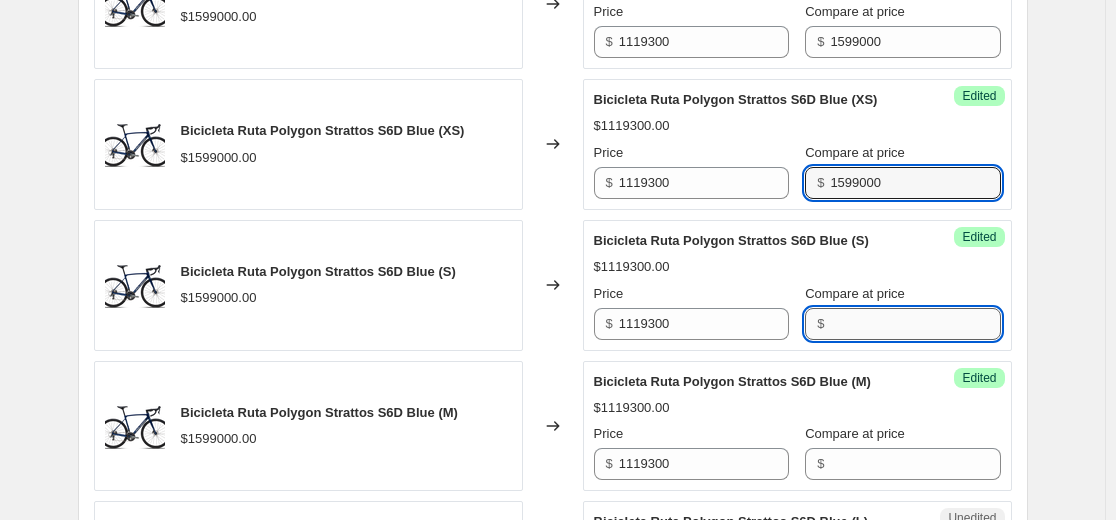 drag, startPoint x: 874, startPoint y: 312, endPoint x: 873, endPoint y: 326, distance: 14.035668 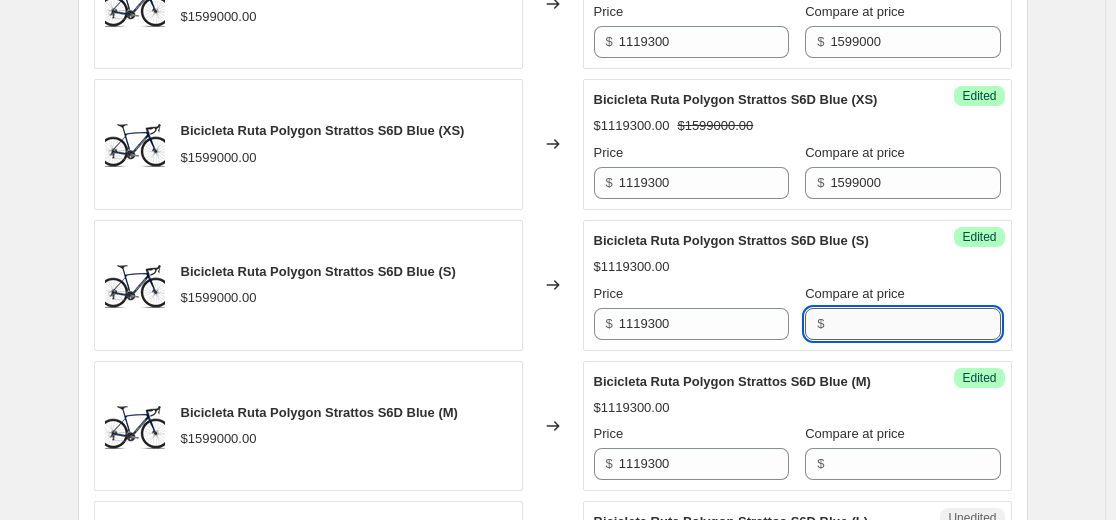 paste on "1599000" 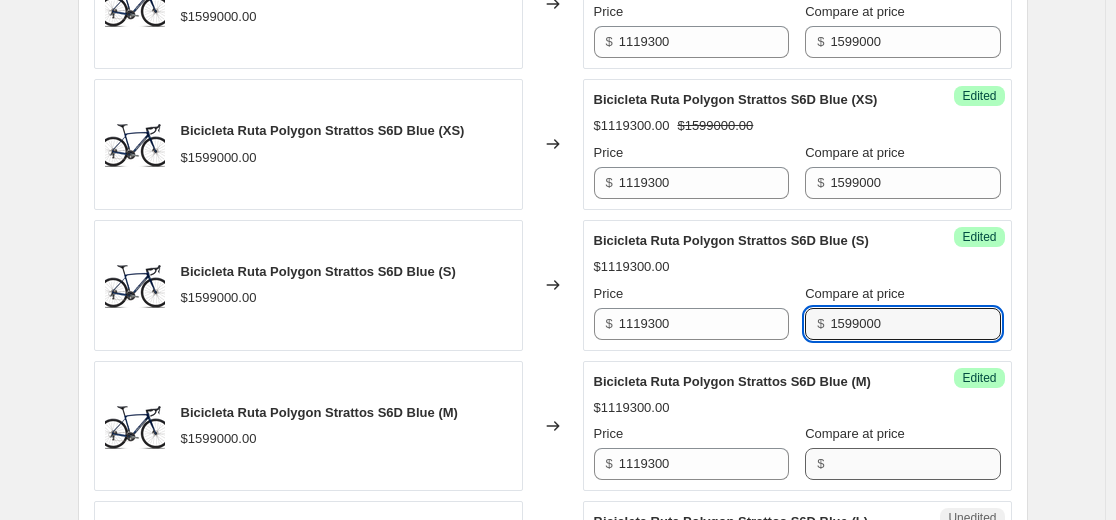 type on "1599000" 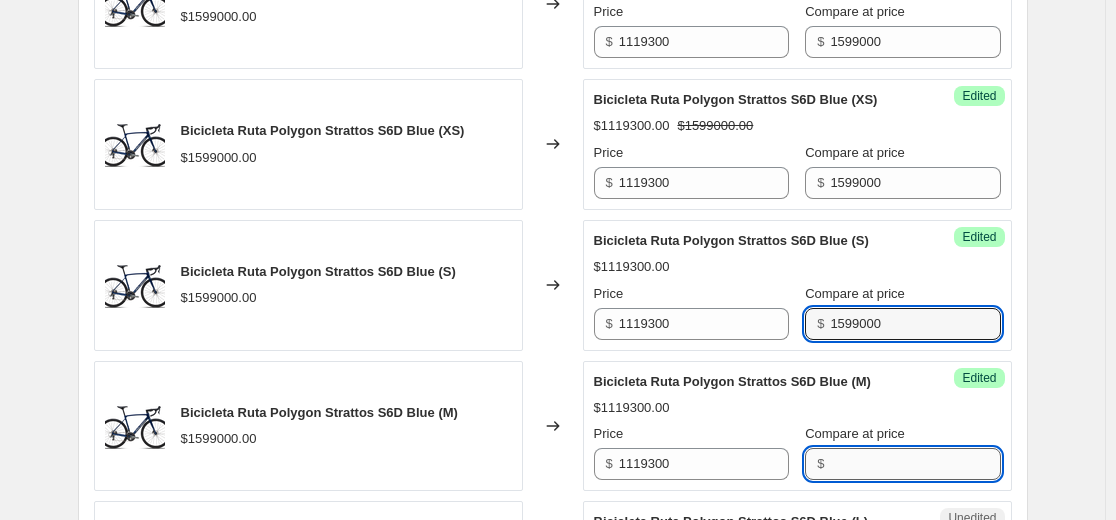 click on "Compare at price" at bounding box center (915, 464) 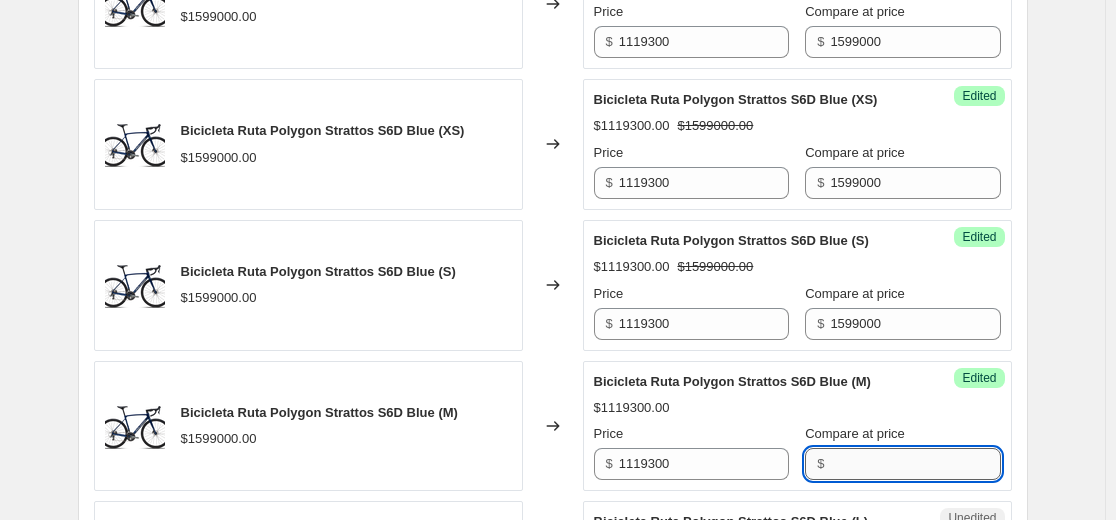 paste on "1599000" 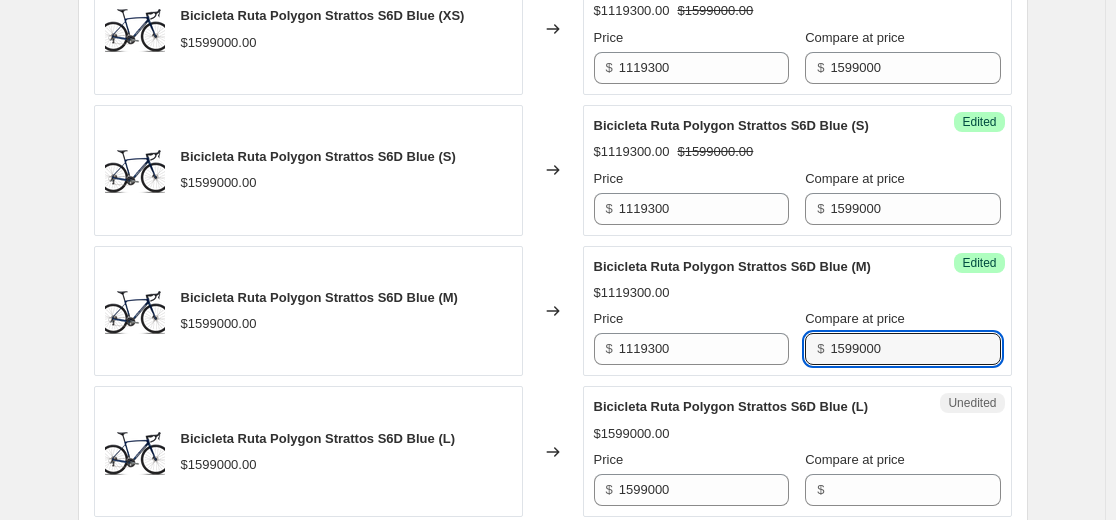 scroll, scrollTop: 1800, scrollLeft: 0, axis: vertical 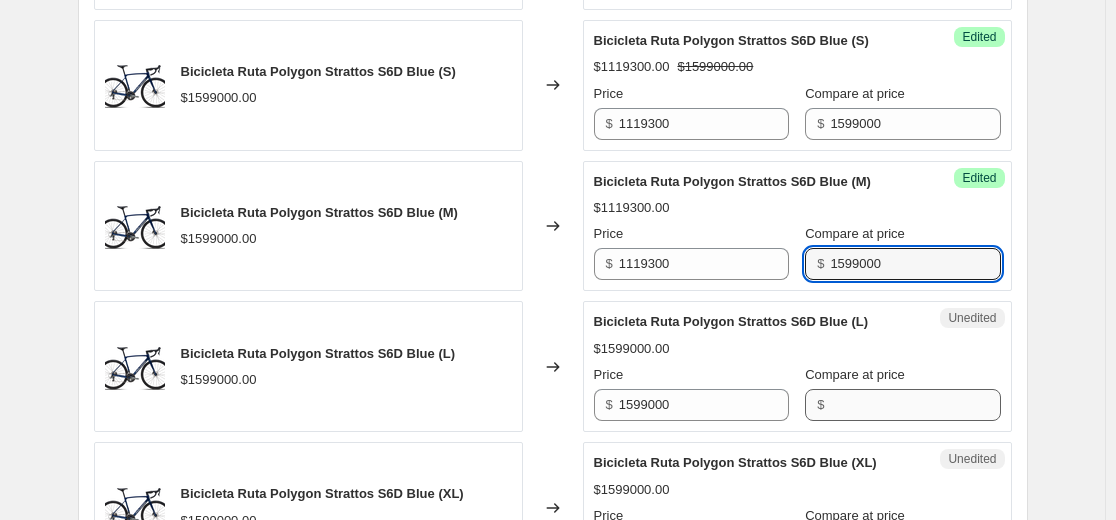 type on "1599000" 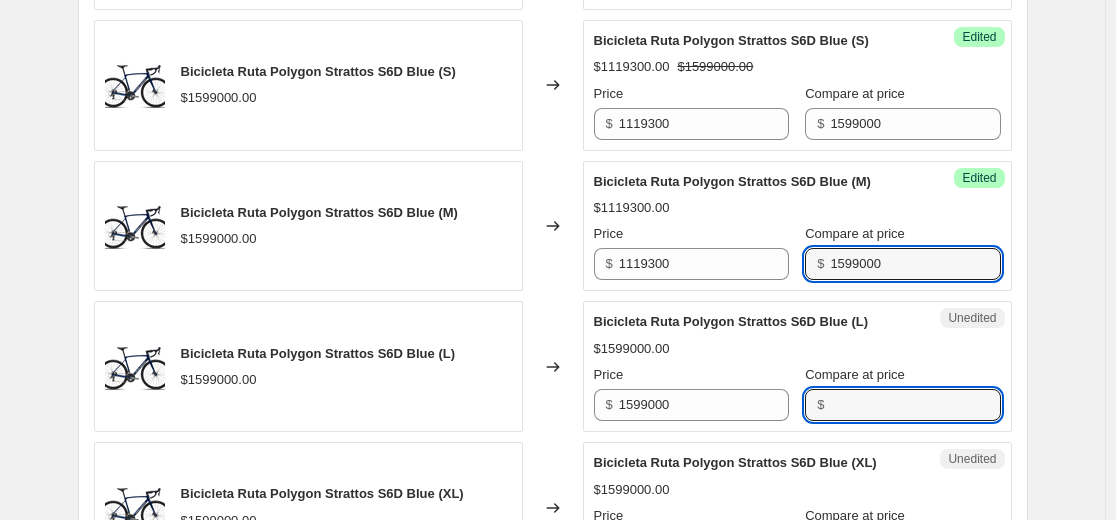 drag, startPoint x: 860, startPoint y: 404, endPoint x: 799, endPoint y: 409, distance: 61.204575 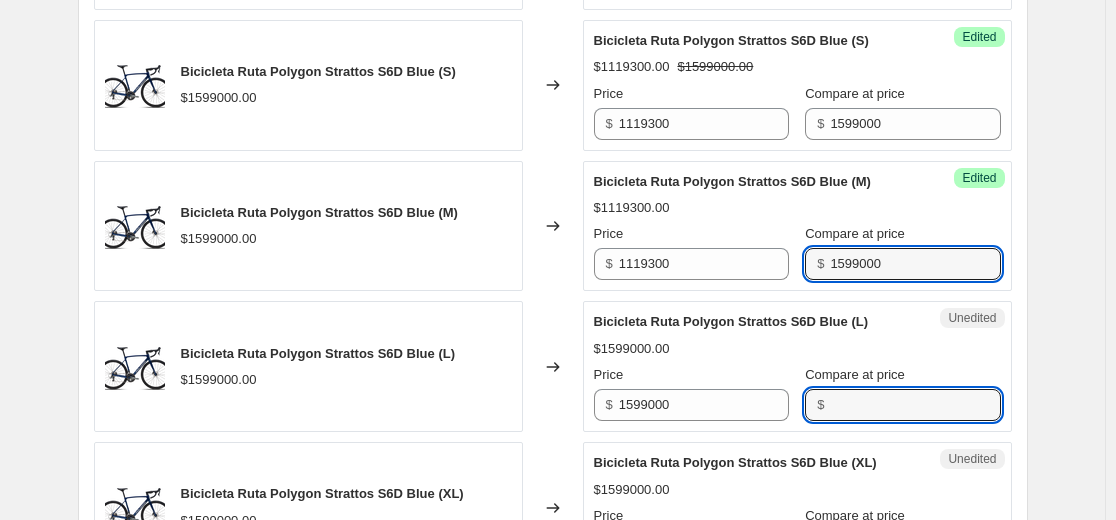 click on "Compare at price" at bounding box center (915, 405) 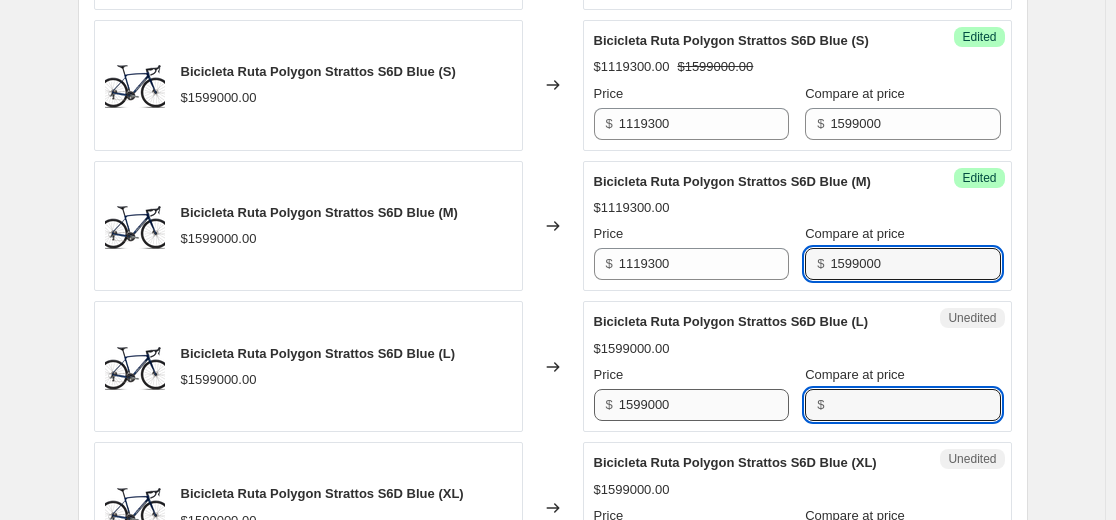 paste on "1599000" 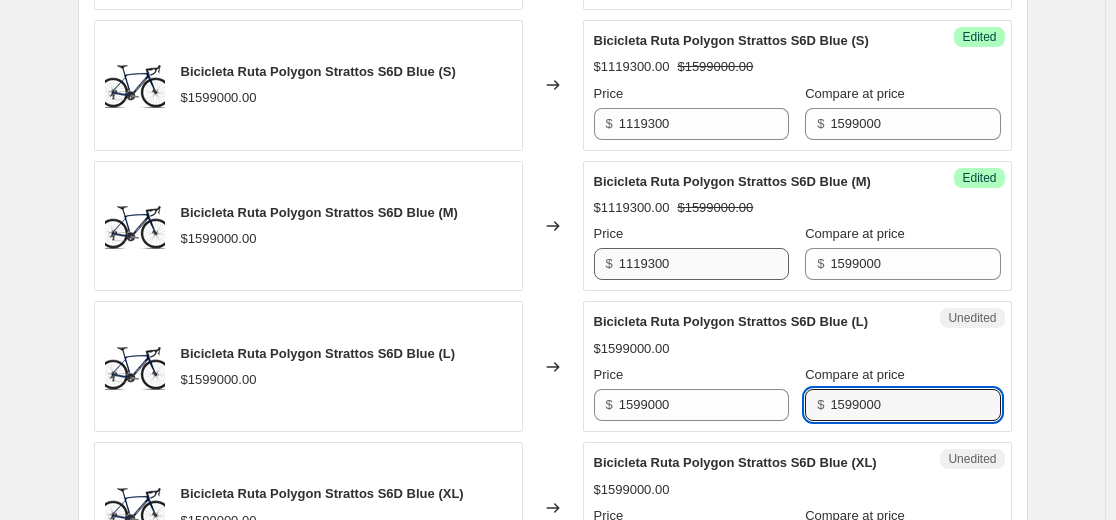 type on "1599000" 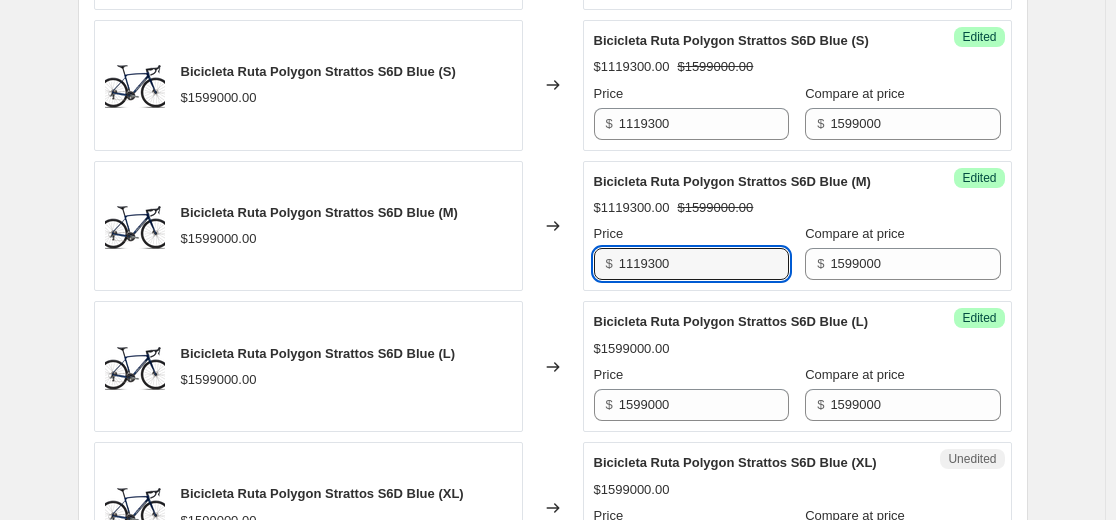 drag, startPoint x: 693, startPoint y: 253, endPoint x: 342, endPoint y: 288, distance: 352.7407 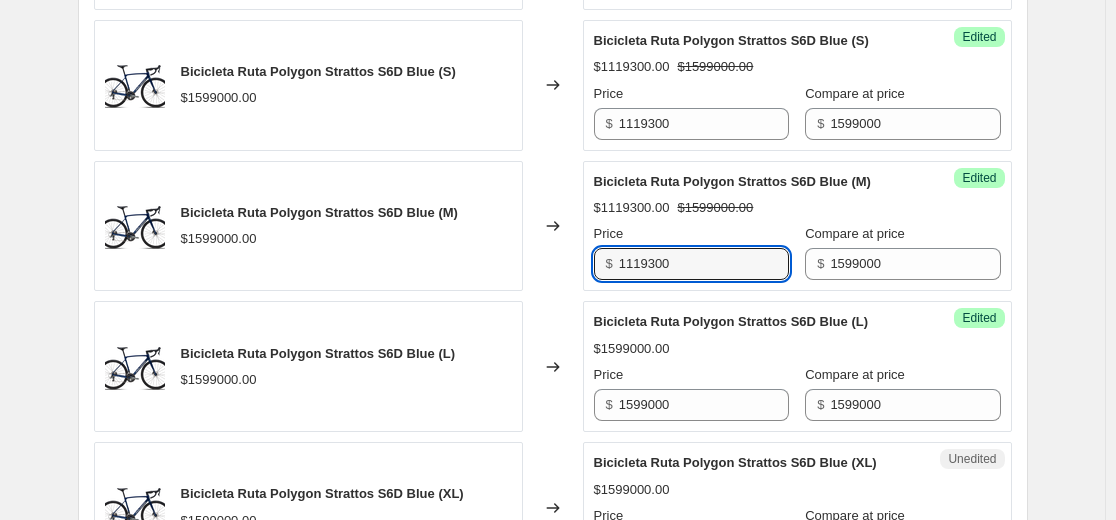 click on "Bicicleta Ruta Polygon Strattos S6D Blue (M) $1599000.00 Changed to Success Edited Bicicleta Ruta Polygon Strattos S6D Blue (M) $1119300.00 $1599000.00 Price $ 1119300 Compare at price $ 1599000" at bounding box center (553, 226) 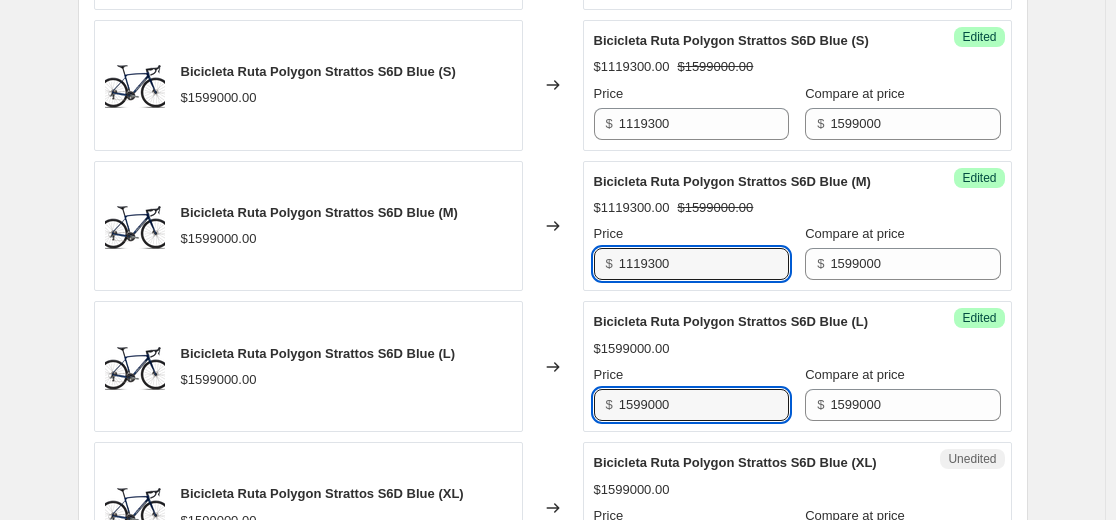 drag, startPoint x: 708, startPoint y: 399, endPoint x: 249, endPoint y: 415, distance: 459.27878 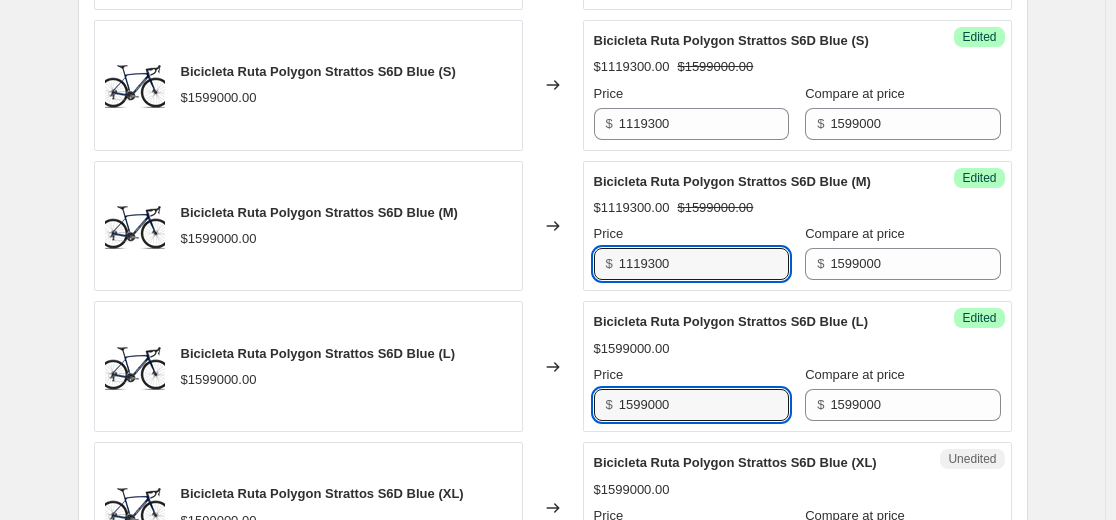 click on "Bicicleta Ruta Polygon Strattos S6D Blue (L) $1599000.00 Changed to Success Edited Bicicleta Ruta Polygon Strattos S6D Blue (L) $1599000.00 Price $ 1599000 Compare at price $ 1599000" at bounding box center [553, 366] 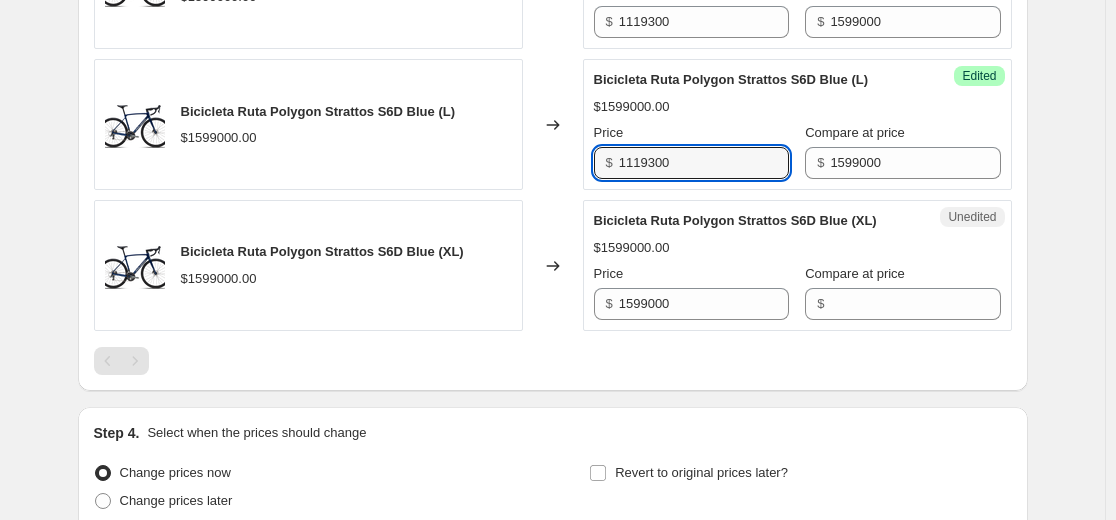 scroll, scrollTop: 2100, scrollLeft: 0, axis: vertical 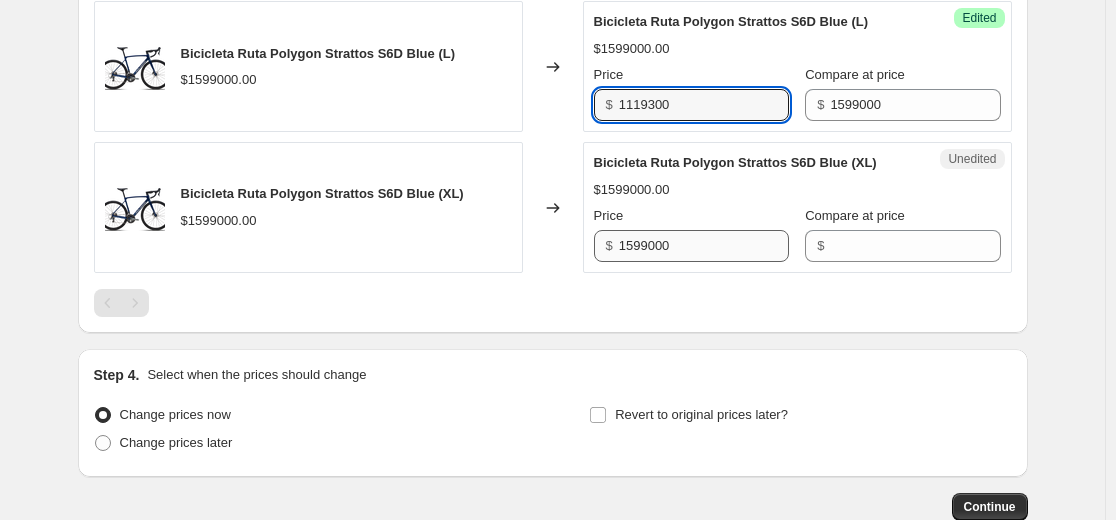 type on "1119300" 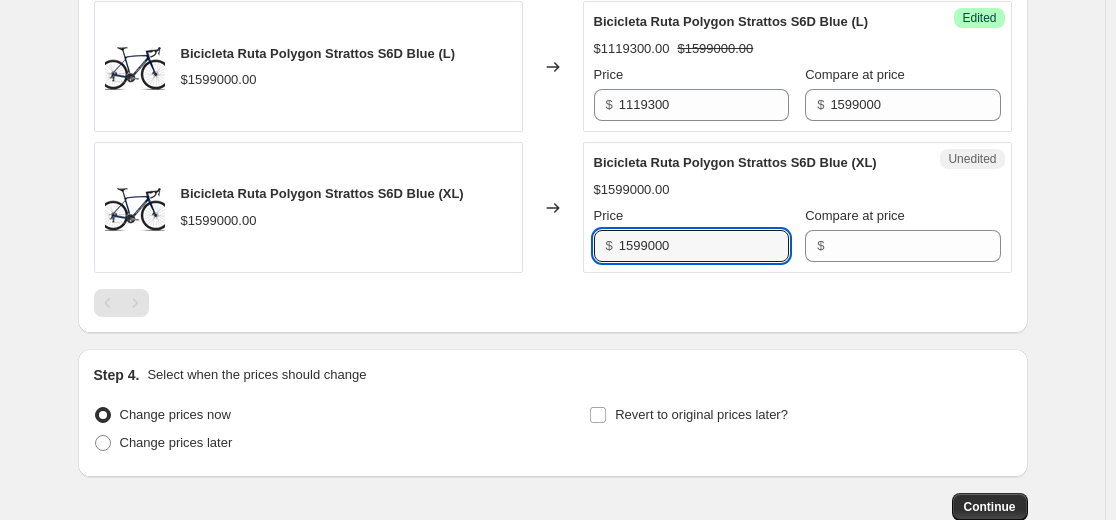 drag, startPoint x: 673, startPoint y: 249, endPoint x: 301, endPoint y: 253, distance: 372.0215 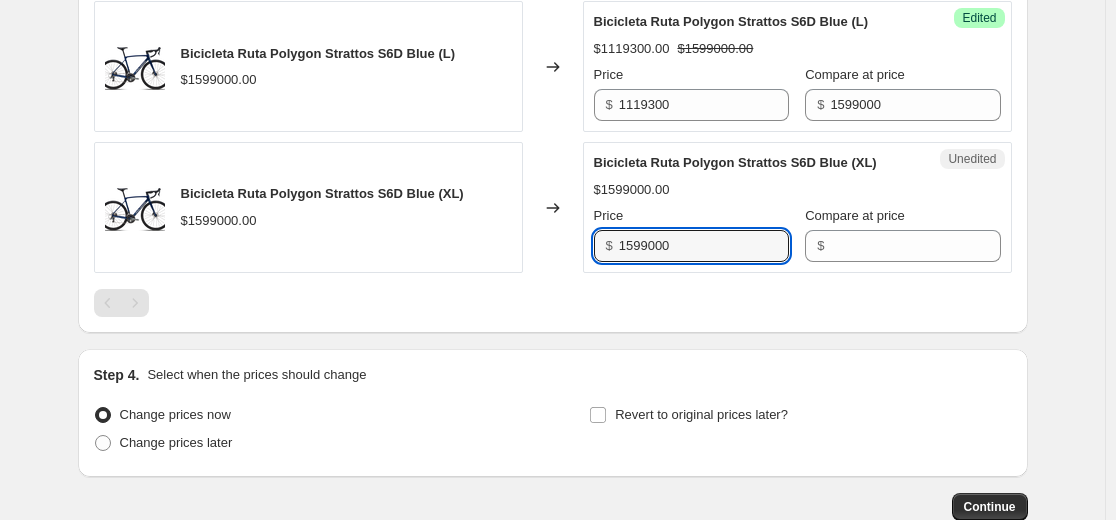 click on "Bicicleta Ruta Polygon Strattos S6D Blue (XL) $1599000.00 Changed to Unedited Bicicleta Ruta Polygon Strattos S6D Blue (XL) $1599000.00 Price $ 1599000 Compare at price $" at bounding box center [553, 207] 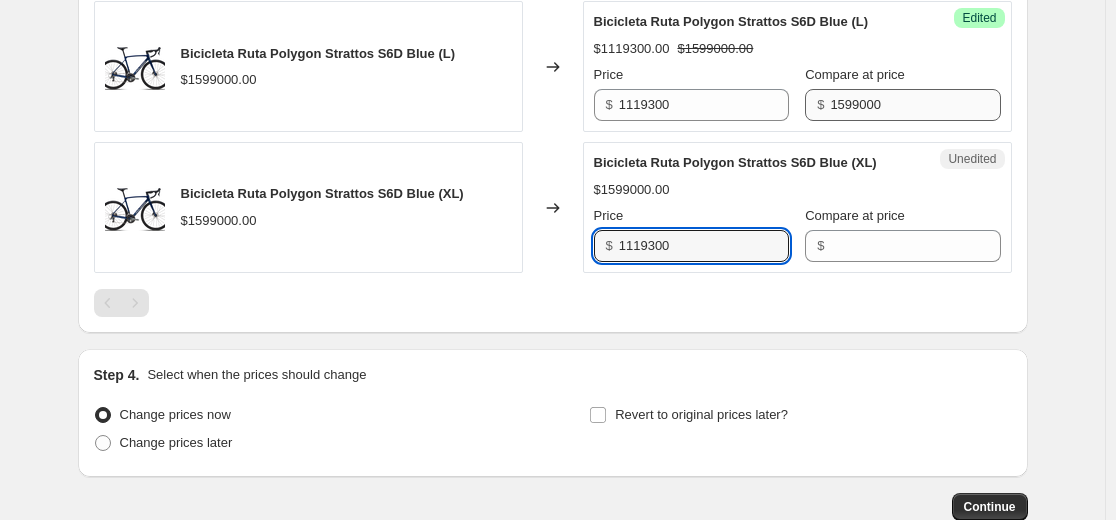 type on "1119300" 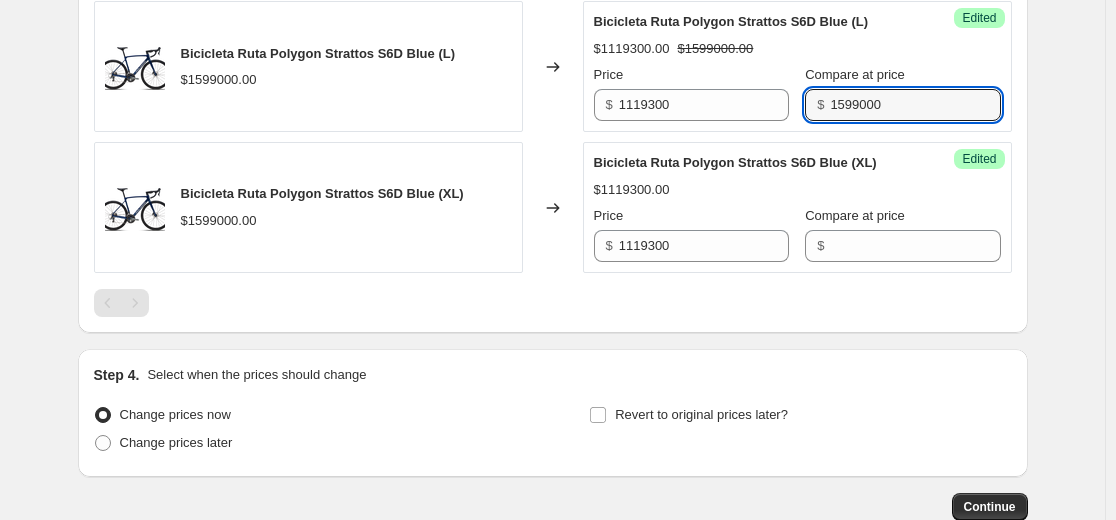 drag, startPoint x: 888, startPoint y: 105, endPoint x: 568, endPoint y: 120, distance: 320.35138 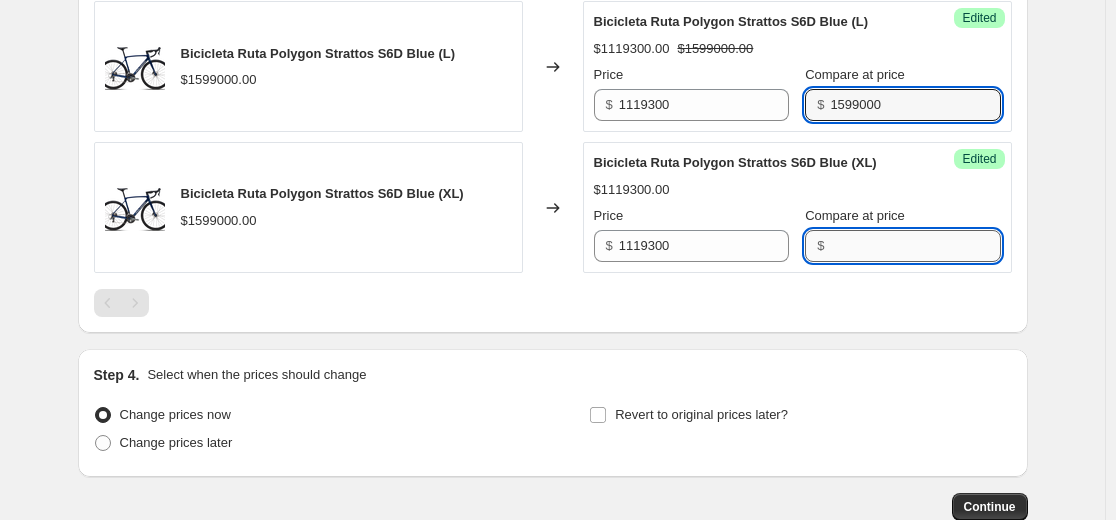 click on "Compare at price" at bounding box center [915, 246] 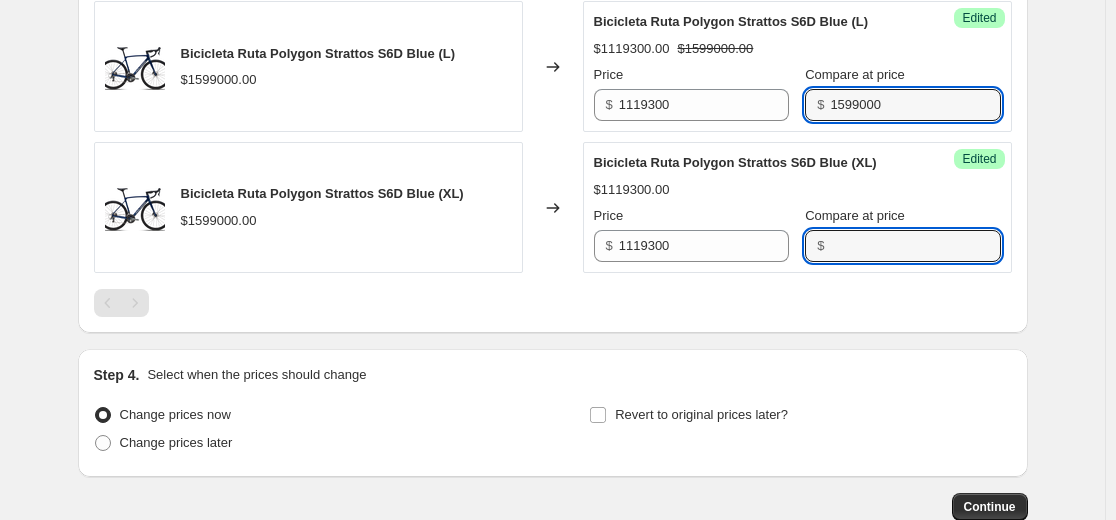 paste on "1599000" 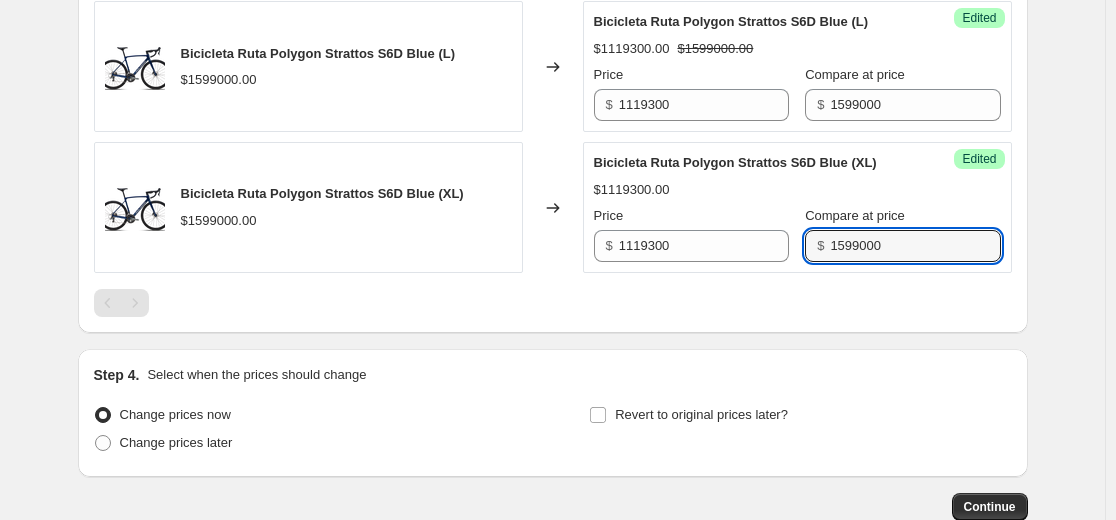 type on "1599000" 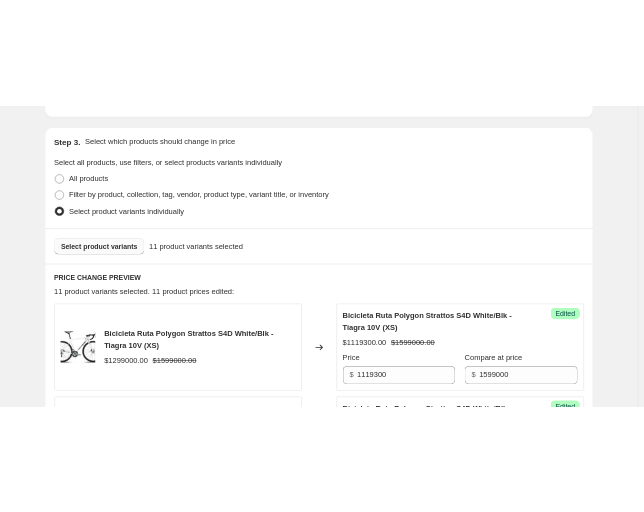 scroll, scrollTop: 400, scrollLeft: 0, axis: vertical 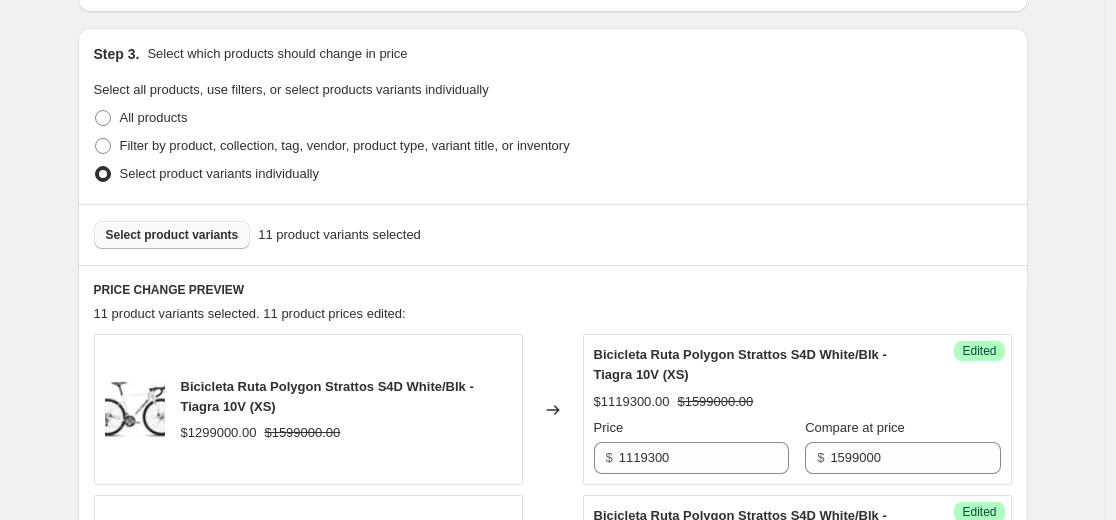 click on "Select product variants" at bounding box center (172, 235) 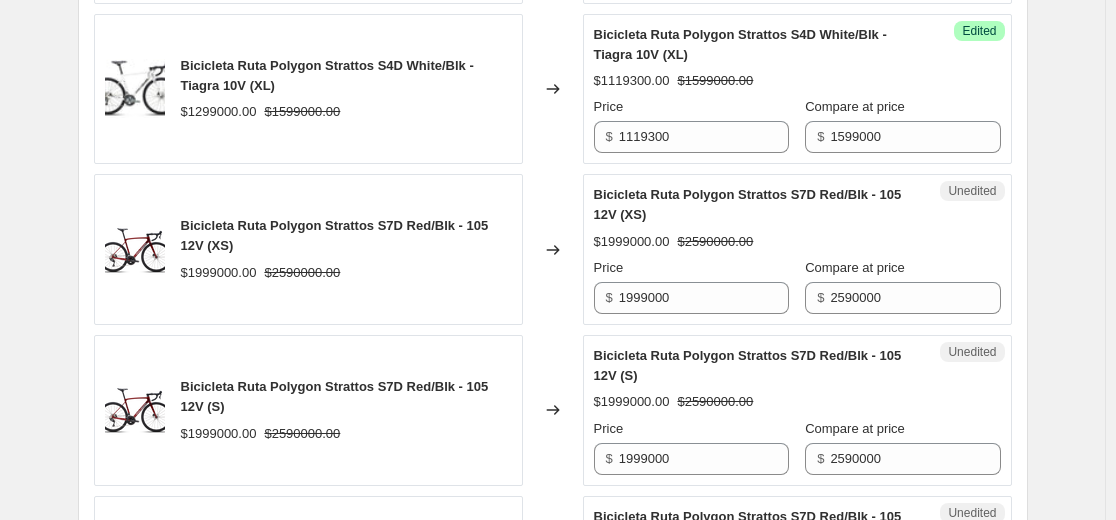 scroll, scrollTop: 1400, scrollLeft: 0, axis: vertical 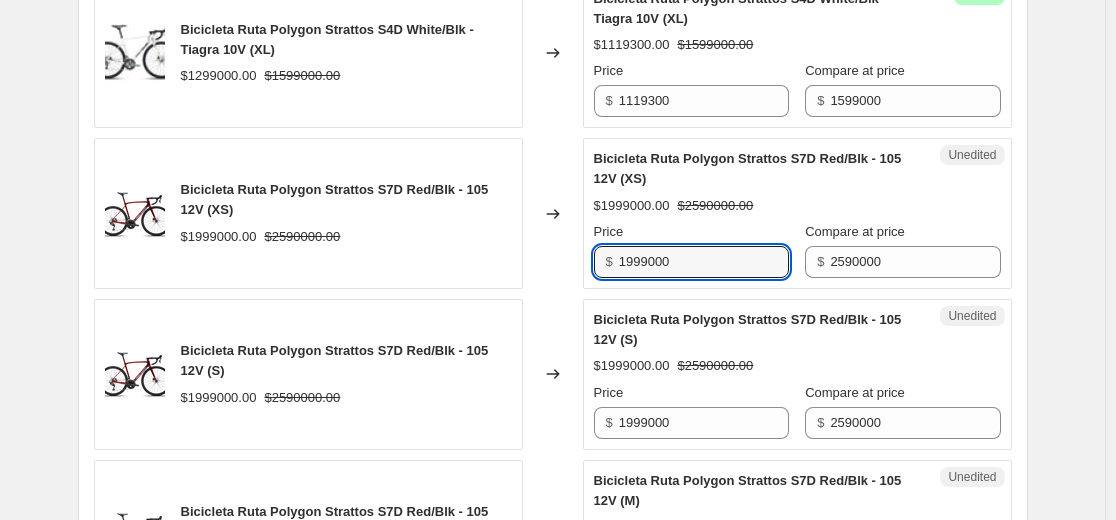 drag, startPoint x: 729, startPoint y: 260, endPoint x: 516, endPoint y: 260, distance: 213 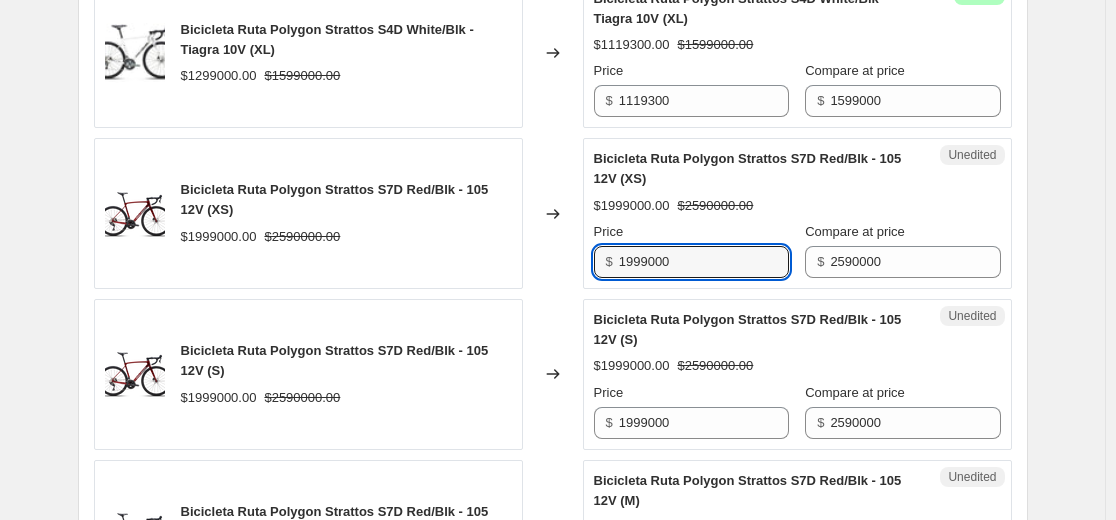 click on "Bicicleta Ruta Polygon Strattos S7D Red/Blk - 105 12V (XS) $1999000.00 $2590000.00 Changed to Unedited Bicicleta Ruta Polygon Strattos S7D Red/Blk - 105 12V (XS) $1999000.00 $2590000.00 Price $ 1999000 Compare at price $ 2590000" at bounding box center (553, 213) 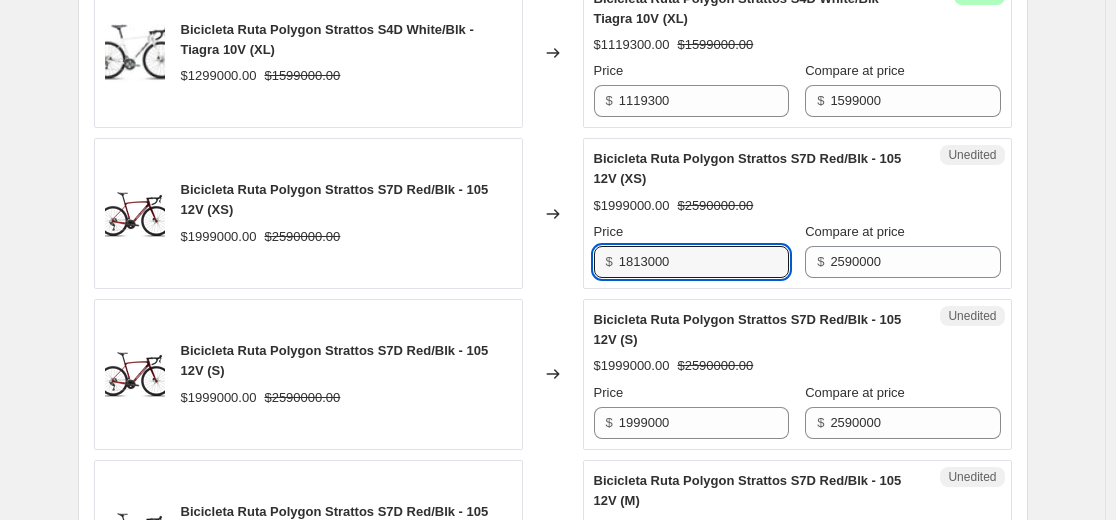drag, startPoint x: 736, startPoint y: 256, endPoint x: 277, endPoint y: 287, distance: 460.04565 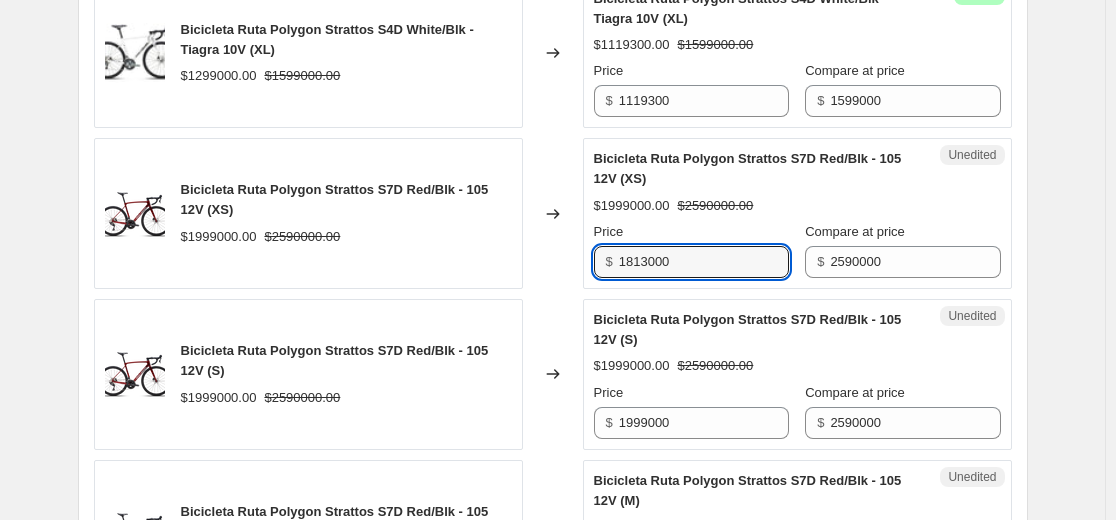click on "Bicicleta Ruta Polygon Strattos S7D Red/Blk - 105 12V (XS) $1999000.00 $2590000.00 Changed to Unedited Bicicleta Ruta Polygon Strattos S7D Red/Blk - 105 12V (XS) $1999000.00 $2590000.00 Price $ 1813000 Compare at price $ 2590000" at bounding box center [553, 213] 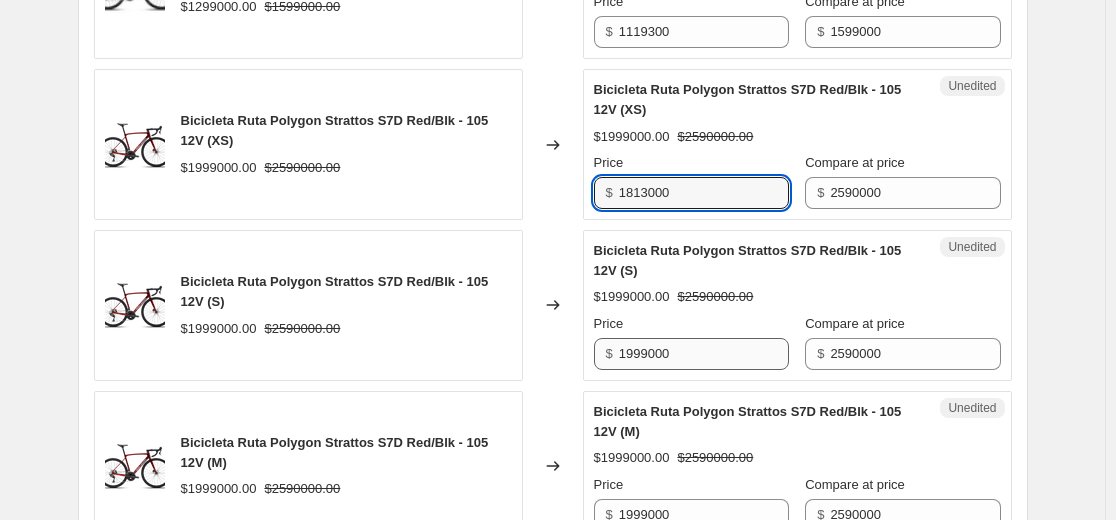 scroll, scrollTop: 1600, scrollLeft: 0, axis: vertical 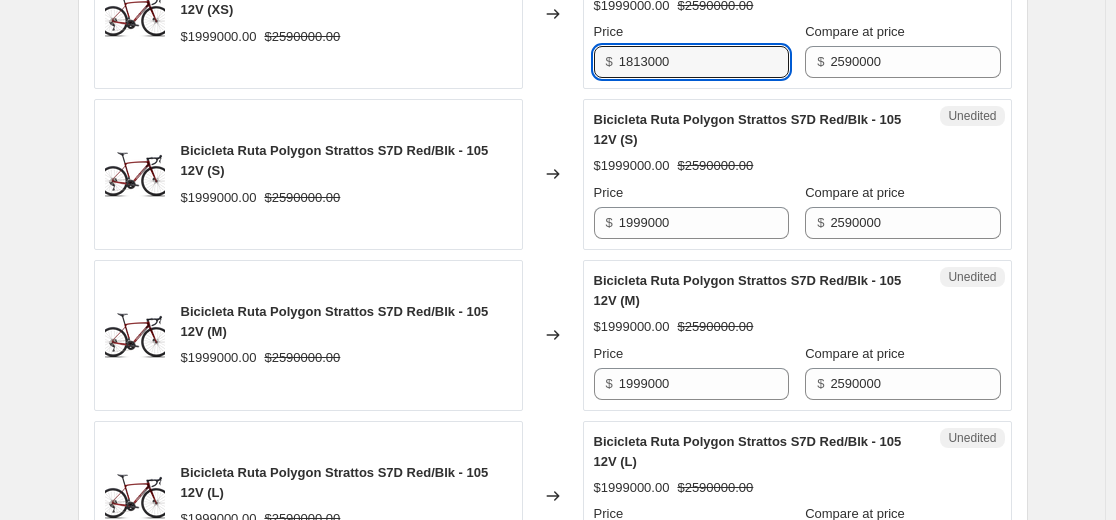 type on "1813000" 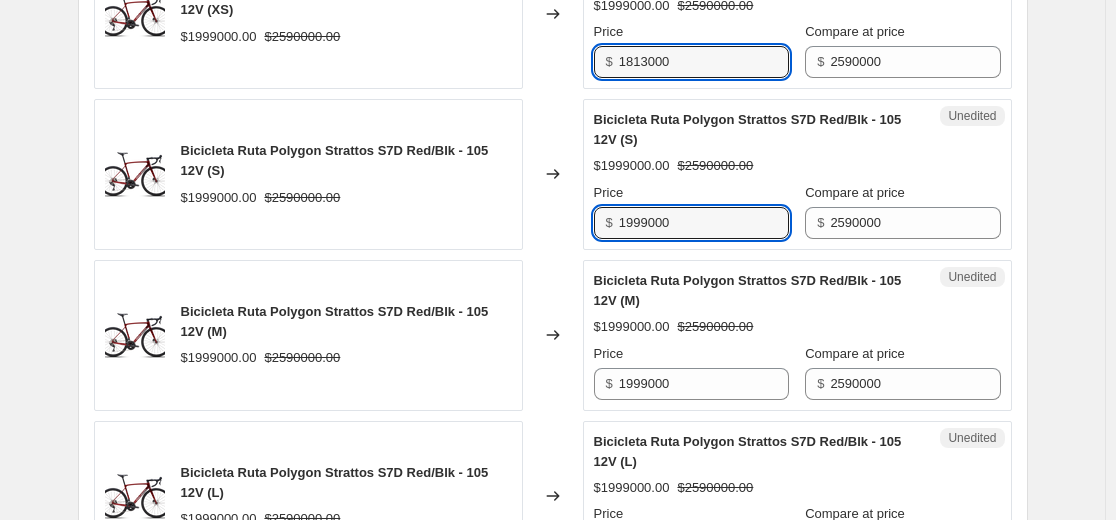 drag, startPoint x: 438, startPoint y: 225, endPoint x: 370, endPoint y: 234, distance: 68.593 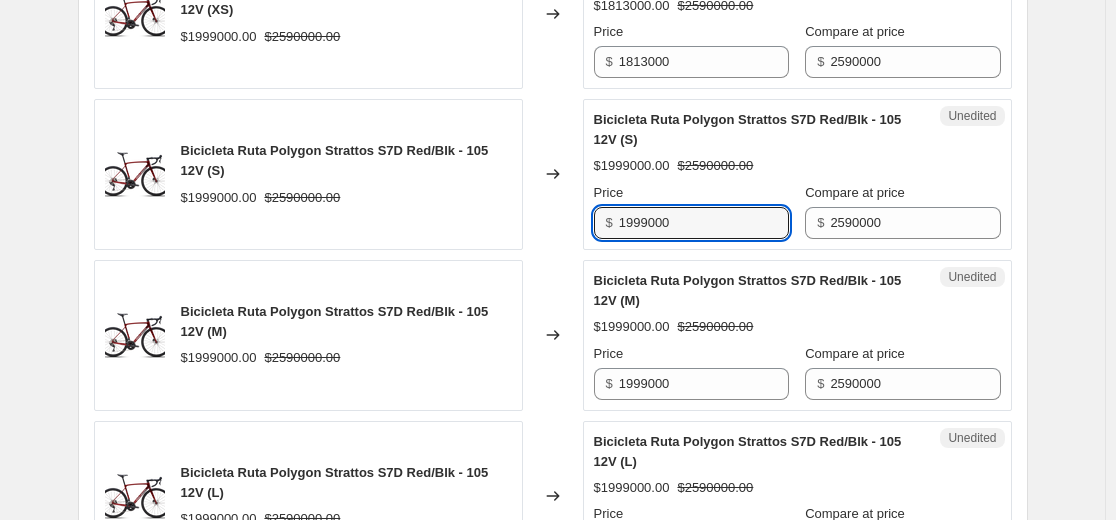 paste on "813" 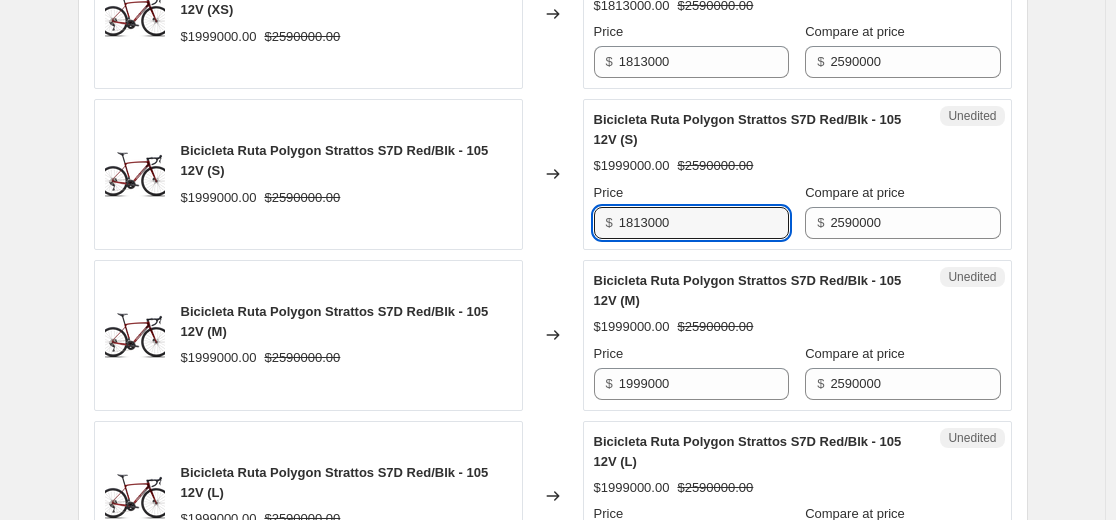 type on "1813000" 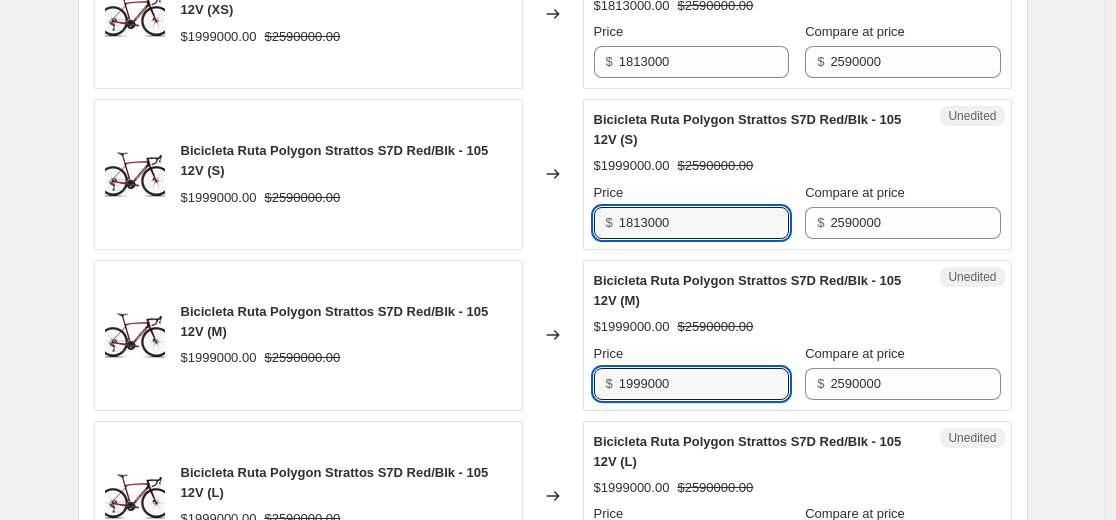 click on "Bicicleta Ruta Polygon Strattos S7D Red/Blk - 105 12V (M) $1999000.00 $2590000.00 Changed to Unedited Bicicleta Ruta Polygon Strattos S7D Red/Blk - 105 12V (M) $1999000.00 $2590000.00 Price $ 1999000 Compare at price $ 2590000" at bounding box center (553, 335) 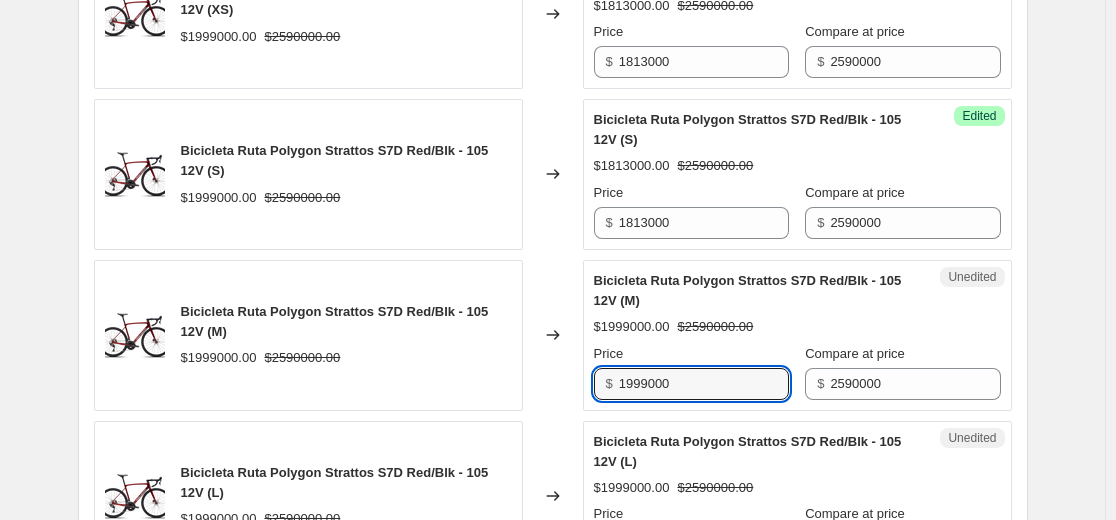 paste on "813" 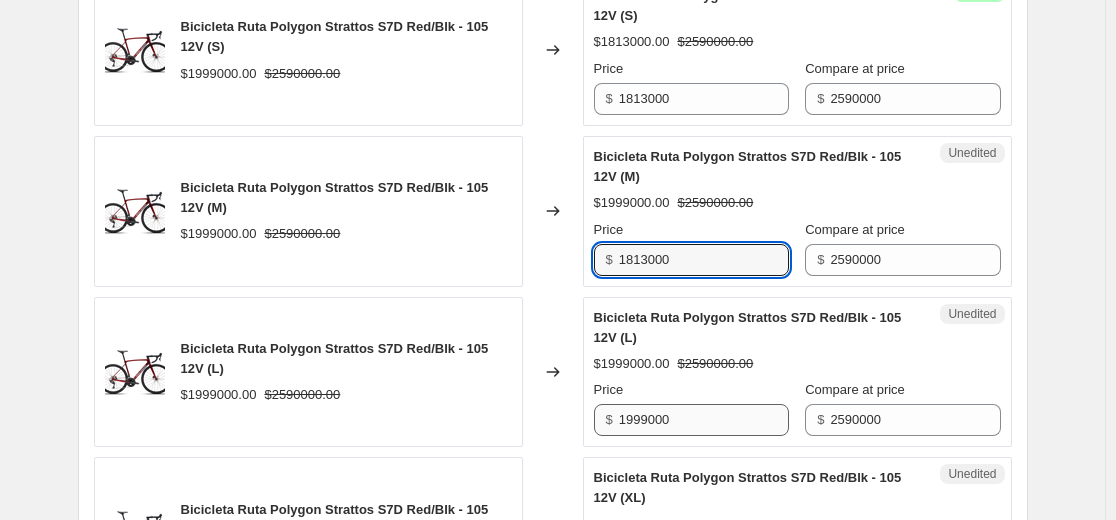 scroll, scrollTop: 1800, scrollLeft: 0, axis: vertical 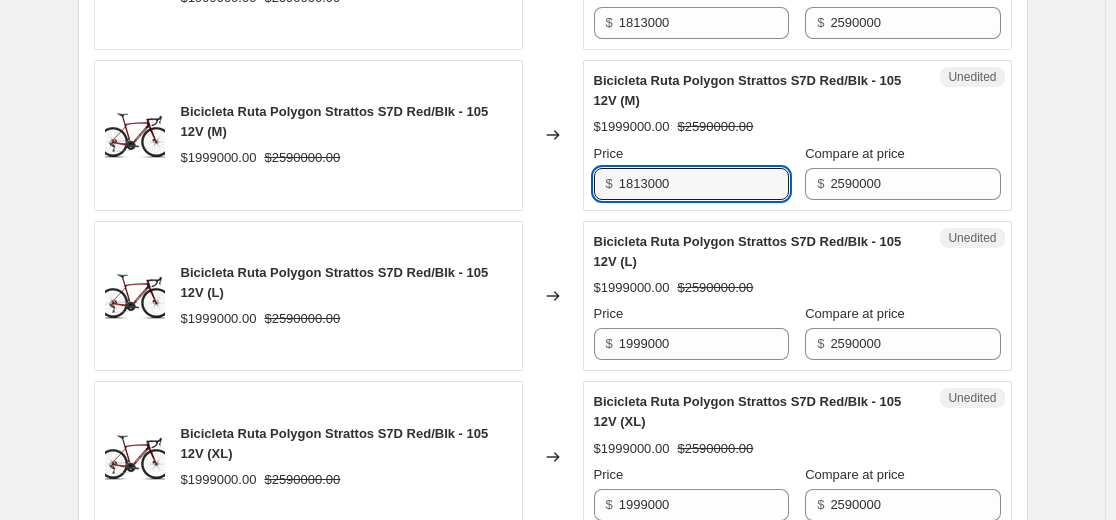 type on "1813000" 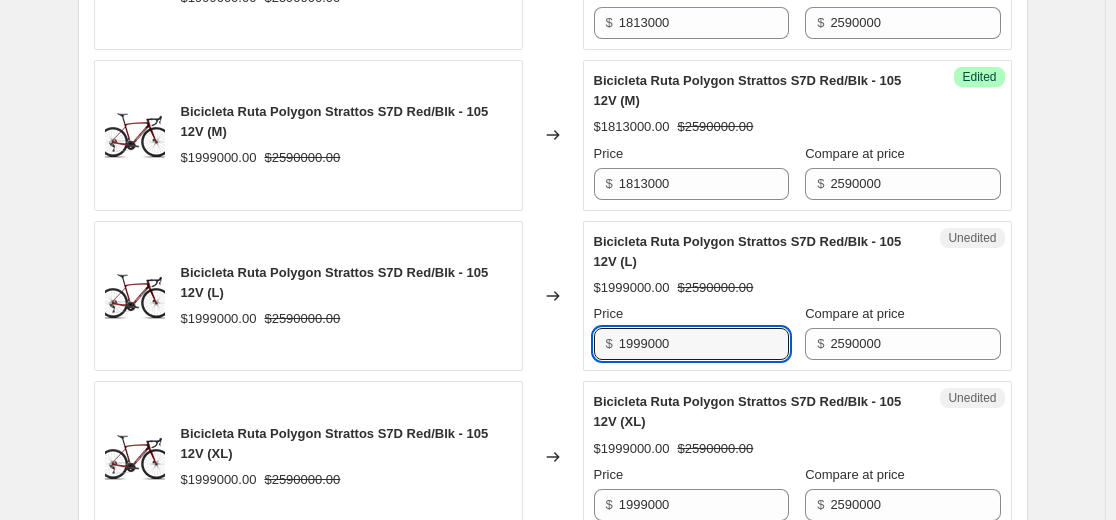 drag, startPoint x: 549, startPoint y: 341, endPoint x: 392, endPoint y: 363, distance: 158.5339 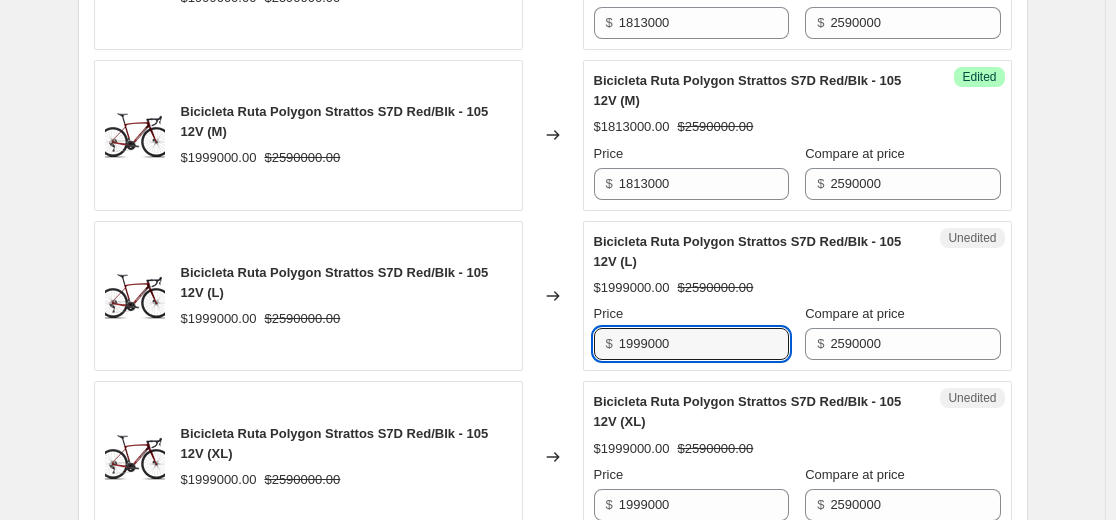click on "Bicicleta Ruta Polygon Strattos S7D Red/Blk - 105 12V (L) $1999000.00 $2590000.00 Changed to Unedited Bicicleta Ruta Polygon Strattos S7D Red/Blk - 105 12V (L) $1999000.00 $2590000.00 Price $ 1999000 Compare at price $ 2590000" at bounding box center (553, 296) 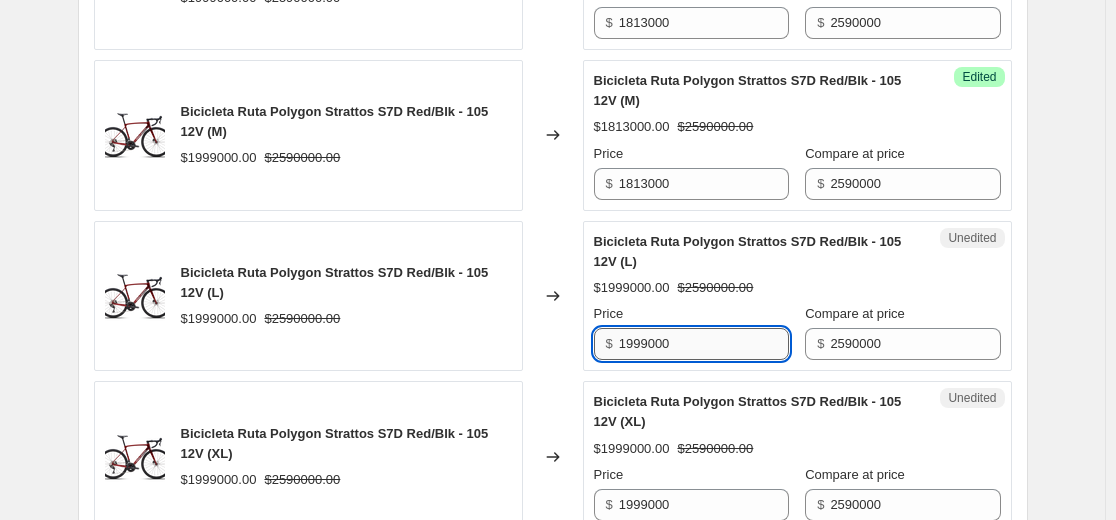 paste on "813" 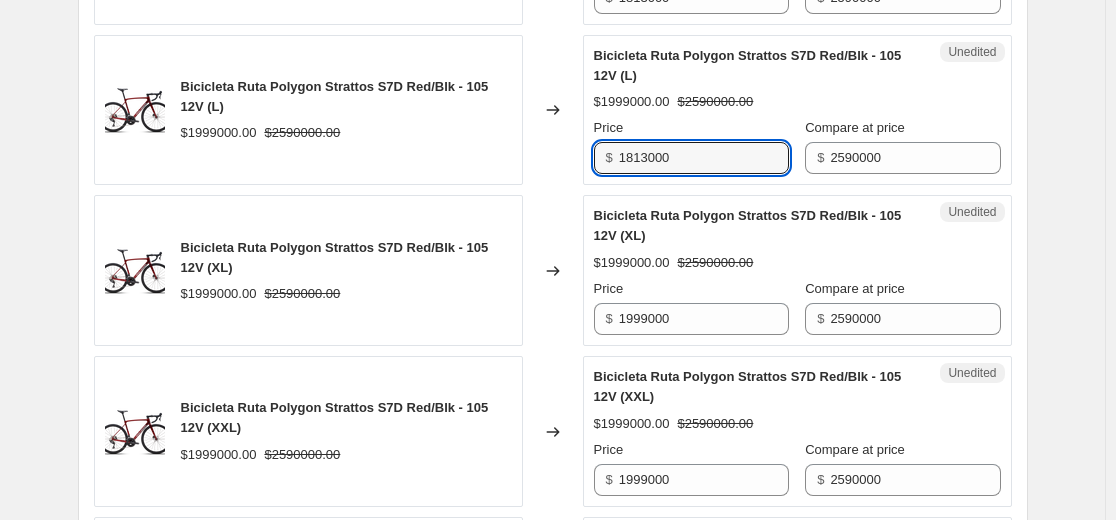 scroll, scrollTop: 2000, scrollLeft: 0, axis: vertical 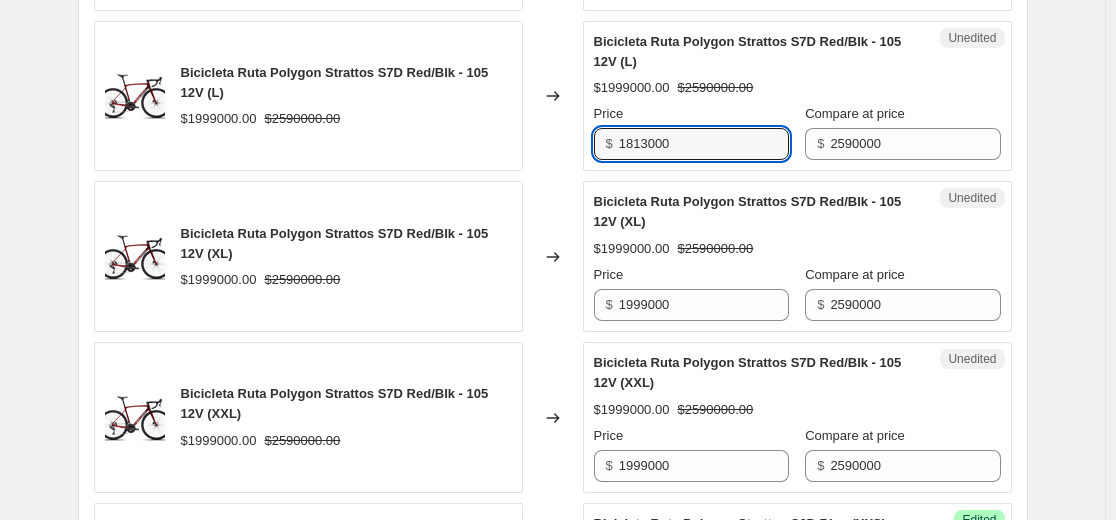 type on "1813000" 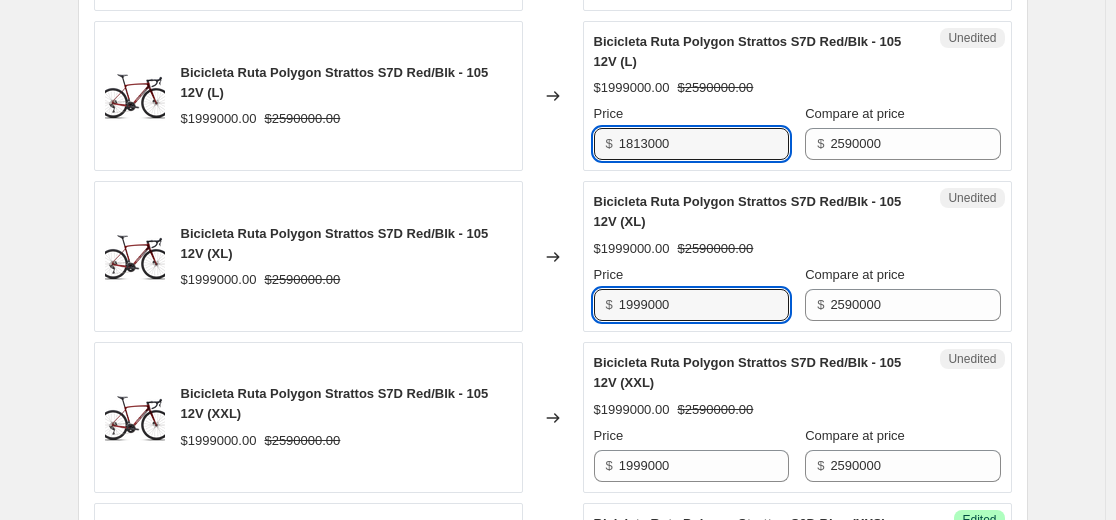 click on "Bicicleta Ruta Polygon Strattos S7D Red/Blk - 105 12V (XL) $1999000.00 $2590000.00 Changed to Unedited Bicicleta Ruta Polygon Strattos S7D Red/Blk - 105 12V (XL) $1999000.00 $2590000.00 Price $ 1999000 Compare at price $ 2590000" at bounding box center [553, 256] 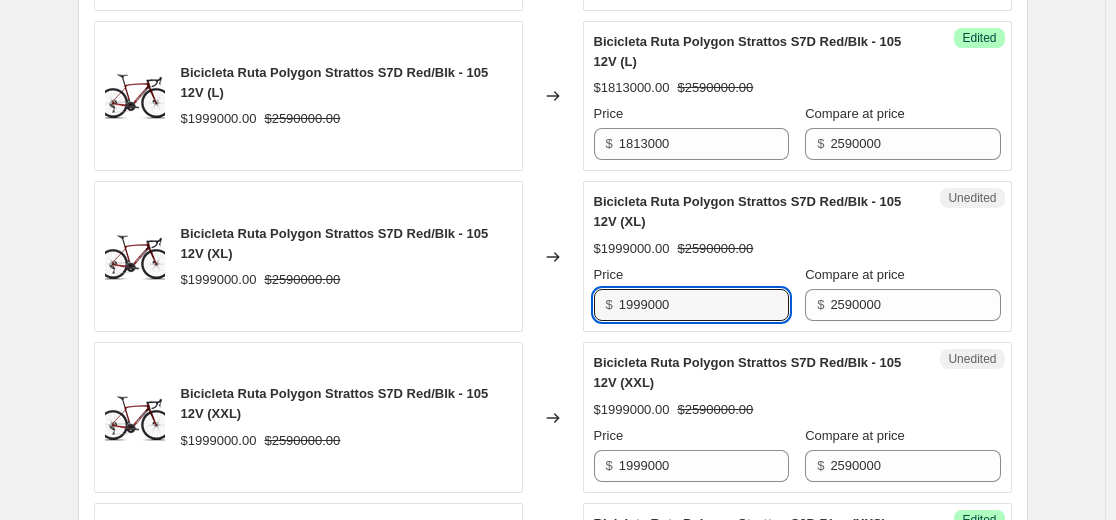 paste on "813" 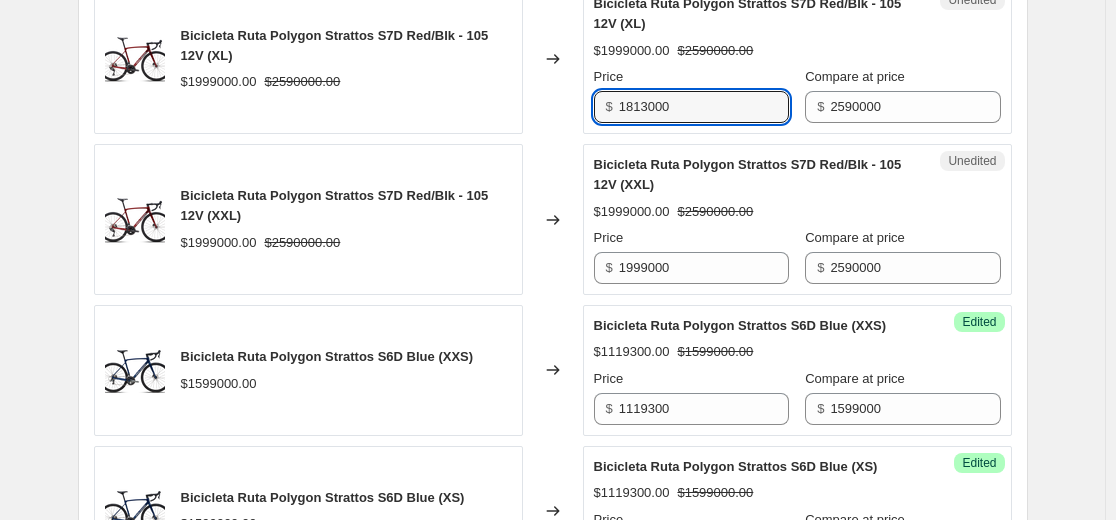 scroll, scrollTop: 2200, scrollLeft: 0, axis: vertical 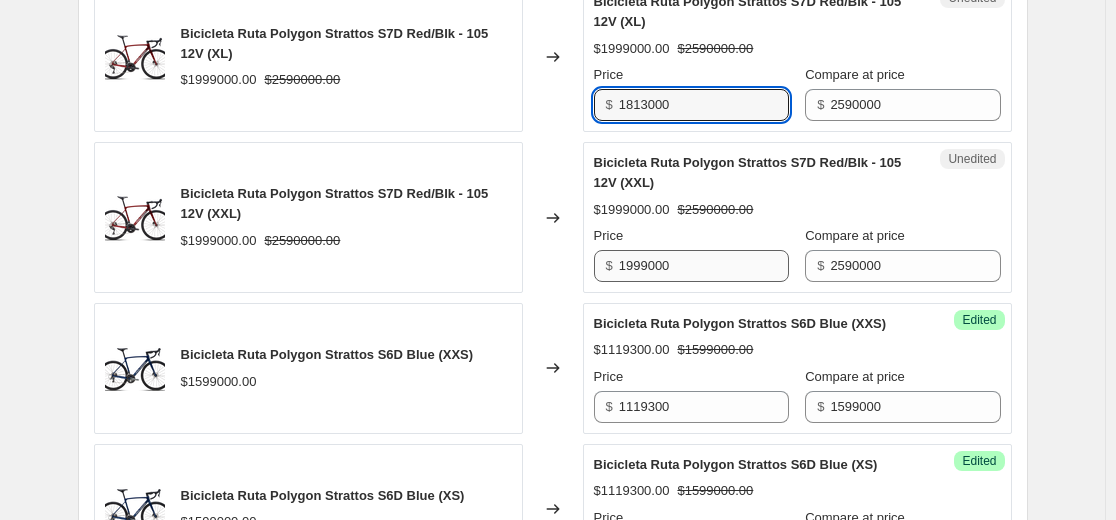 type on "1813000" 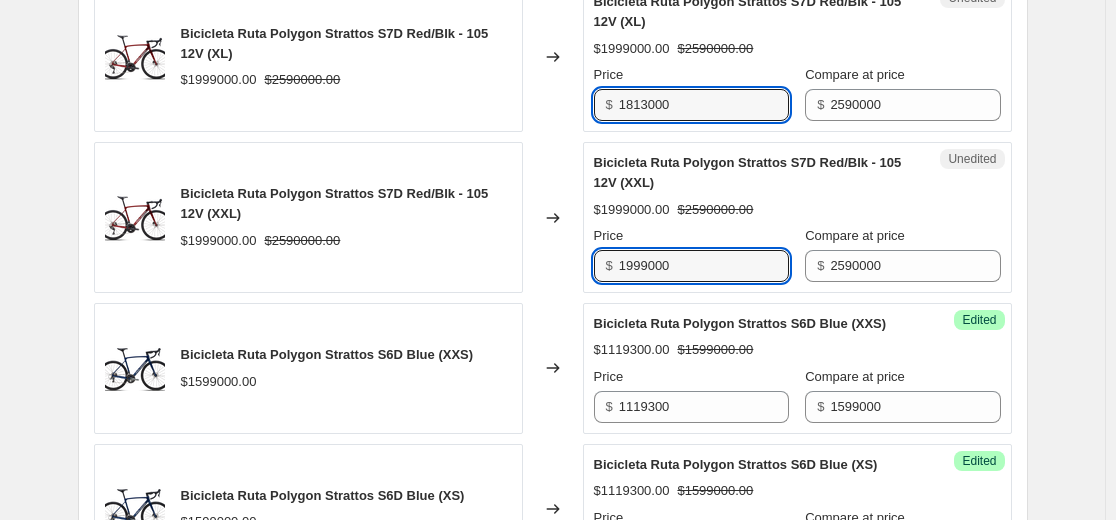 drag, startPoint x: 735, startPoint y: 267, endPoint x: 345, endPoint y: 288, distance: 390.56497 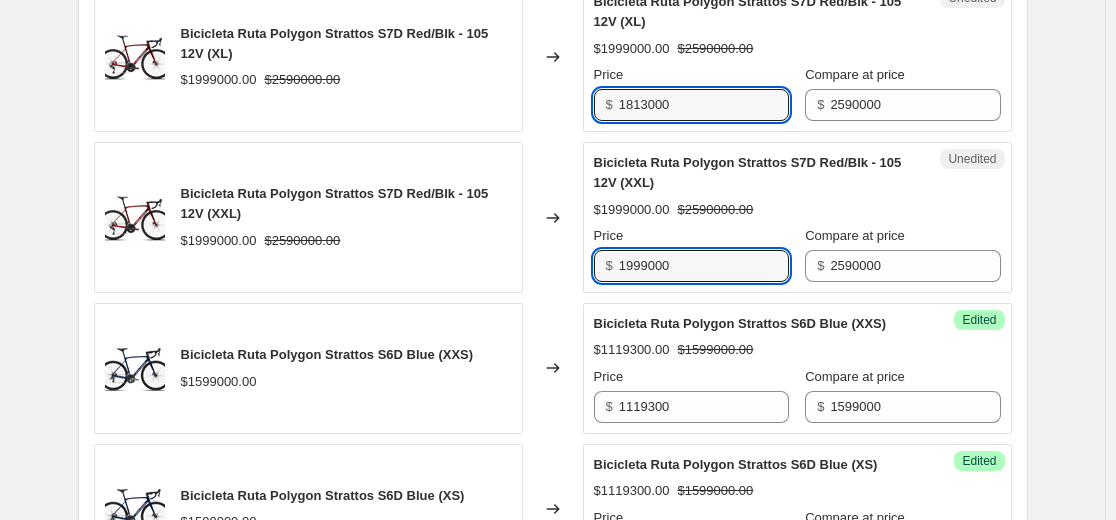 click on "Bicicleta Ruta Polygon Strattos S7D Red/Blk - 105 12V (XXL) $1999000.00 $2590000.00 Changed to Unedited Bicicleta Ruta Polygon Strattos S7D Red/Blk - 105 12V (XXL) $1999000.00 $2590000.00 Price $ 1999000 Compare at price $ 2590000" at bounding box center (553, 217) 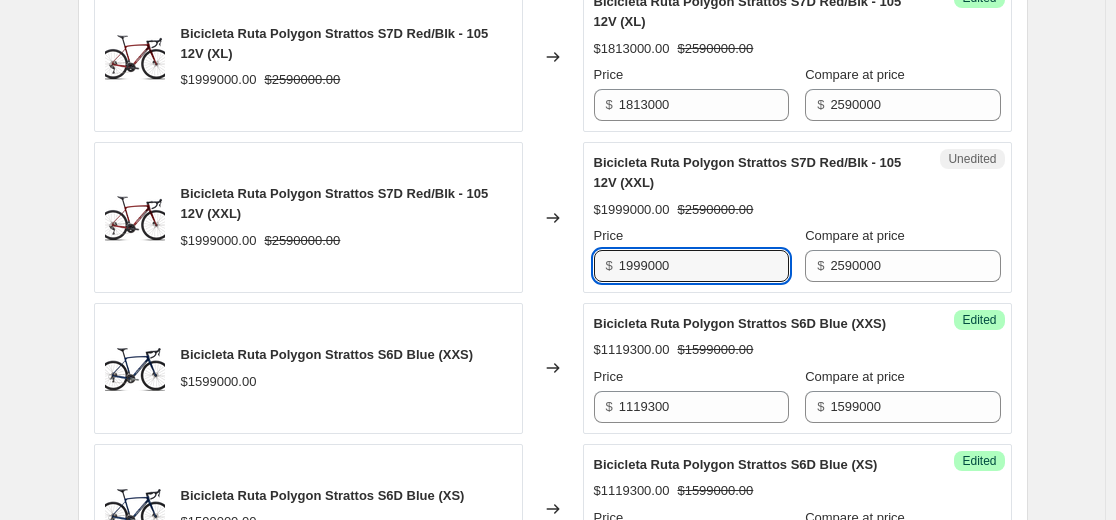 paste on "813" 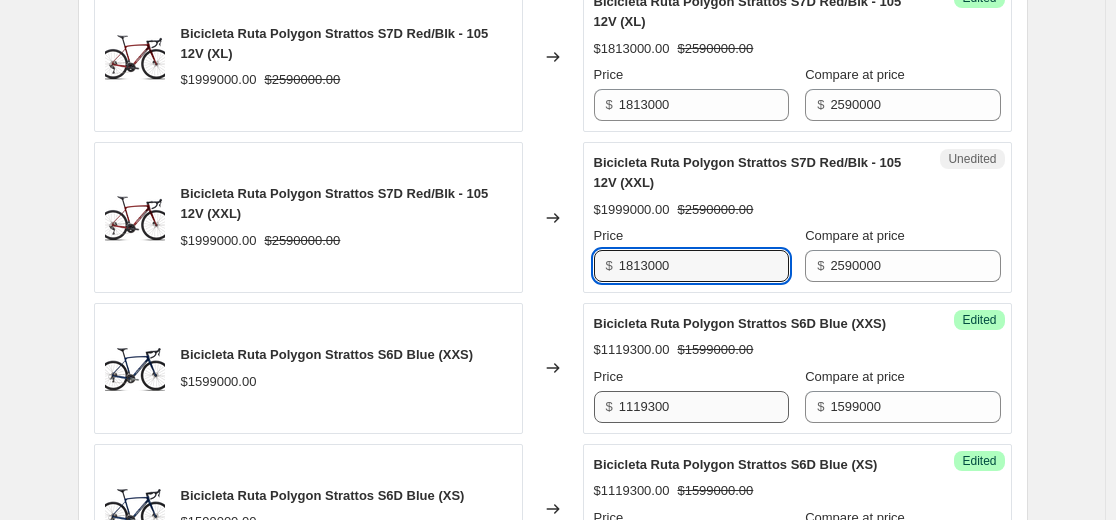 type on "1813000" 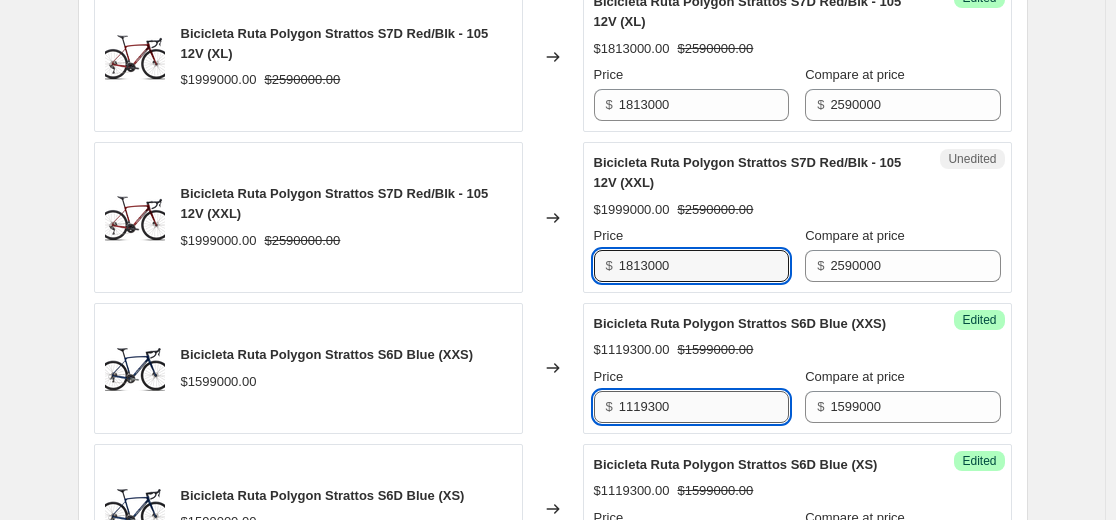 click on "1119300" at bounding box center [704, 407] 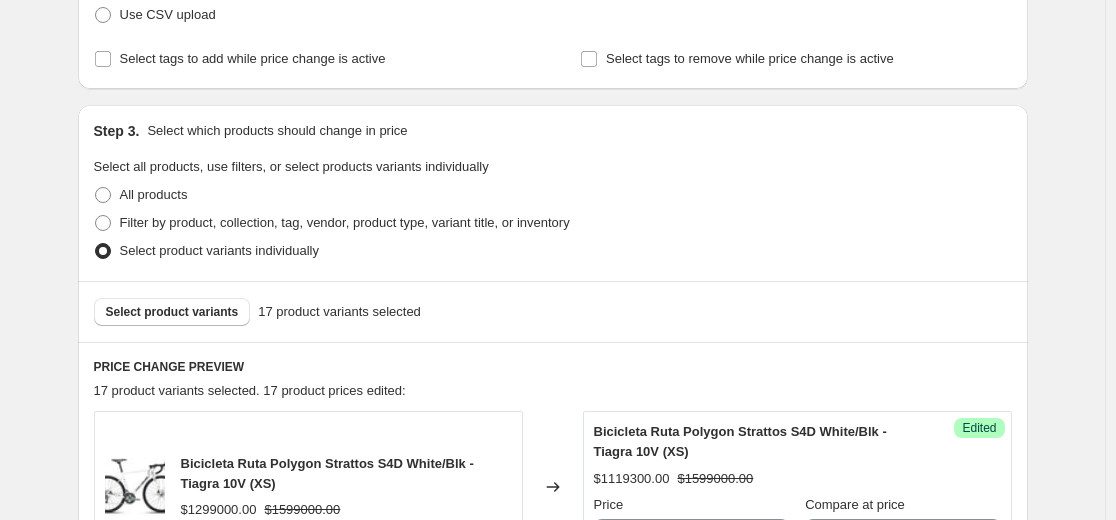 scroll, scrollTop: 400, scrollLeft: 0, axis: vertical 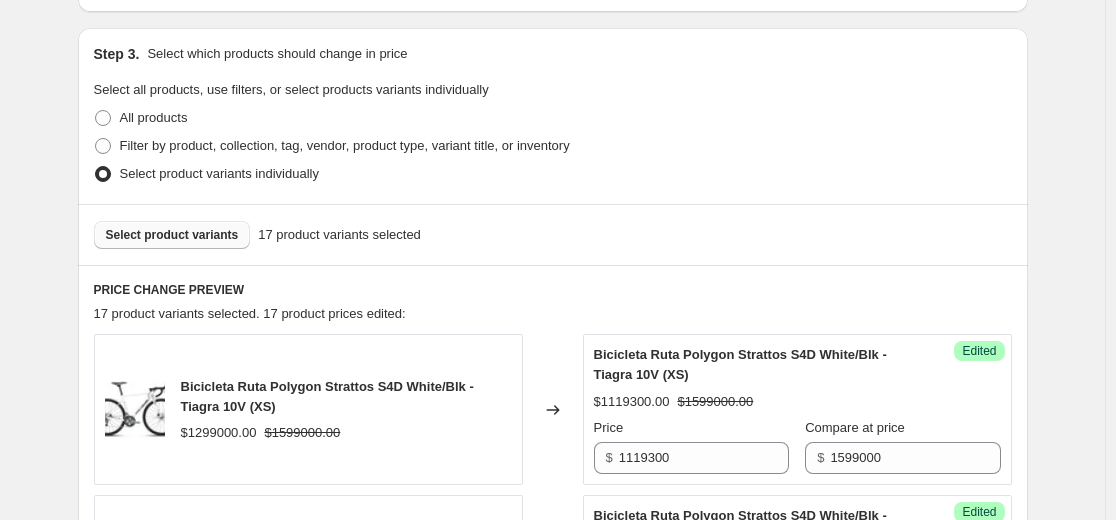 click on "Select product variants" at bounding box center (172, 235) 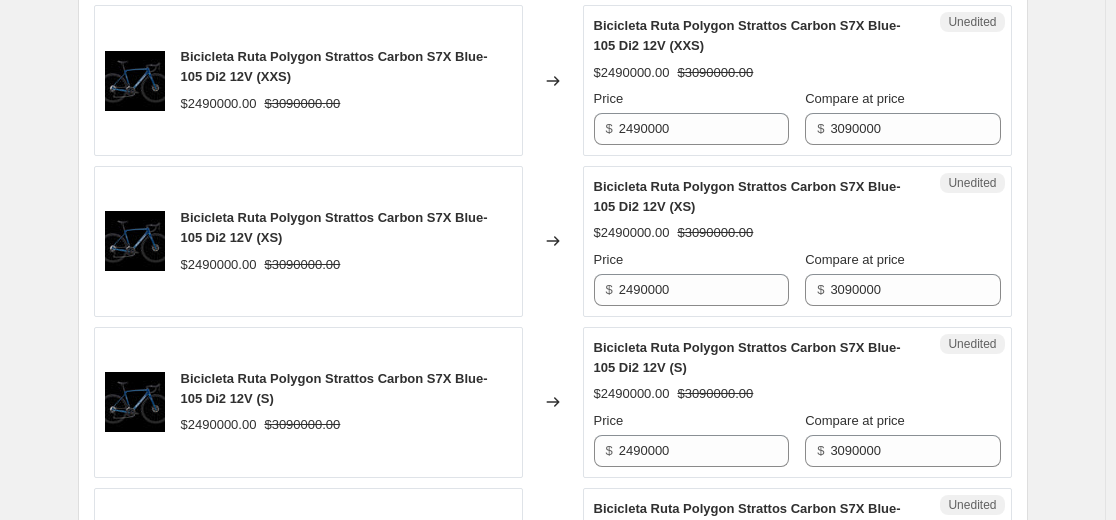 scroll, scrollTop: 1500, scrollLeft: 0, axis: vertical 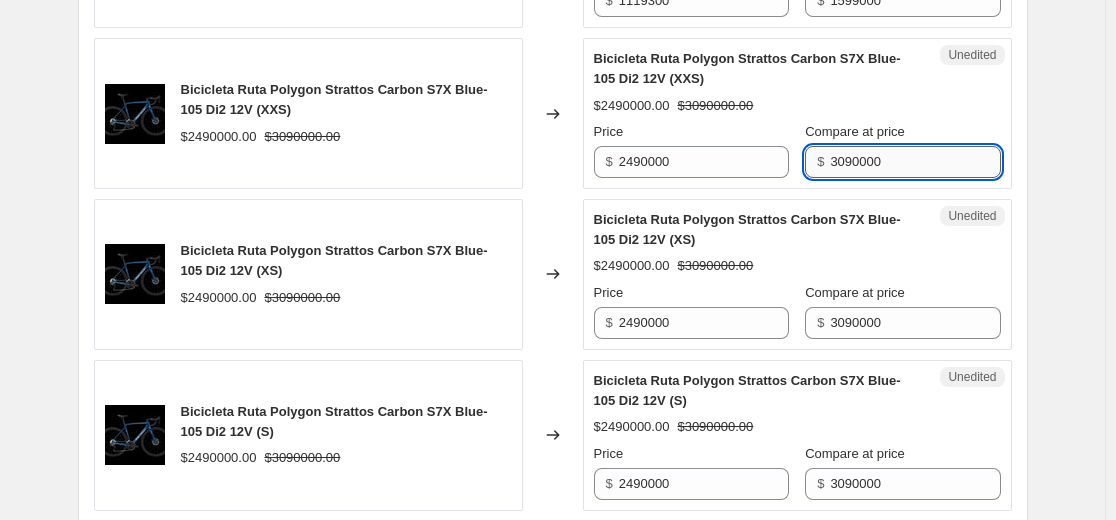 click on "3090000" at bounding box center (915, 162) 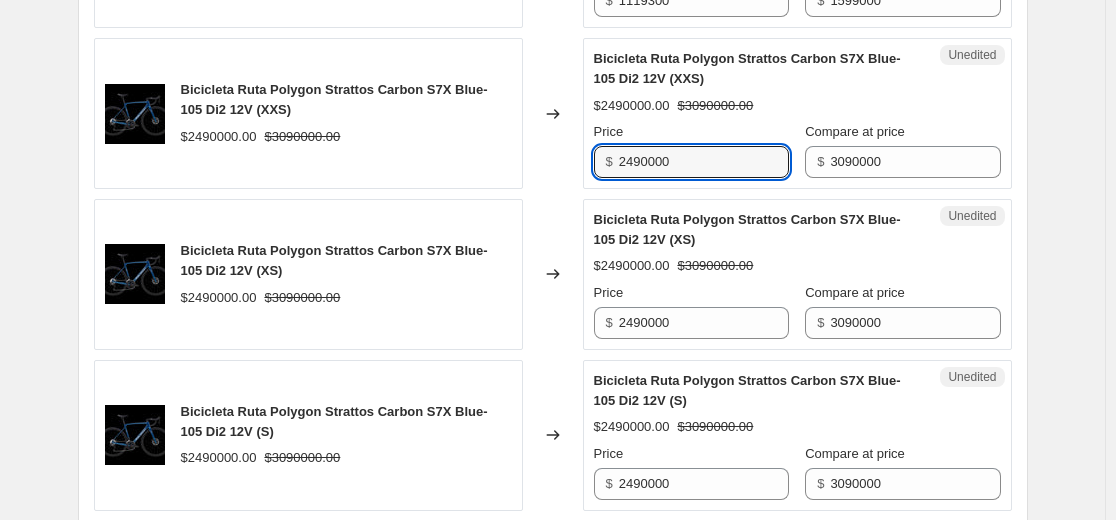 drag, startPoint x: 464, startPoint y: 158, endPoint x: 199, endPoint y: 187, distance: 266.58206 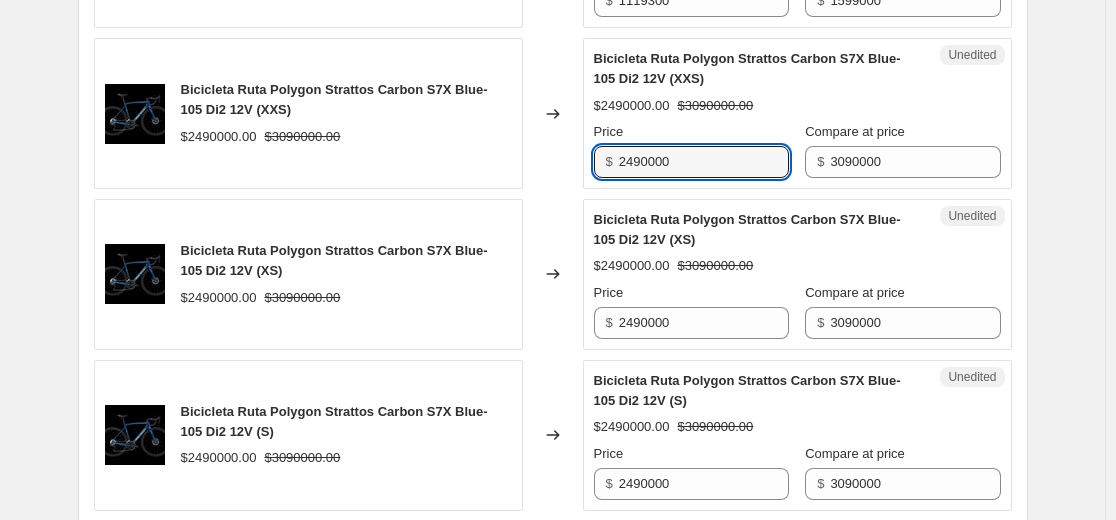 click on "Bicicleta Ruta Polygon Strattos S4D White/Blk - Tiagra 10V (XS) $1299000.00 $1599000.00 Changed to Success Edited Bicicleta Ruta Polygon Strattos S4D White/Blk - Tiagra 10V (XS) $1119300.00 $1599000.00 Price $ 1119300 Compare at price $ 1599000 Bicicleta Ruta Polygon Strattos S4D White/Blk - Tiagra 10V (S) $1299000.00 $1599000.00 Changed to Success Edited Bicicleta Ruta Polygon Strattos S4D White/Blk - Tiagra 10V (S) $1119300.00 $1599000.00 Price $ 1119300 Compare at price $ 1599000 Bicicleta Ruta Polygon Strattos S4D White/Blk - Tiagra 10V (M) $1299000.00 $1599000.00 Changed to Success Edited Bicicleta Ruta Polygon Strattos S4D White/Blk - Tiagra 10V (M) $1119300.00 $1599000.00 Price $ 1119300 Compare at price $ 1599000 Bicicleta Ruta Polygon Strattos S4D White/Blk - Tiagra 10V (L) $1299000.00 $1599000.00 Changed to Success Edited Bicicleta Ruta Polygon Strattos S4D White/Blk - Tiagra 10V (L) $1119300.00 $1599000.00 Price $ 1119300 Compare at price $ 1599000 $1299000.00 $1599000.00 Changed to Success Edited" at bounding box center (553, 817) 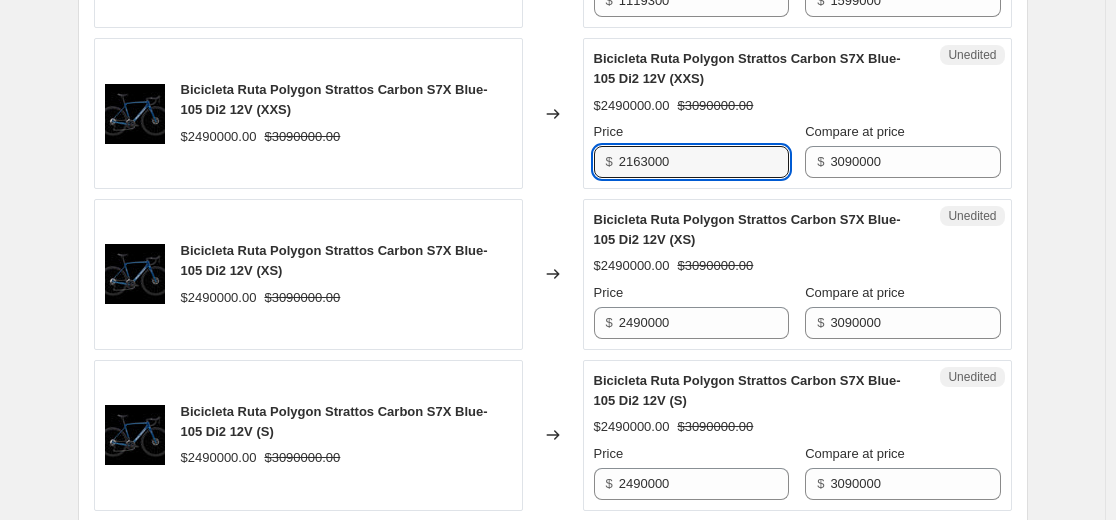 drag, startPoint x: 753, startPoint y: 168, endPoint x: 378, endPoint y: 201, distance: 376.4492 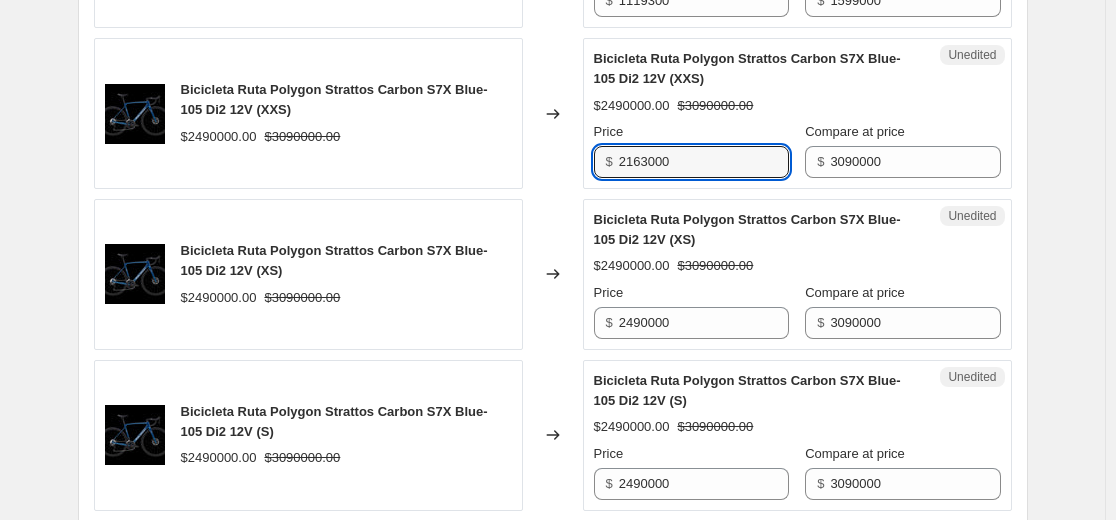 click on "Bicicleta Ruta Polygon Strattos S4D White/Blk - Tiagra 10V (XS) $1299000.00 $1599000.00 Changed to Success Edited Bicicleta Ruta Polygon Strattos S4D White/Blk - Tiagra 10V (XS) $1119300.00 $1599000.00 Price $ 1119300 Compare at price $ 1599000 Bicicleta Ruta Polygon Strattos S4D White/Blk - Tiagra 10V (S) $1299000.00 $1599000.00 Changed to Success Edited Bicicleta Ruta Polygon Strattos S4D White/Blk - Tiagra 10V (S) $1119300.00 $1599000.00 Price $ 1119300 Compare at price $ 1599000 Bicicleta Ruta Polygon Strattos S4D White/Blk - Tiagra 10V (M) $1299000.00 $1599000.00 Changed to Success Edited Bicicleta Ruta Polygon Strattos S4D White/Blk - Tiagra 10V (M) $1119300.00 $1599000.00 Price $ 1119300 Compare at price $ 1599000 Bicicleta Ruta Polygon Strattos S4D White/Blk - Tiagra 10V (L) $1299000.00 $1599000.00 Changed to Success Edited Bicicleta Ruta Polygon Strattos S4D White/Blk - Tiagra 10V (L) $1119300.00 $1599000.00 Price $ 1119300 Compare at price $ 1599000 $1299000.00 $1599000.00 Changed to Success Edited" at bounding box center (553, 817) 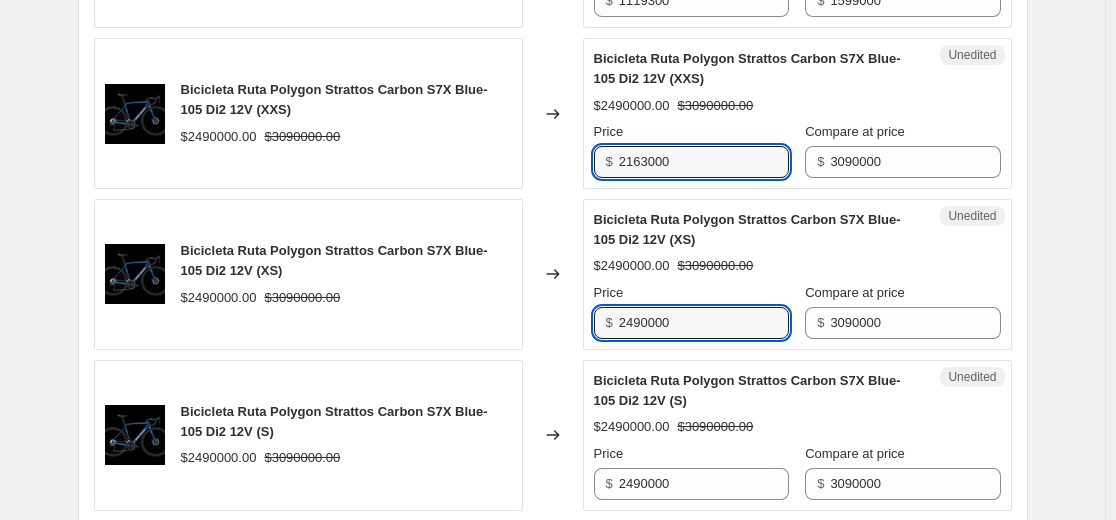 click on "Bicicleta Ruta Polygon Strattos S4D White/Blk - Tiagra 10V (XS) $1299000.00 $1599000.00 Changed to Success Edited Bicicleta Ruta Polygon Strattos S4D White/Blk - Tiagra 10V (XS) $1119300.00 $1599000.00 Price $ 1119300 Compare at price $ 1599000 Bicicleta Ruta Polygon Strattos S4D White/Blk - Tiagra 10V (S) $1299000.00 $1599000.00 Changed to Success Edited Bicicleta Ruta Polygon Strattos S4D White/Blk - Tiagra 10V (S) $1119300.00 $1599000.00 Price $ 1119300 Compare at price $ 1599000 Bicicleta Ruta Polygon Strattos S4D White/Blk - Tiagra 10V (M) $1299000.00 $1599000.00 Changed to Success Edited Bicicleta Ruta Polygon Strattos S4D White/Blk - Tiagra 10V (M) $1119300.00 $1599000.00 Price $ 1119300 Compare at price $ 1599000 Bicicleta Ruta Polygon Strattos S4D White/Blk - Tiagra 10V (L) $1299000.00 $1599000.00 Changed to Success Edited Bicicleta Ruta Polygon Strattos S4D White/Blk - Tiagra 10V (L) $1119300.00 $1599000.00 Price $ 1119300 Compare at price $ 1599000 $1299000.00 $1599000.00 Changed to Success Edited" at bounding box center [553, 817] 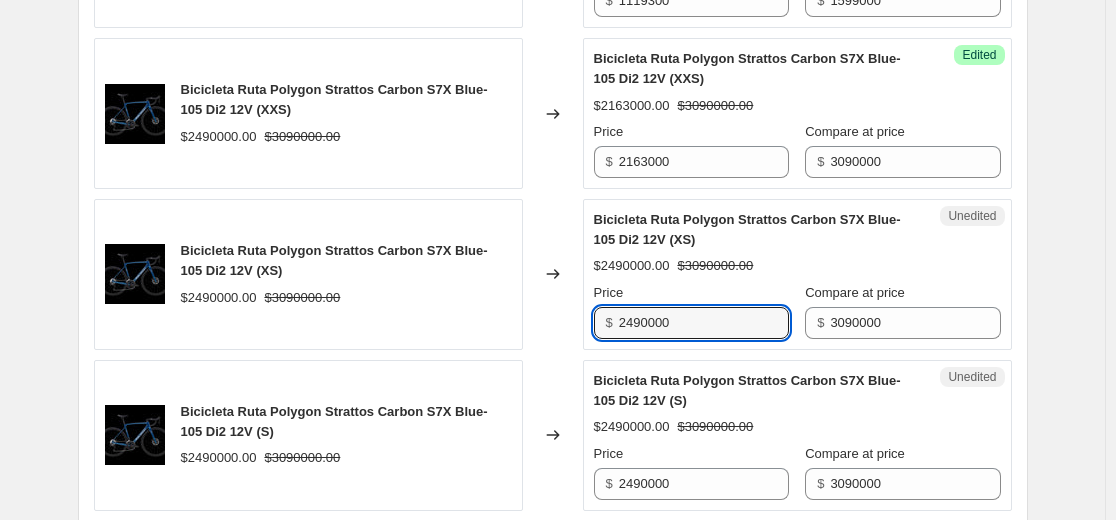 paste on "163" 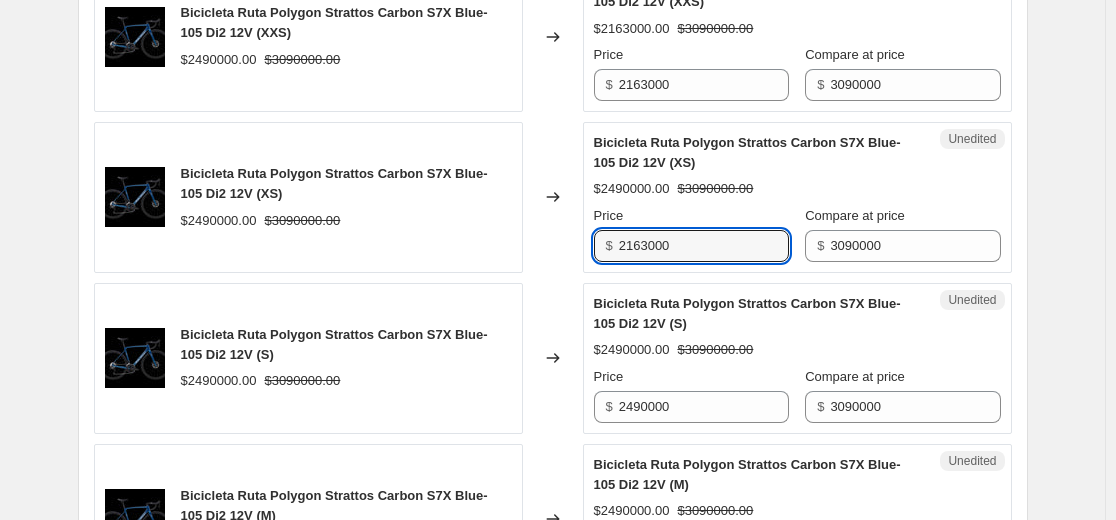 scroll, scrollTop: 1700, scrollLeft: 0, axis: vertical 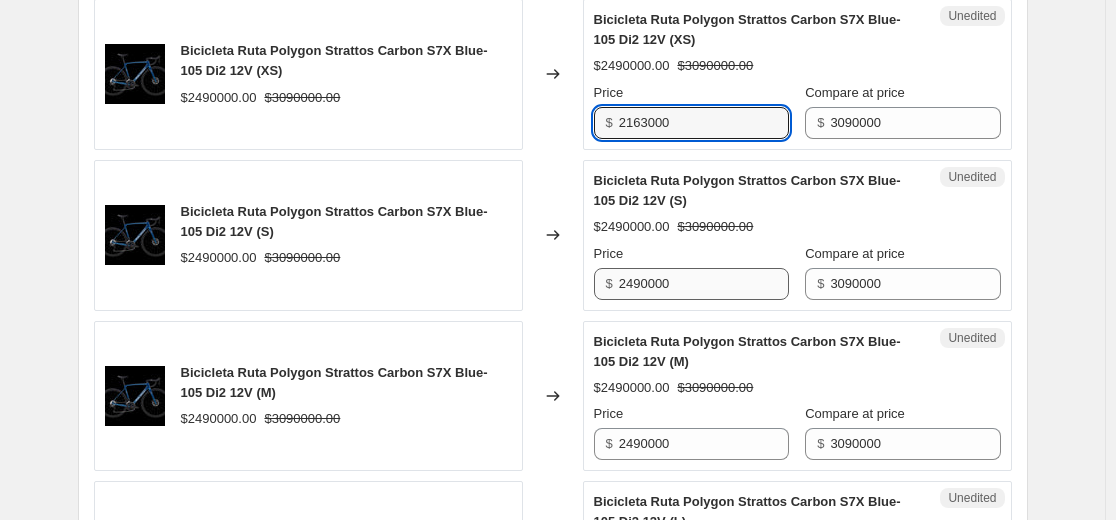 type on "2163000" 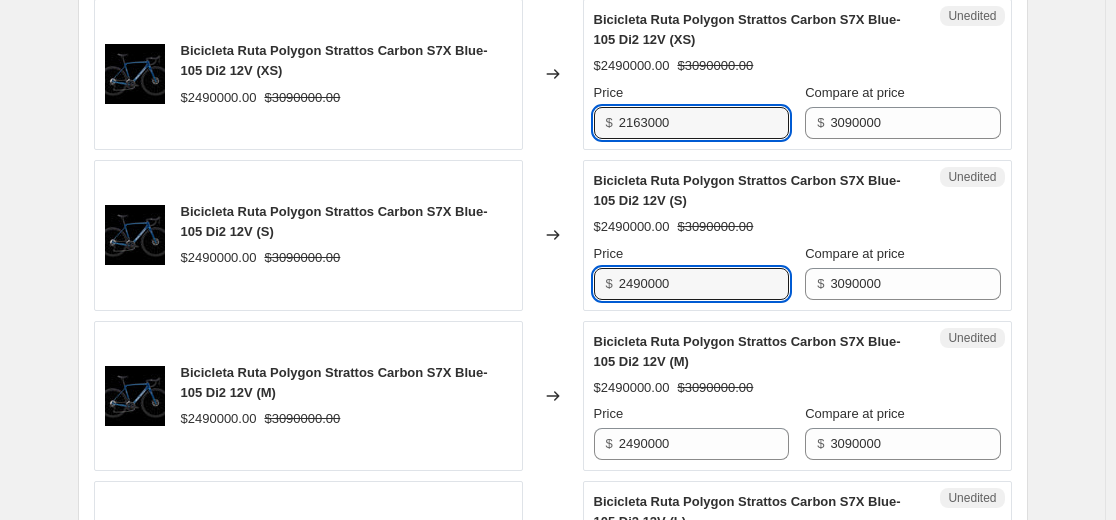 drag, startPoint x: 666, startPoint y: 286, endPoint x: 496, endPoint y: 289, distance: 170.02647 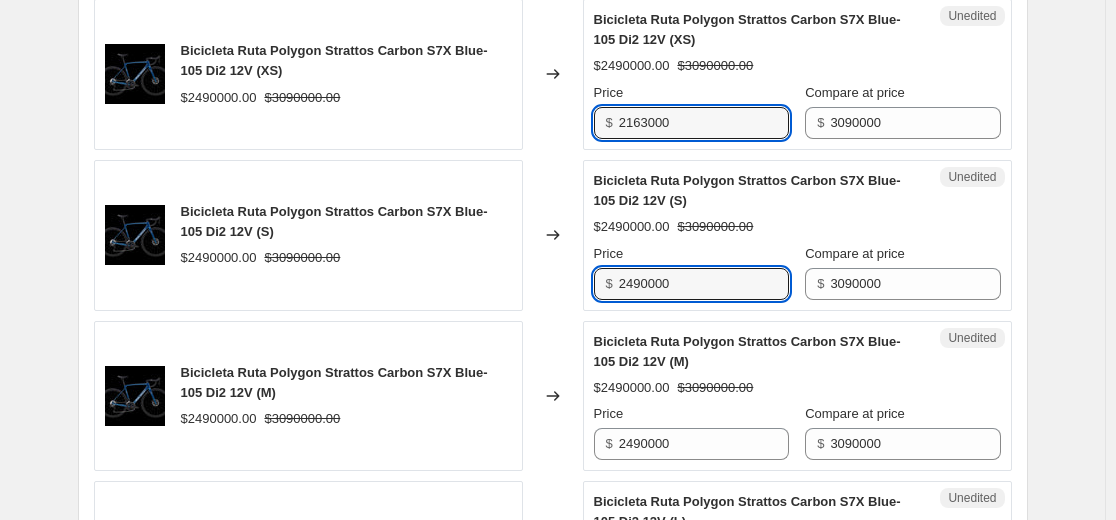 click on "Bicicleta Ruta Polygon Strattos Carbon S7X Blue- 105 Di2 12V (S) $2490000.00 $3090000.00 Changed to Unedited Bicicleta Ruta Polygon Strattos Carbon S7X Blue- 105 Di2 12V (S) $2490000.00 $3090000.00 Price $ 2490000 Compare at price $ 3090000" at bounding box center [553, 235] 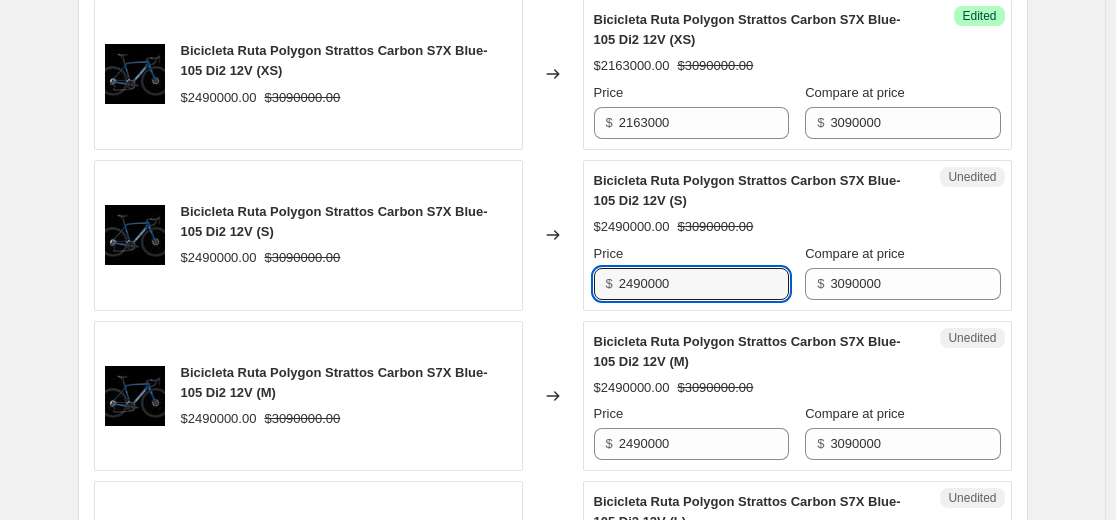 paste on "163" 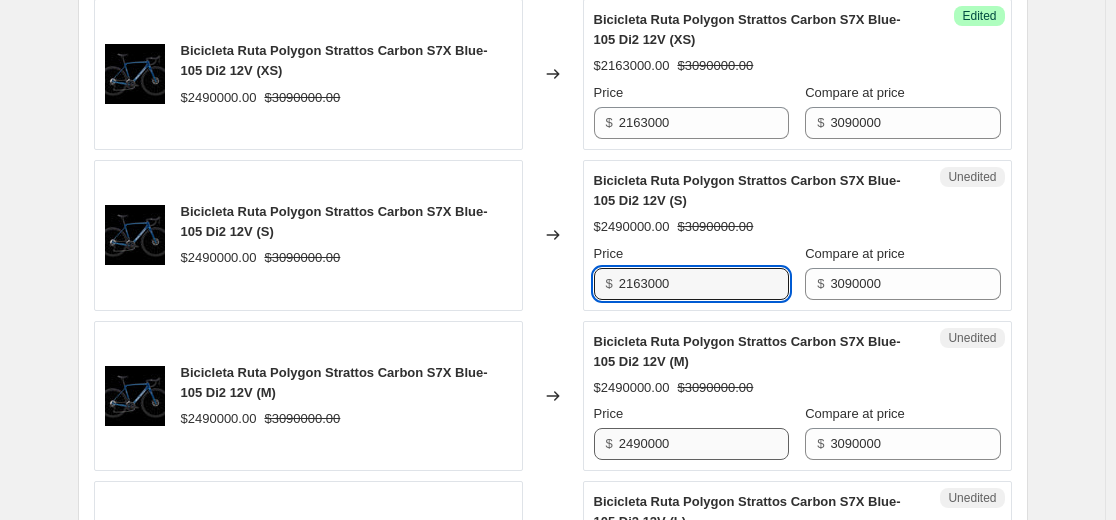 type on "2163000" 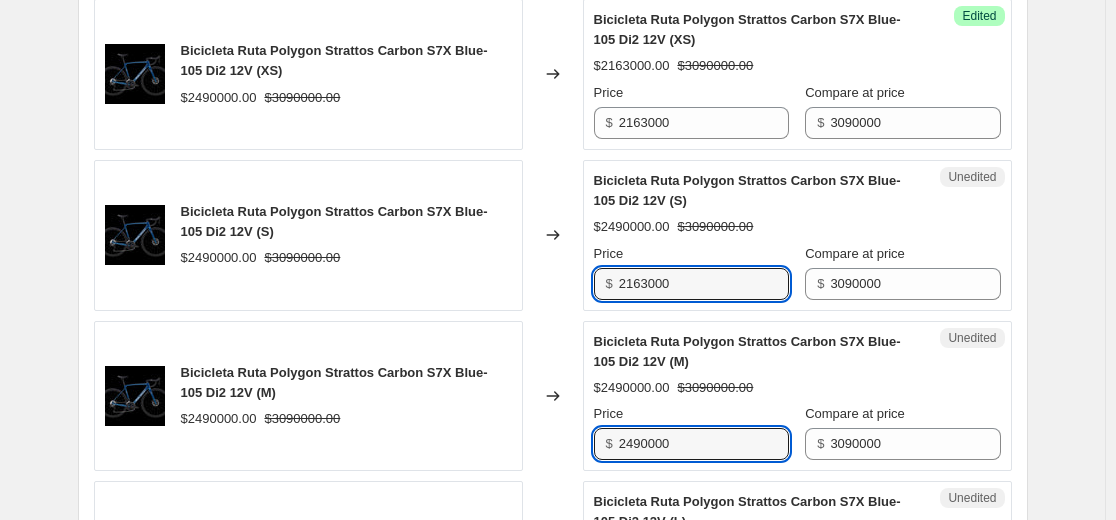 drag, startPoint x: 765, startPoint y: 450, endPoint x: 385, endPoint y: 465, distance: 380.29593 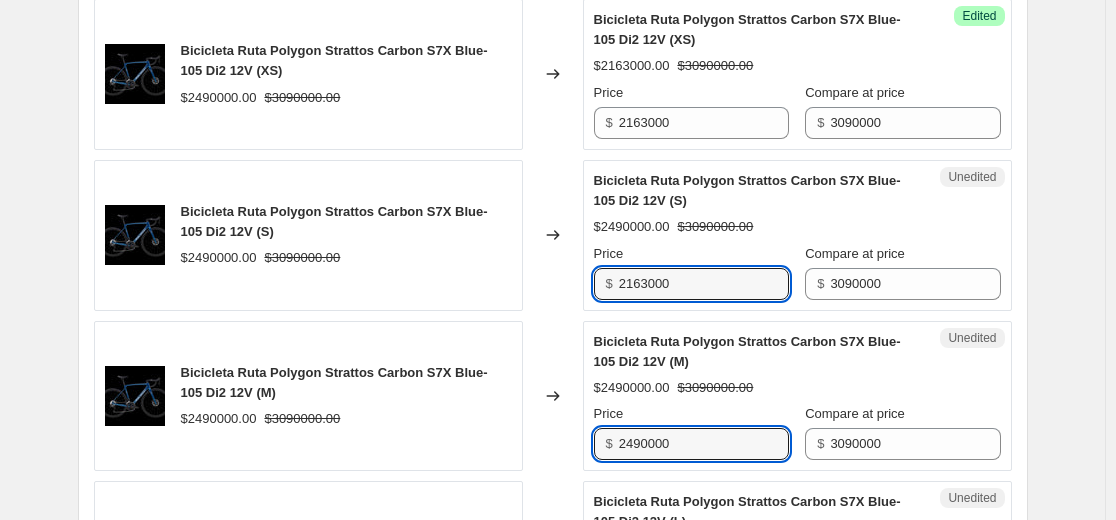 click on "Bicicleta Ruta Polygon Strattos Carbon S7X Blue- 105 Di2 12V (M) $2490000.00 $3090000.00 Changed to Unedited Bicicleta Ruta Polygon Strattos Carbon S7X Blue- 105 Di2 12V (M) $2490000.00 $3090000.00 Price $ 2490000 Compare at price $ 3090000" at bounding box center [553, 396] 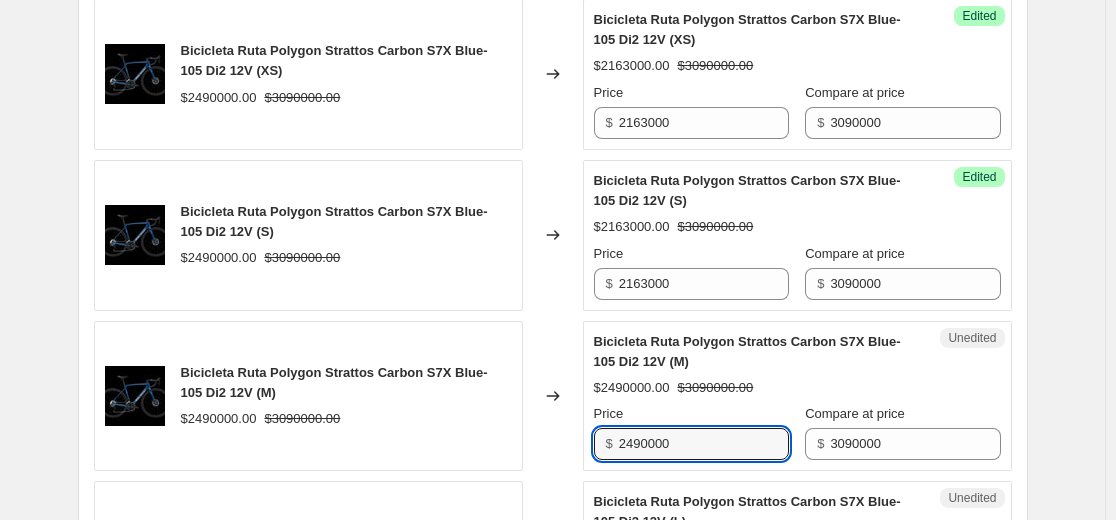 paste on "163" 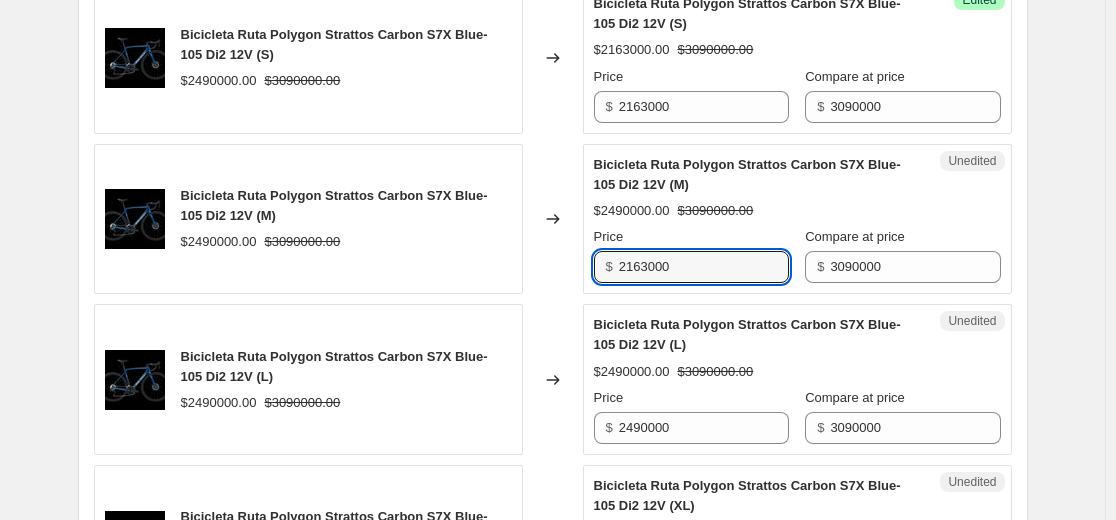 scroll, scrollTop: 2000, scrollLeft: 0, axis: vertical 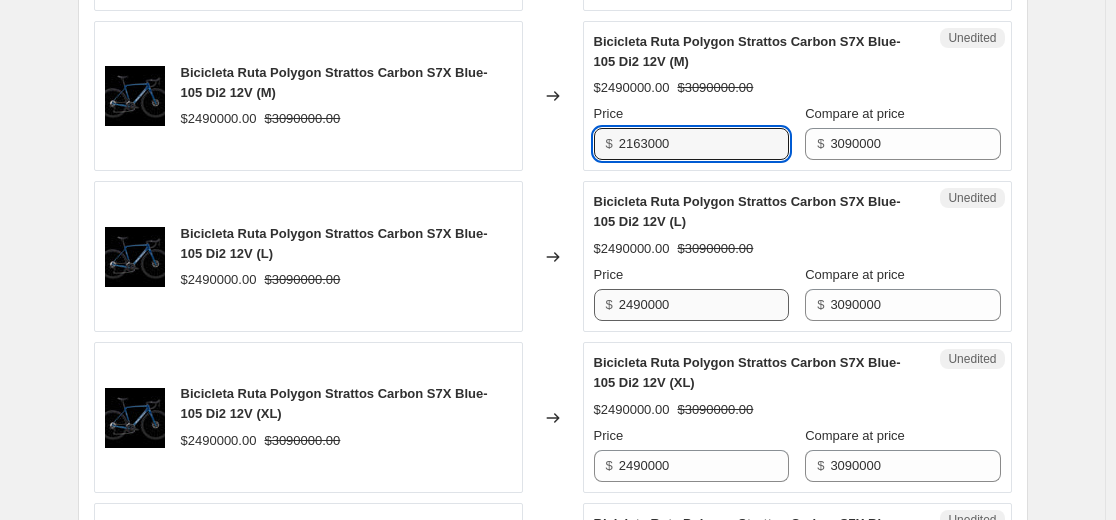 type on "2163000" 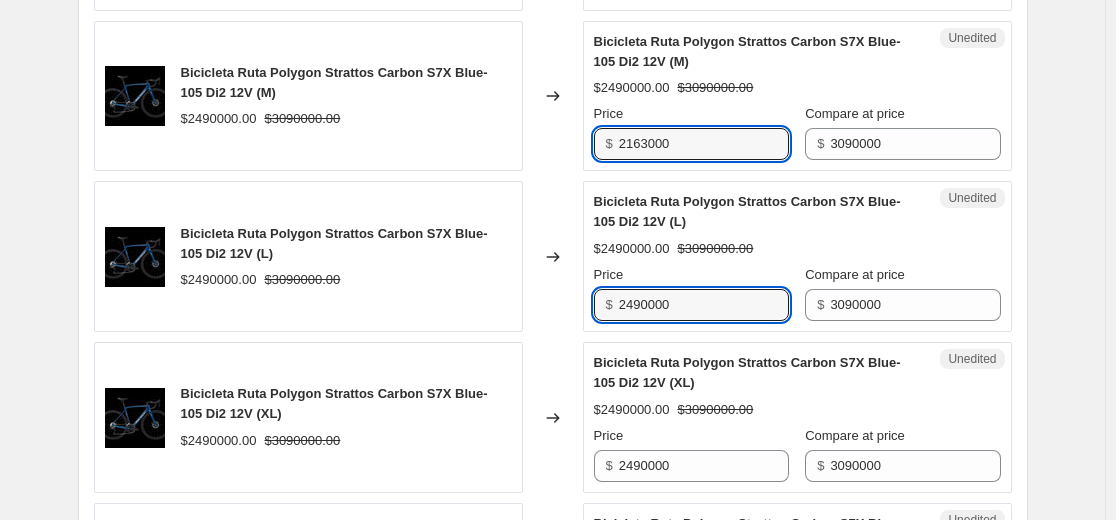 drag, startPoint x: 738, startPoint y: 306, endPoint x: 236, endPoint y: 326, distance: 502.39825 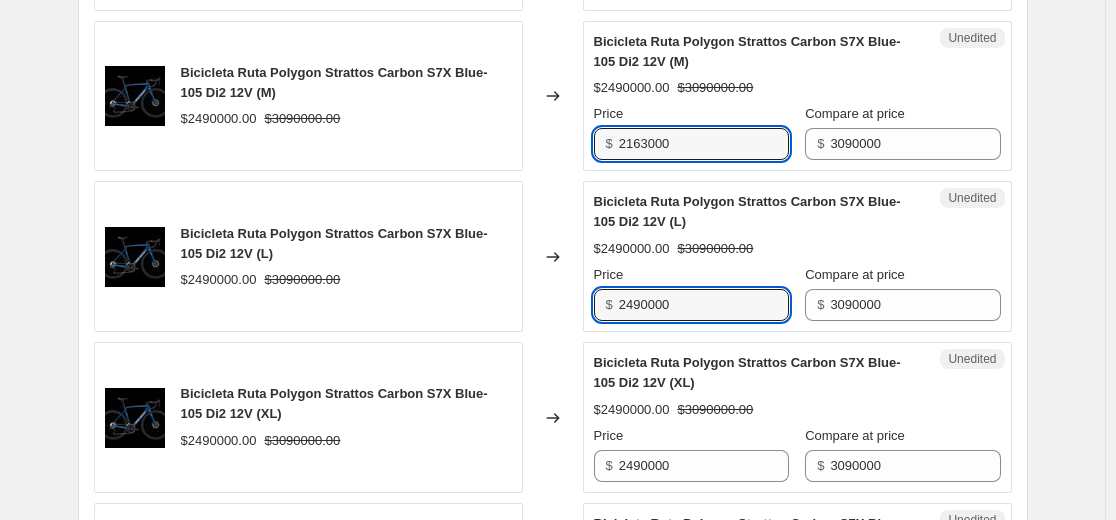 click on "Bicicleta Ruta Polygon Strattos Carbon S7X Blue- 105 Di2 12V (L) $2490000.00 $3090000.00 Changed to Unedited Bicicleta Ruta Polygon Strattos Carbon S7X Blue- 105 Di2 12V (L) $2490000.00 $3090000.00 Price $ 2490000 Compare at price $ 3090000" at bounding box center [553, 256] 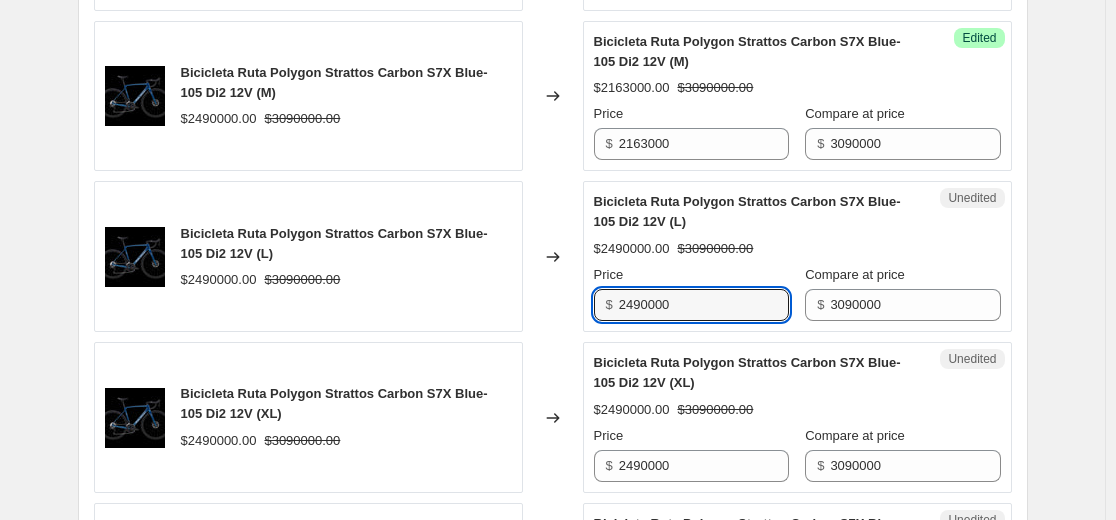 paste on "163" 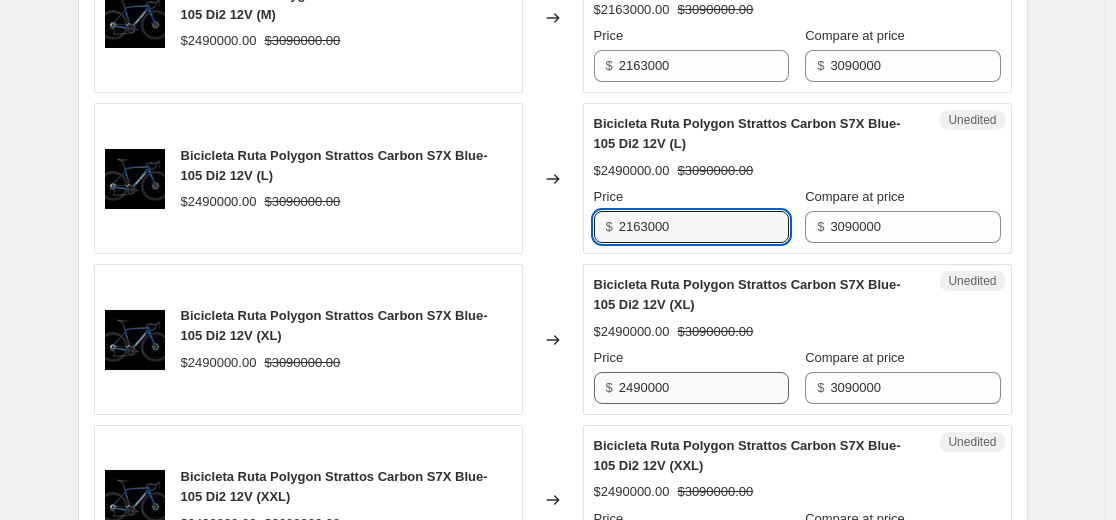 scroll, scrollTop: 2200, scrollLeft: 0, axis: vertical 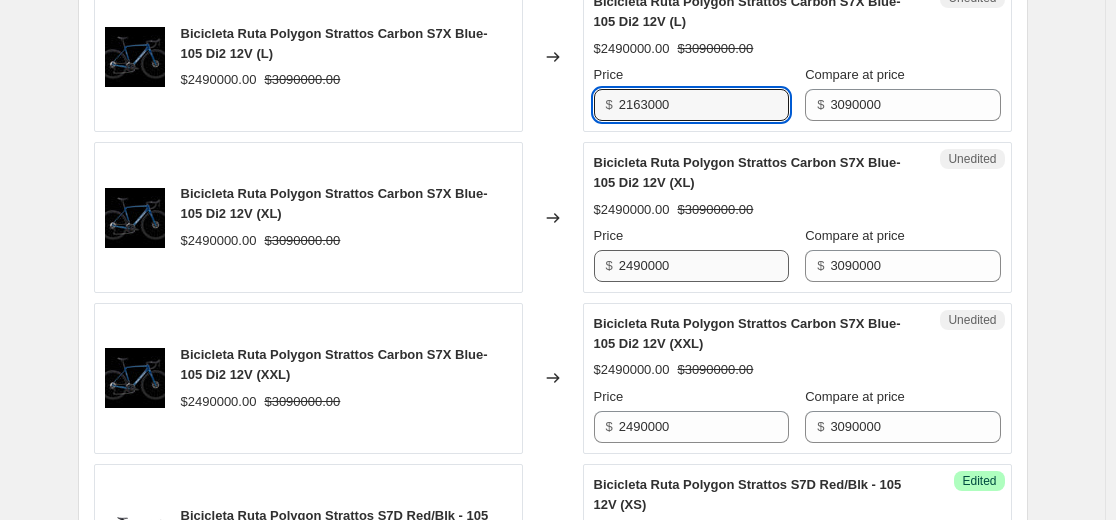 type on "2163000" 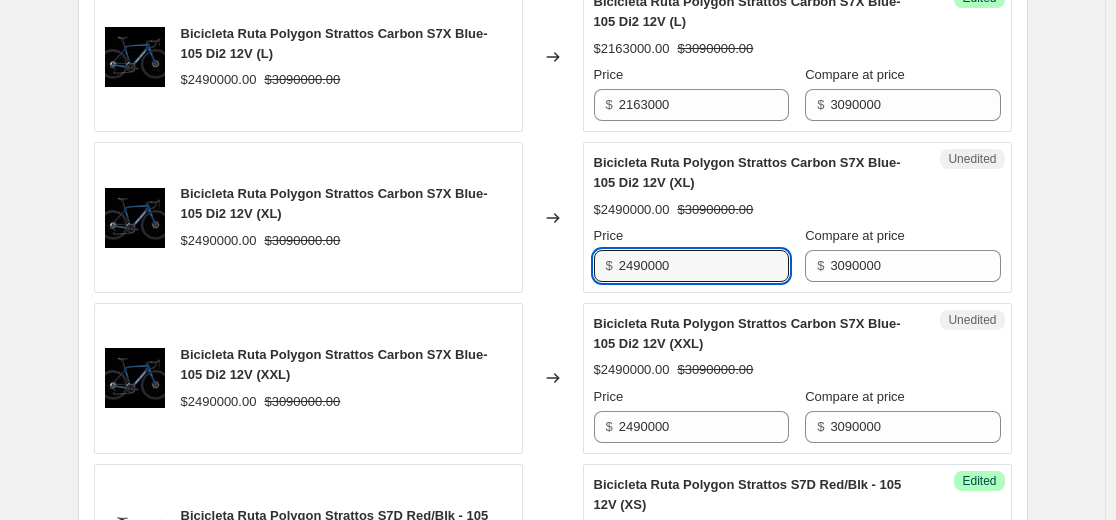 drag, startPoint x: 686, startPoint y: 270, endPoint x: 232, endPoint y: 289, distance: 454.3974 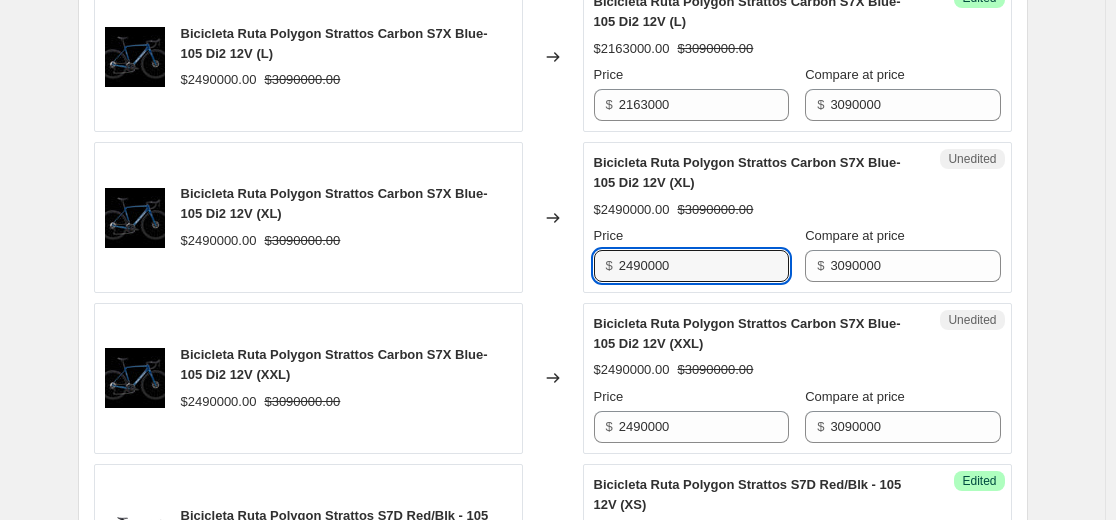 click on "Bicicleta Ruta Polygon Strattos Carbon S7X Blue- 105 Di2 12V (XL) $2490000.00 $3090000.00 Changed to Unedited Bicicleta Ruta Polygon Strattos Carbon S7X Blue- 105 Di2 12V (XL) $2490000.00 $3090000.00 Price $ 2490000 Compare at price $ 3090000" at bounding box center [553, 217] 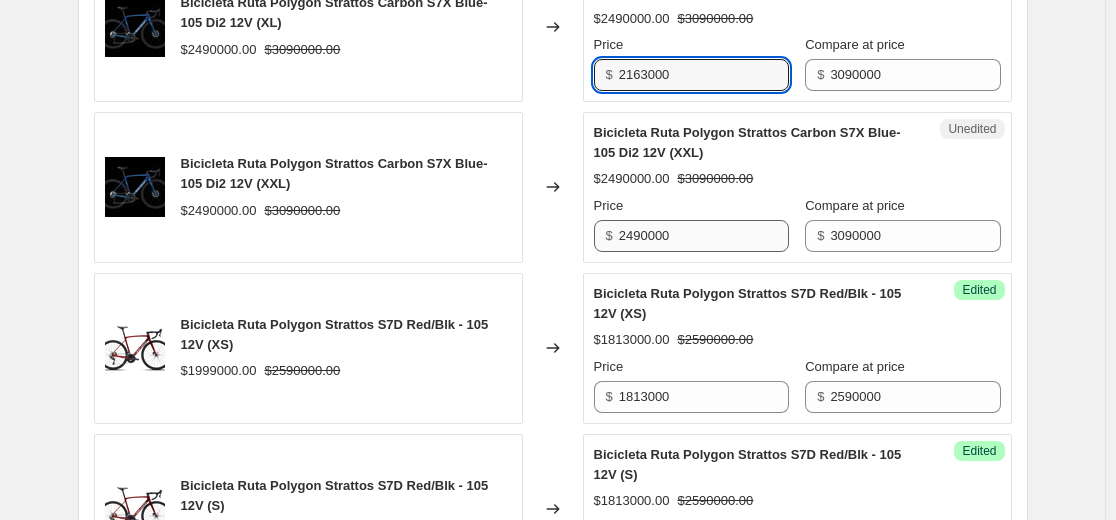 scroll, scrollTop: 2400, scrollLeft: 0, axis: vertical 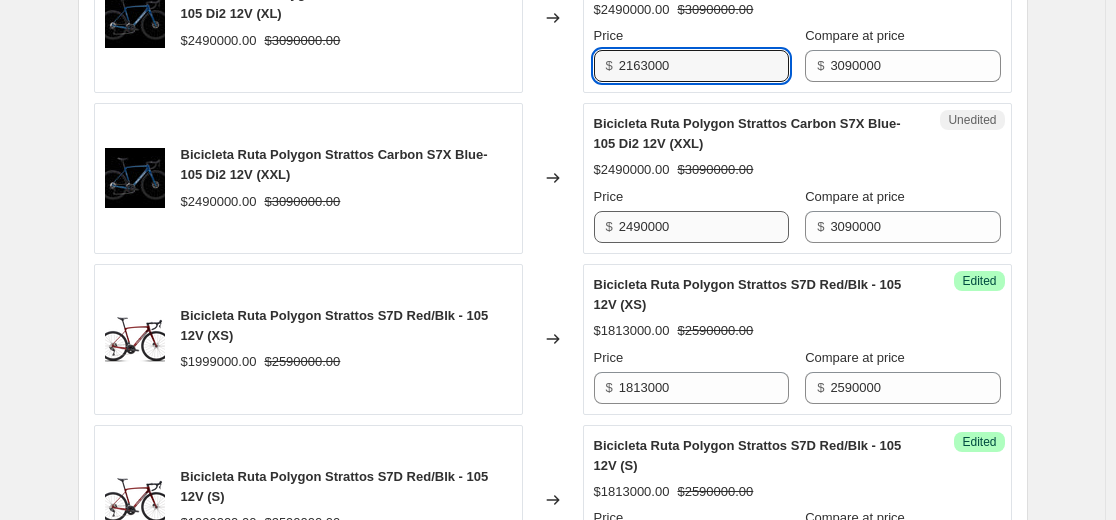 type on "2163000" 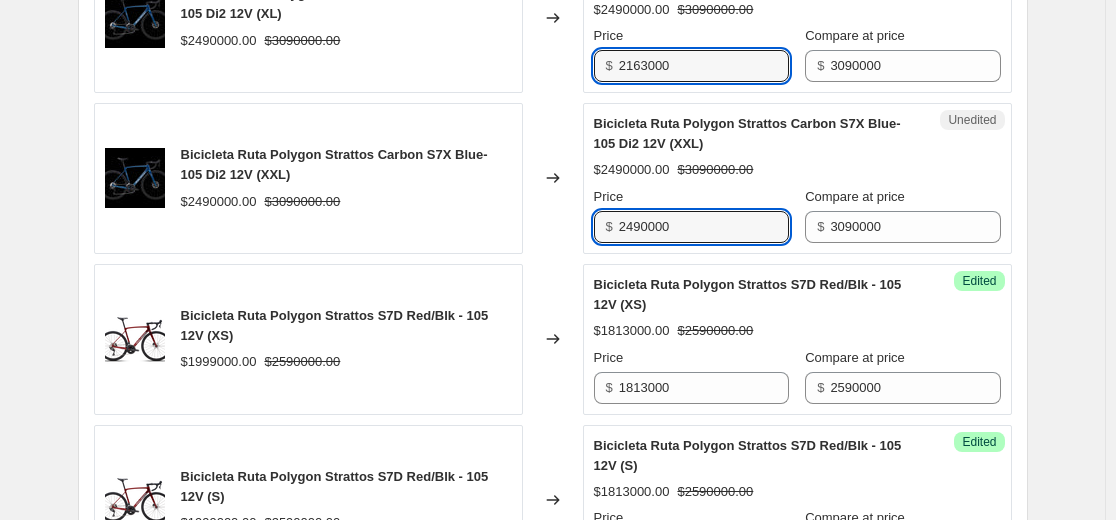 drag, startPoint x: 686, startPoint y: 225, endPoint x: 339, endPoint y: 225, distance: 347 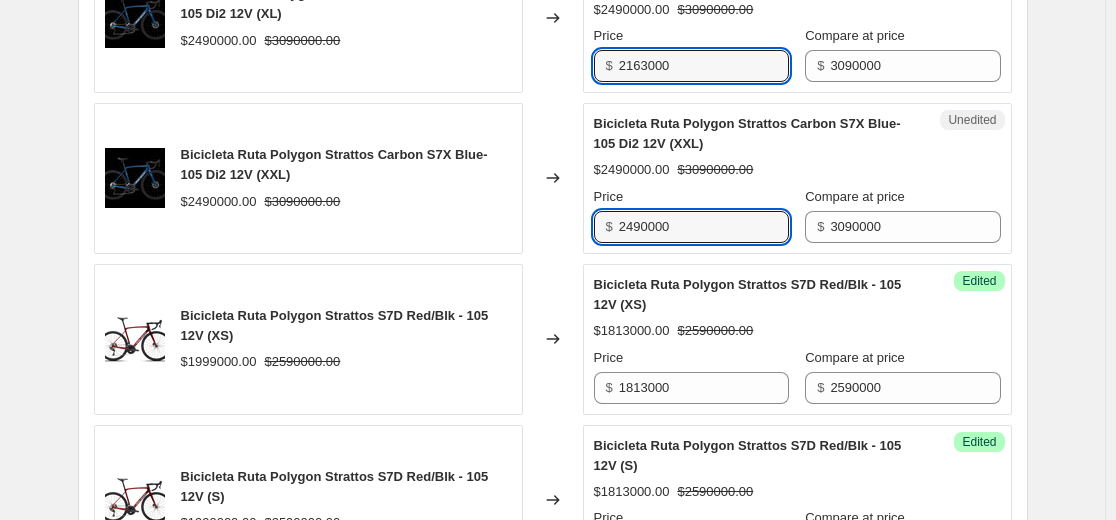 click on "Bicicleta Ruta Polygon Strattos Carbon S7X Blue- 105 Di2 12V (XXL) $2490000.00 $3090000.00 Changed to Unedited Bicicleta Ruta Polygon Strattos Carbon S7X Blue- 105 Di2 12V (XXL) $2490000.00 $3090000.00 Price $ 2490000 Compare at price $ 3090000" at bounding box center [553, 178] 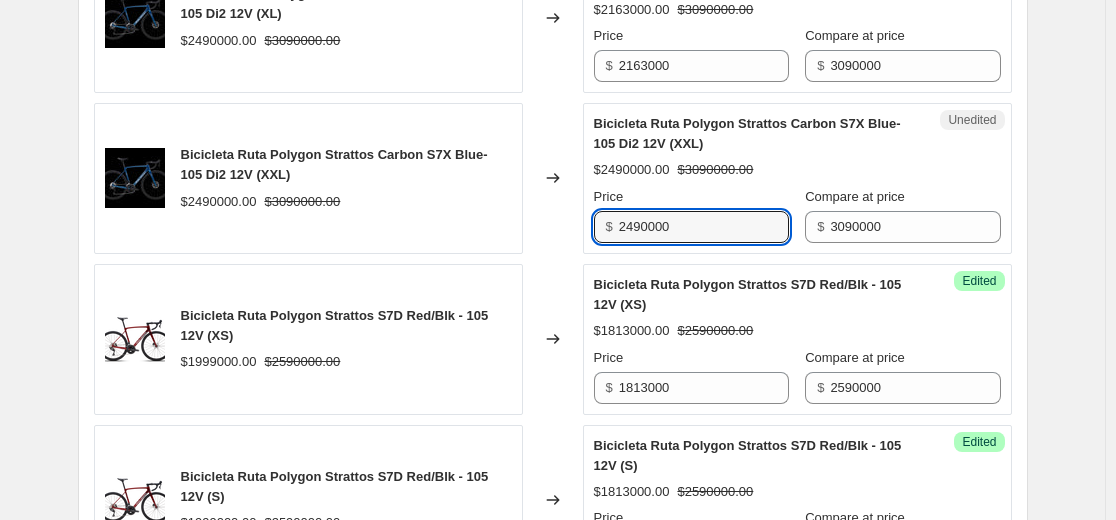 paste on "163" 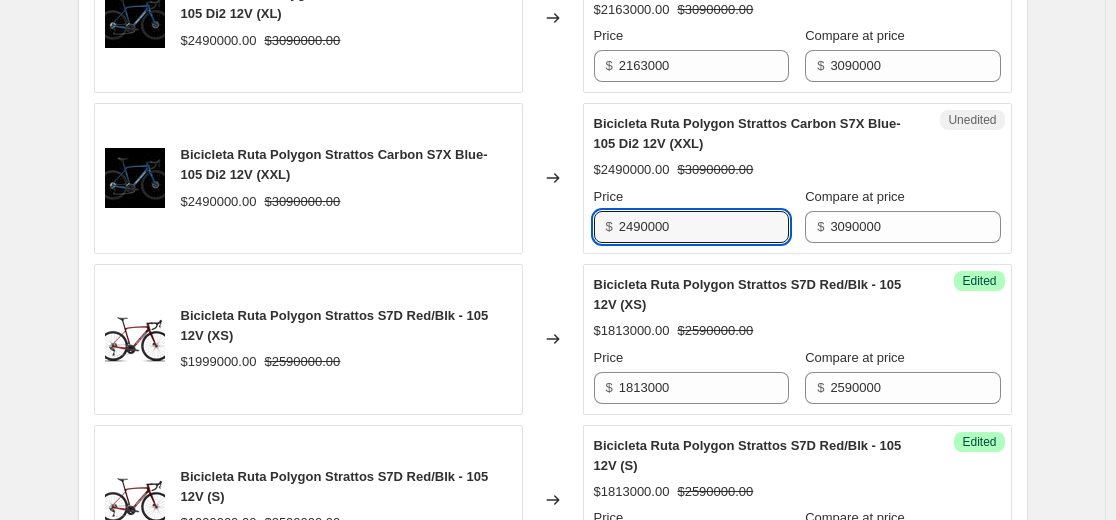 type on "2163000" 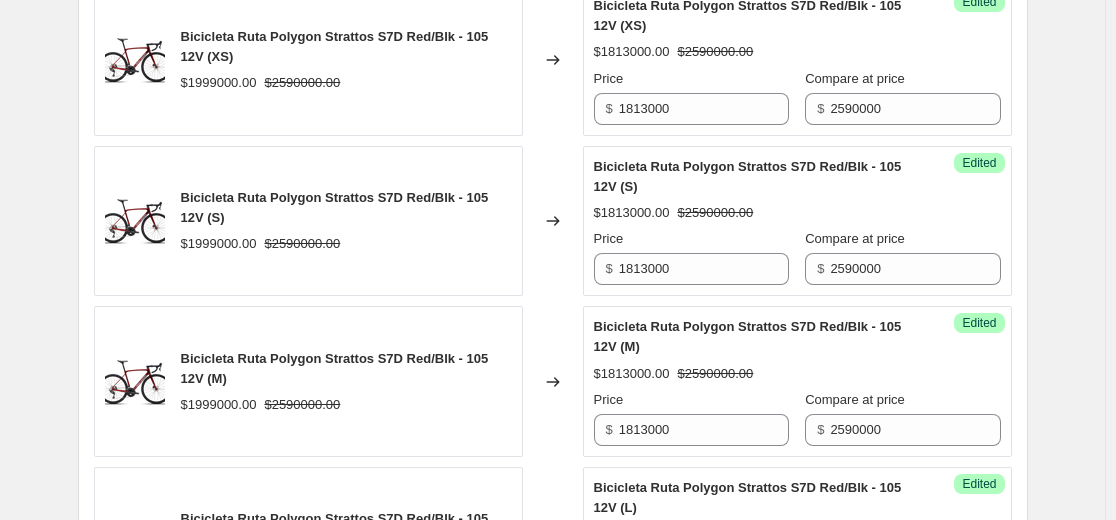 scroll, scrollTop: 2700, scrollLeft: 0, axis: vertical 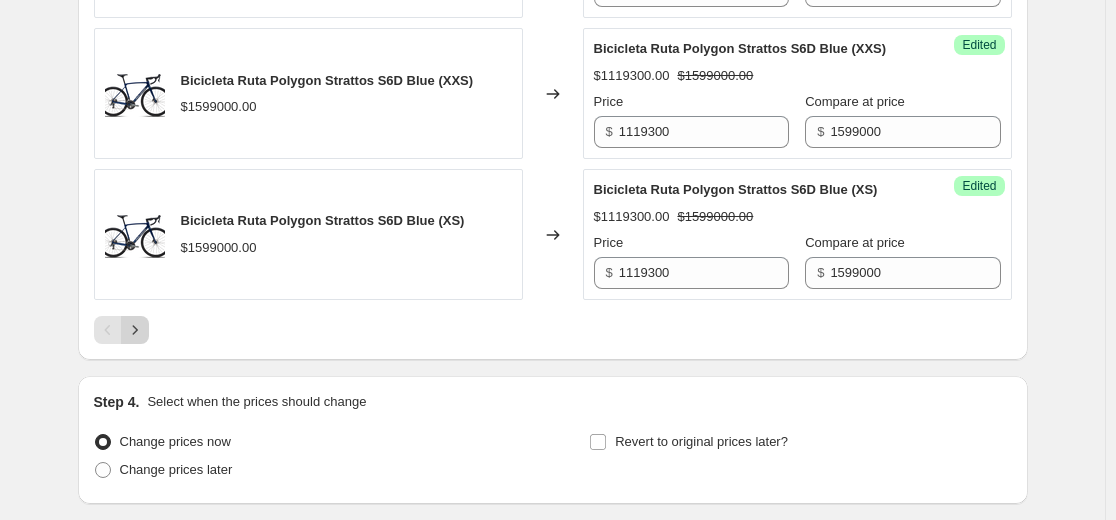 click 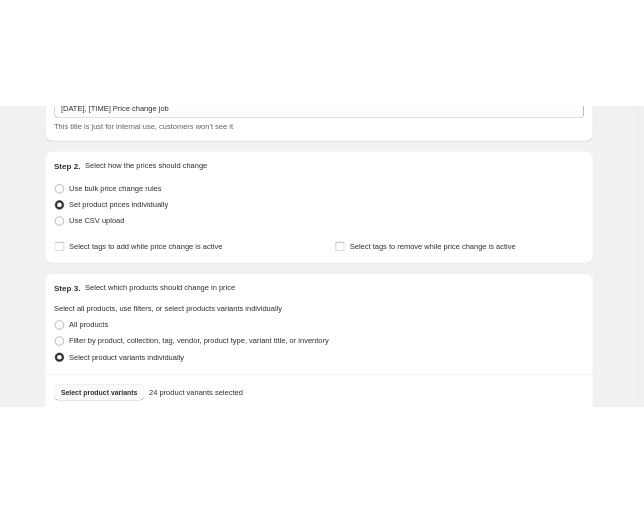 scroll, scrollTop: 338, scrollLeft: 0, axis: vertical 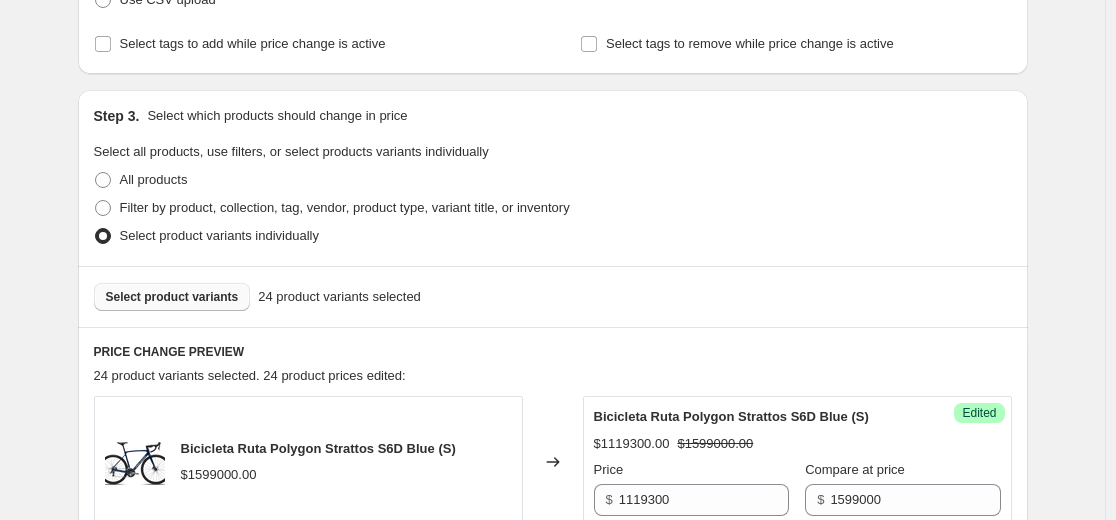 click on "Select product variants" at bounding box center (172, 297) 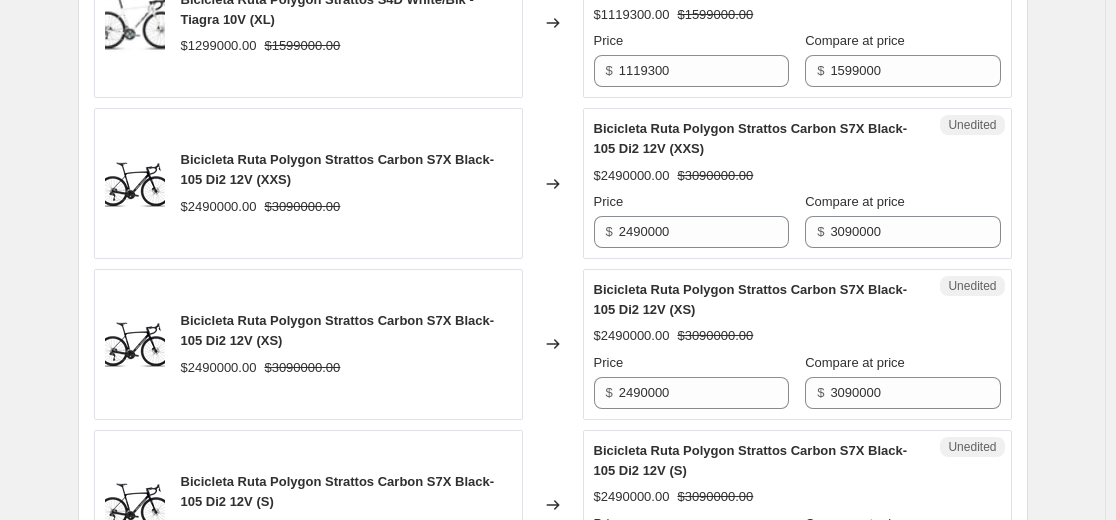 scroll, scrollTop: 1438, scrollLeft: 0, axis: vertical 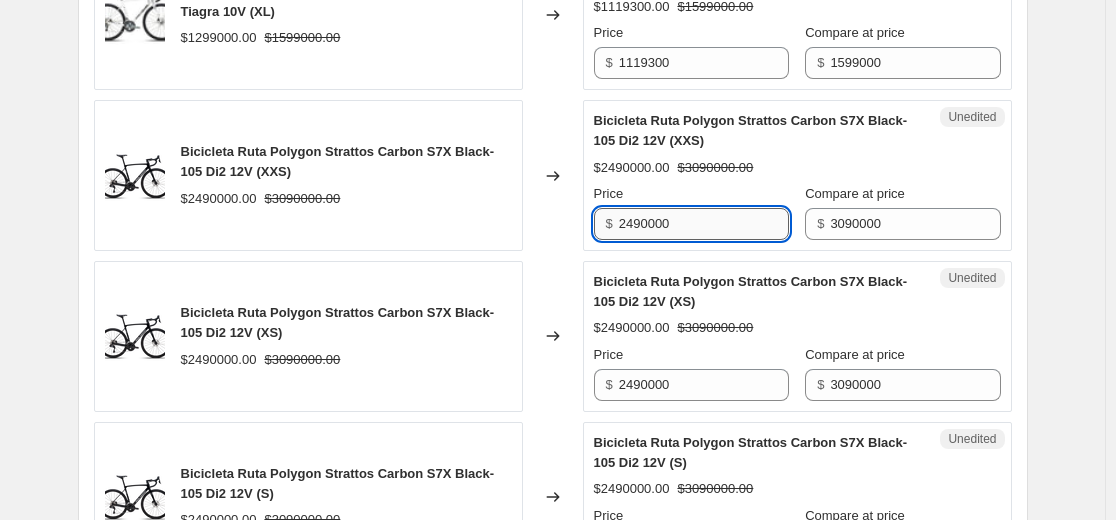 click on "2490000" at bounding box center (704, 224) 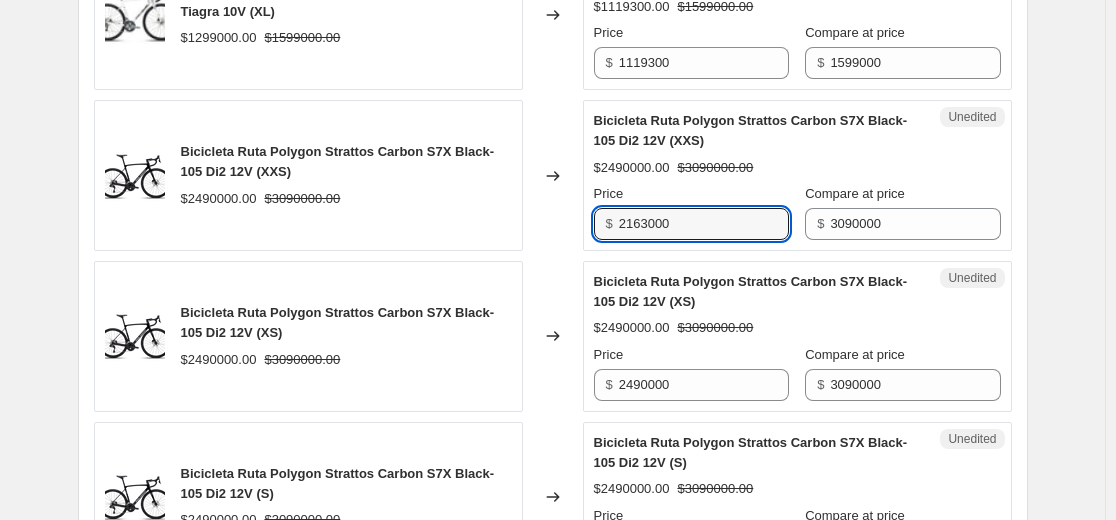 drag, startPoint x: 752, startPoint y: 225, endPoint x: 365, endPoint y: 258, distance: 388.40442 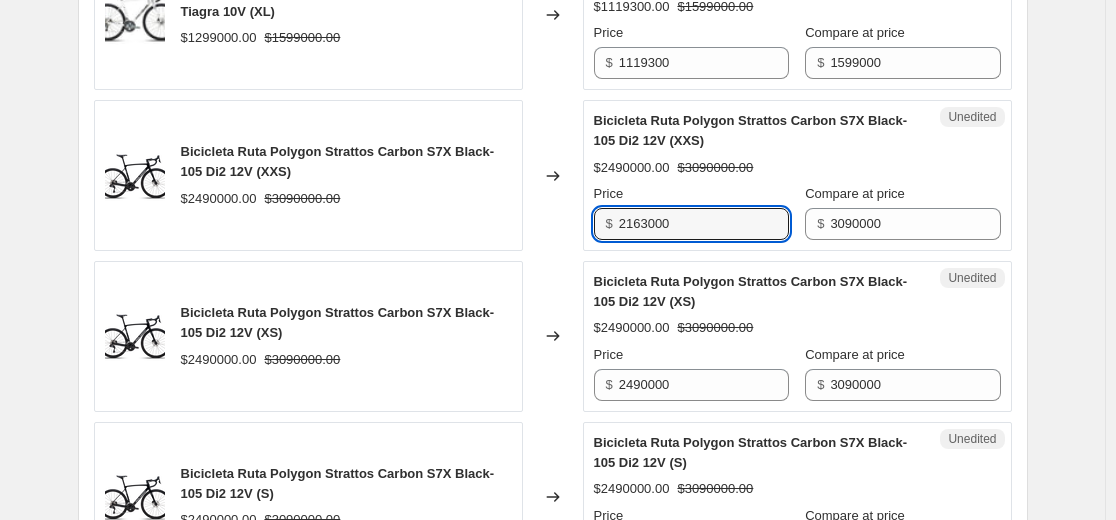 click on "Bicicleta Ruta Polygon Strattos S4D White/Blk - Tiagra 10V (XS) $1299000.00 $1599000.00 Changed to Success Edited Bicicleta Ruta Polygon Strattos S4D White/Blk - Tiagra 10V (XS) $1119300.00 $1599000.00 Price $ 1119300 Compare at price $ 1599000 Bicicleta Ruta Polygon Strattos S4D White/Blk - Tiagra 10V (S) $1299000.00 $1599000.00 Changed to Success Edited Bicicleta Ruta Polygon Strattos S4D White/Blk - Tiagra 10V (S) $1119300.00 $1599000.00 Price $ 1119300 Compare at price $ 1599000 Bicicleta Ruta Polygon Strattos S4D White/Blk - Tiagra 10V (M) $1299000.00 $1599000.00 Changed to Success Edited Bicicleta Ruta Polygon Strattos S4D White/Blk - Tiagra 10V (M) $1119300.00 $1599000.00 Price $ 1119300 Compare at price $ 1599000 Bicicleta Ruta Polygon Strattos S4D White/Blk - Tiagra 10V (L) $1299000.00 $1599000.00 Changed to Success Edited Bicicleta Ruta Polygon Strattos S4D White/Blk - Tiagra 10V (L) $1119300.00 $1599000.00 Price $ 1119300 Compare at price $ 1599000 $1299000.00 $1599000.00 Changed to Success Edited" at bounding box center [553, 899] 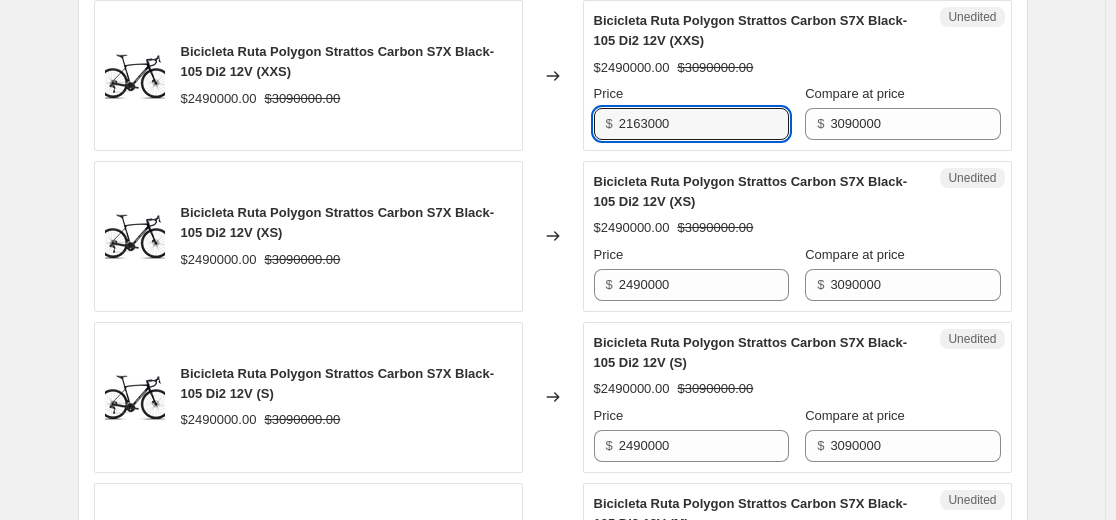 type on "2163000" 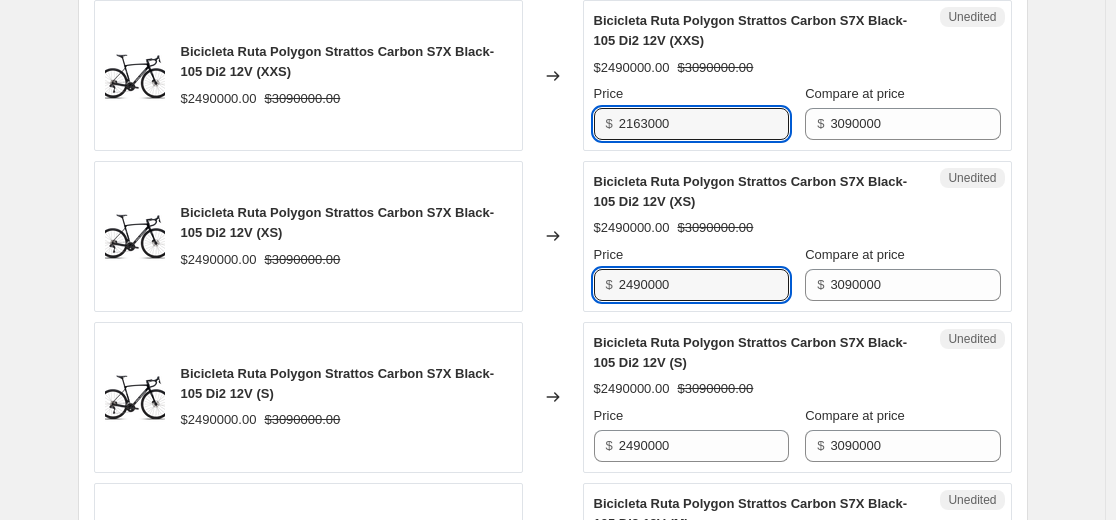 drag, startPoint x: 409, startPoint y: 317, endPoint x: 324, endPoint y: 331, distance: 86.145226 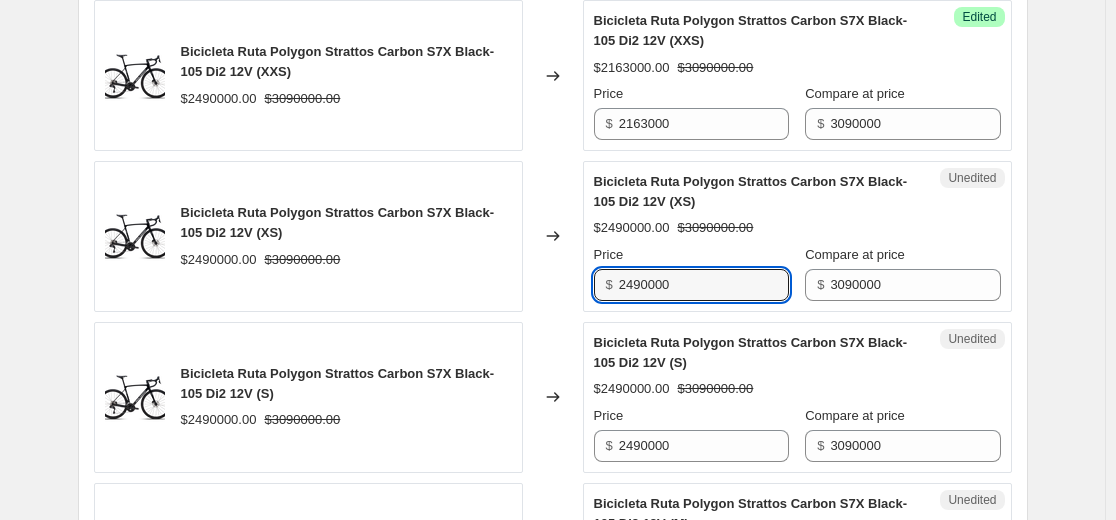 paste on "163" 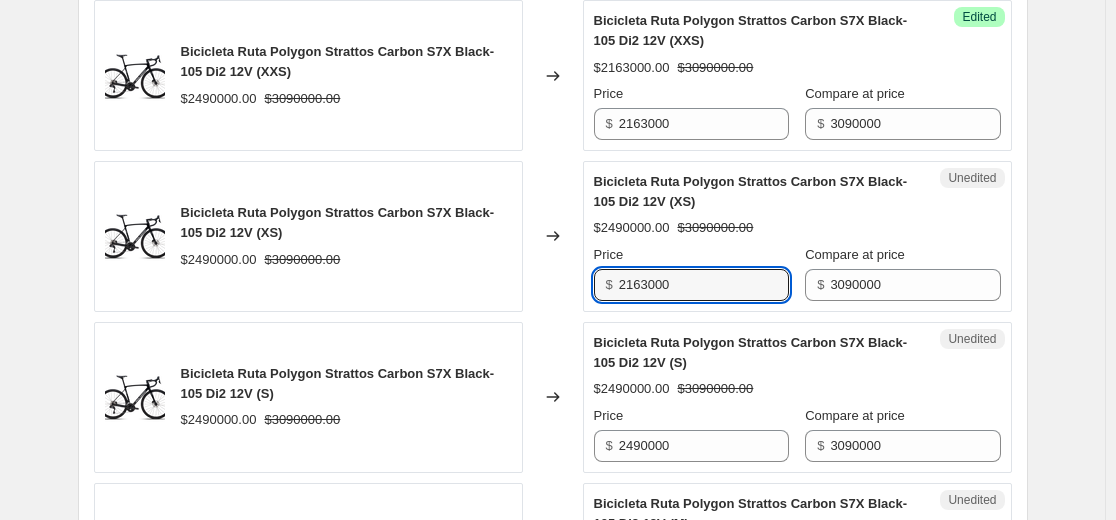 type on "2163000" 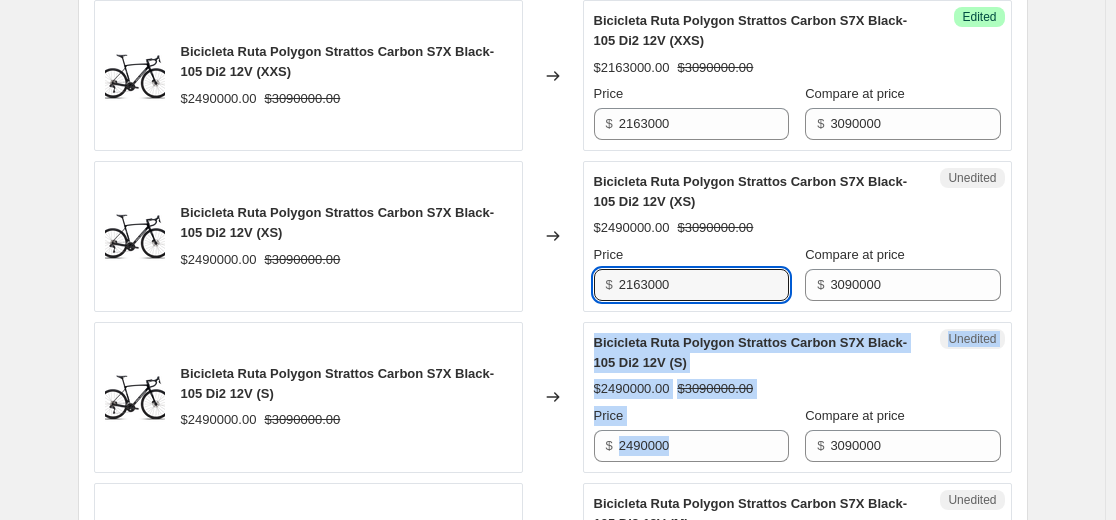 click on "Bicicleta Ruta Polygon Strattos S4D White/Blk - Tiagra 10V (XS) $1299000.00 $1599000.00 Changed to Success Edited Bicicleta Ruta Polygon Strattos S4D White/Blk - Tiagra 10V (XS) $1119300.00 $1599000.00 Price $ 1119300 Compare at price $ 1599000 Bicicleta Ruta Polygon Strattos S4D White/Blk - Tiagra 10V (S) $1299000.00 $1599000.00 Changed to Success Edited Bicicleta Ruta Polygon Strattos S4D White/Blk - Tiagra 10V (S) $1119300.00 $1599000.00 Price $ 1119300 Compare at price $ 1599000 Bicicleta Ruta Polygon Strattos S4D White/Blk - Tiagra 10V (M) $1299000.00 $1599000.00 Changed to Success Edited Bicicleta Ruta Polygon Strattos S4D White/Blk - Tiagra 10V (M) $1119300.00 $1599000.00 Price $ 1119300 Compare at price $ 1599000 Bicicleta Ruta Polygon Strattos S4D White/Blk - Tiagra 10V (L) $1299000.00 $1599000.00 Changed to Success Edited Bicicleta Ruta Polygon Strattos S4D White/Blk - Tiagra 10V (L) $1119300.00 $1599000.00 Price $ 1119300 Compare at price $ 1599000 $1299000.00 $1599000.00 Changed to Success Edited" at bounding box center [553, 799] 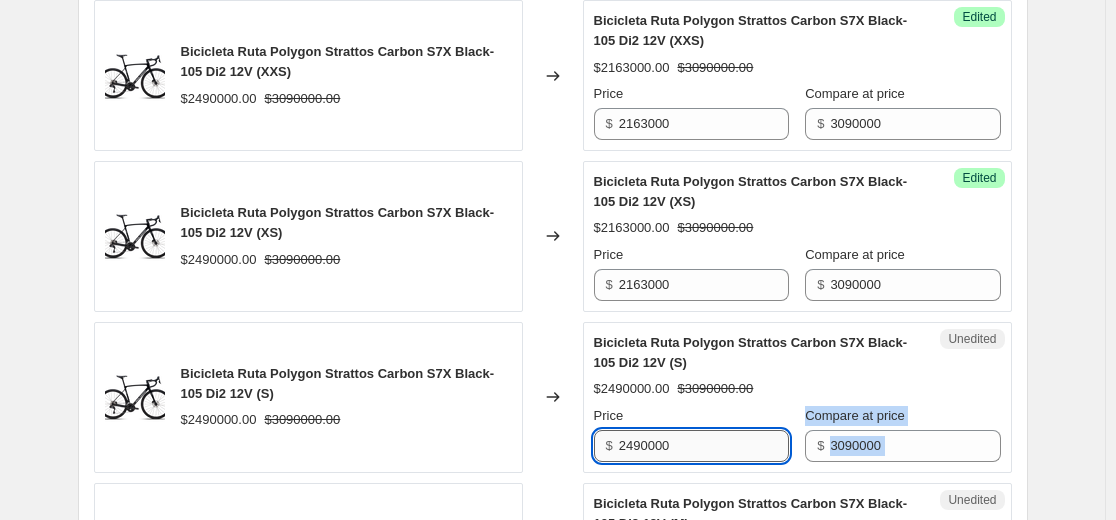 click on "2490000" at bounding box center (704, 446) 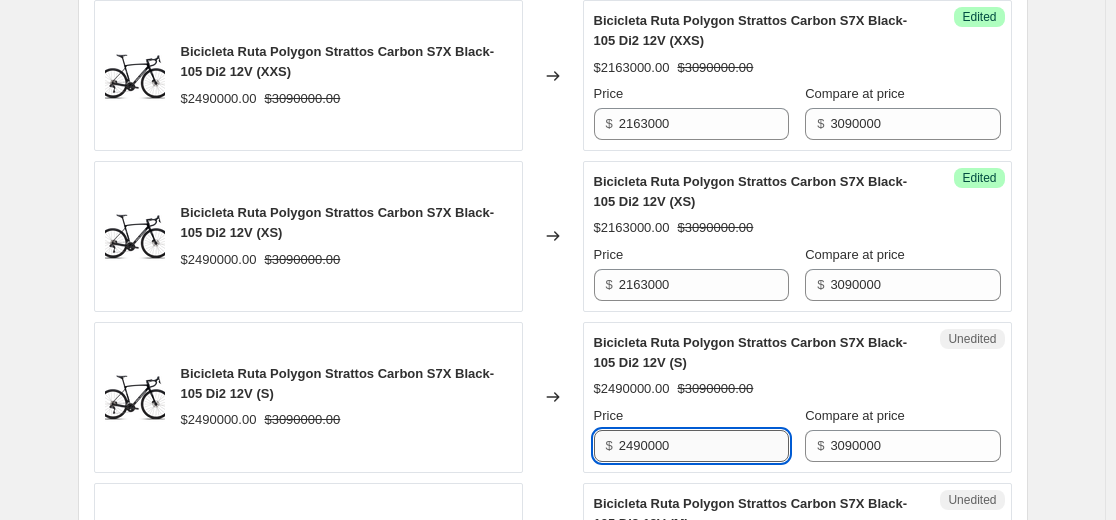 click on "2490000" at bounding box center (704, 446) 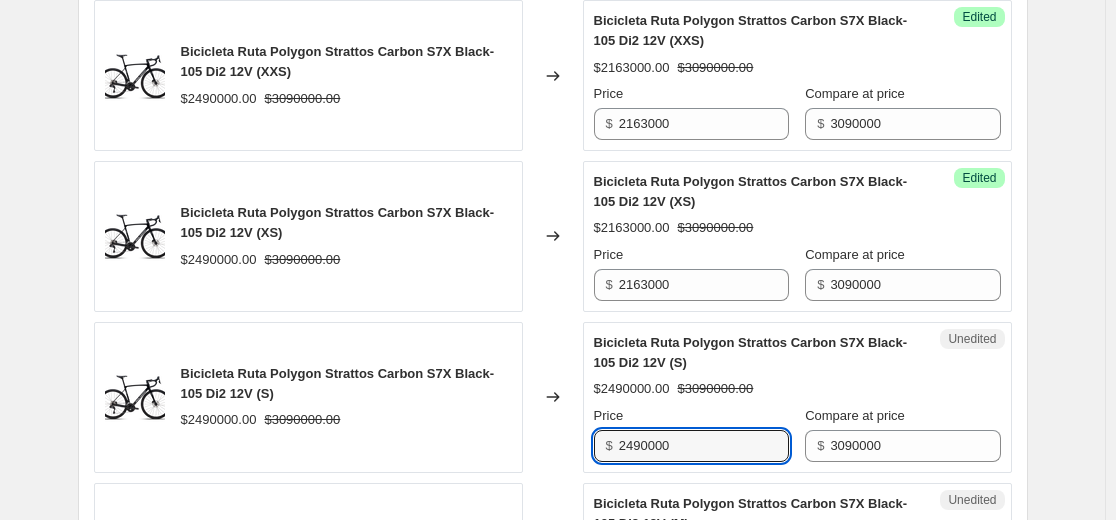 paste on "163" 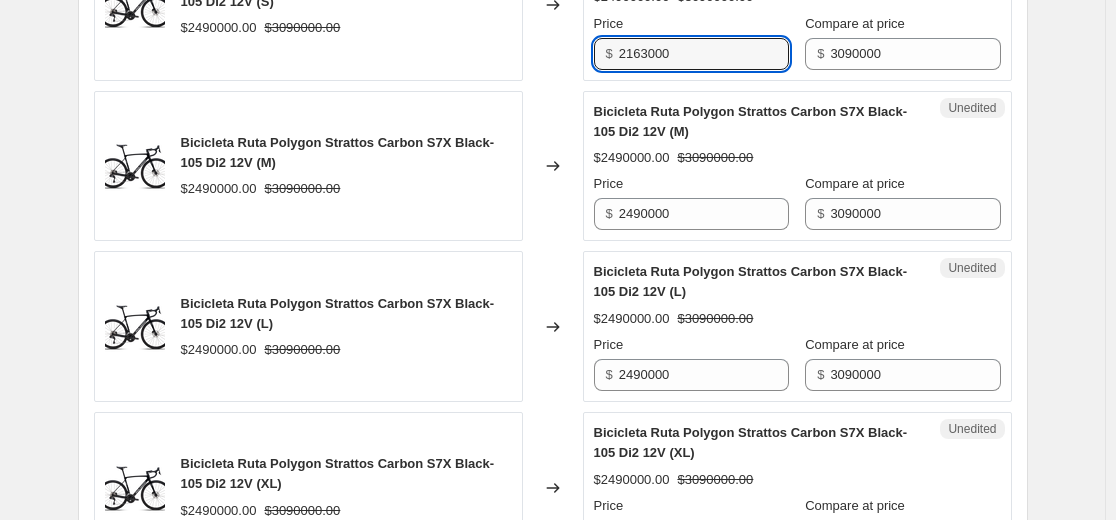 scroll, scrollTop: 1938, scrollLeft: 0, axis: vertical 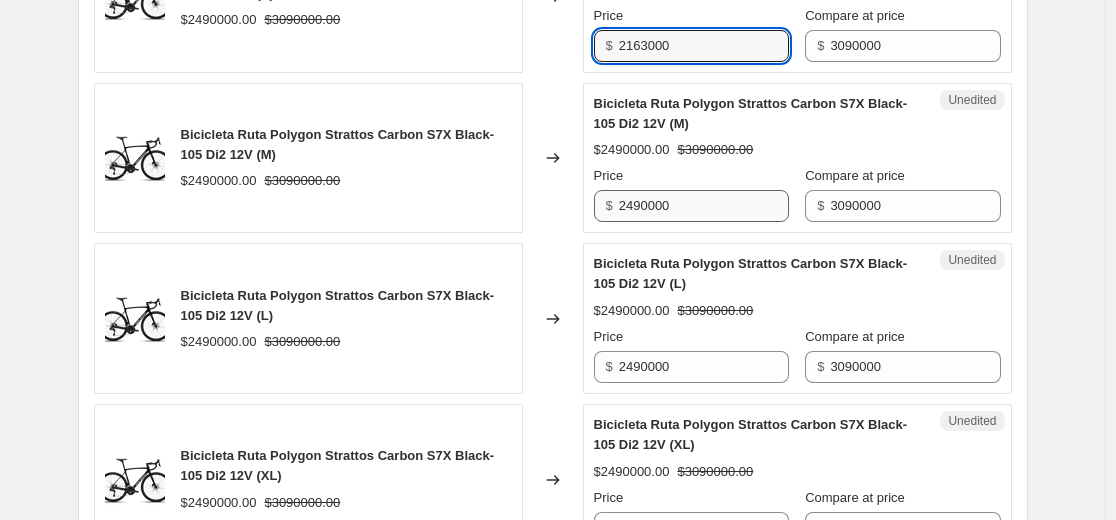type on "2163000" 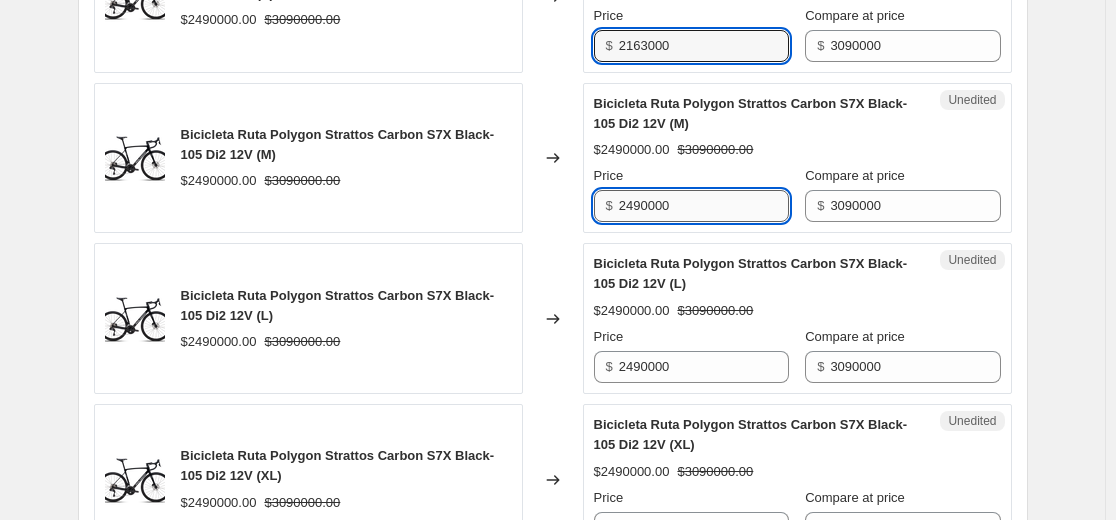 click on "2490000" at bounding box center [704, 206] 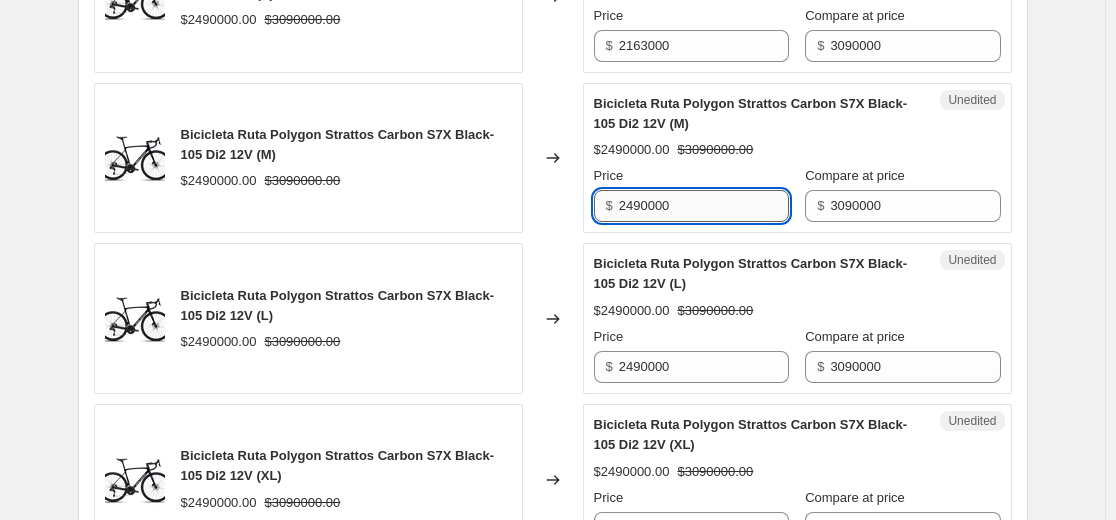 click on "2490000" at bounding box center (704, 206) 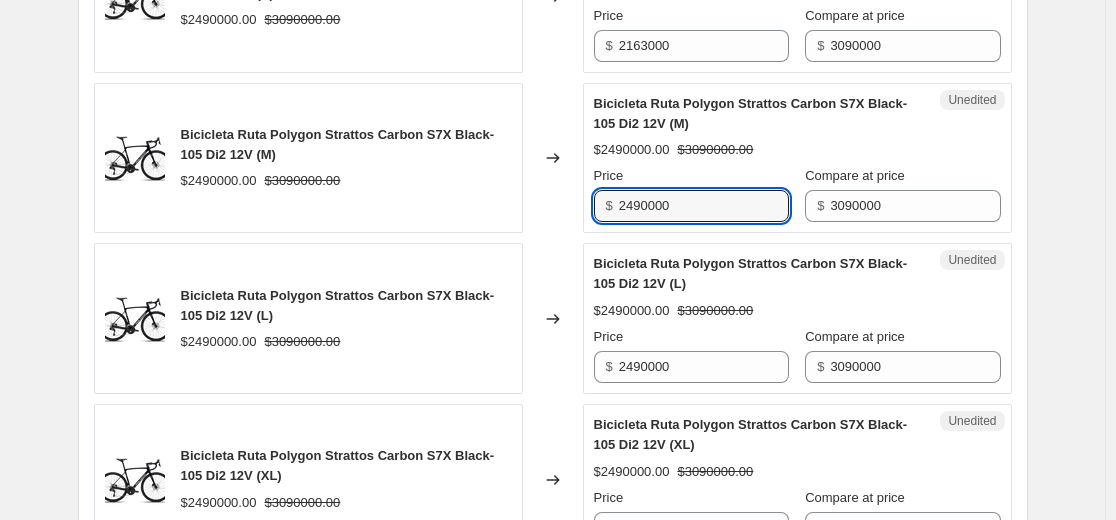 paste on "163" 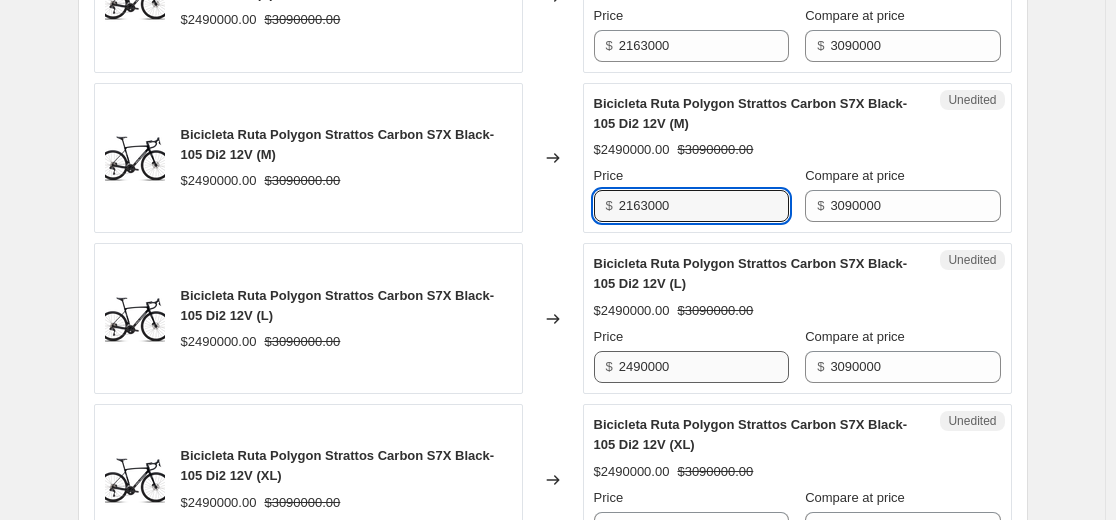type on "2163000" 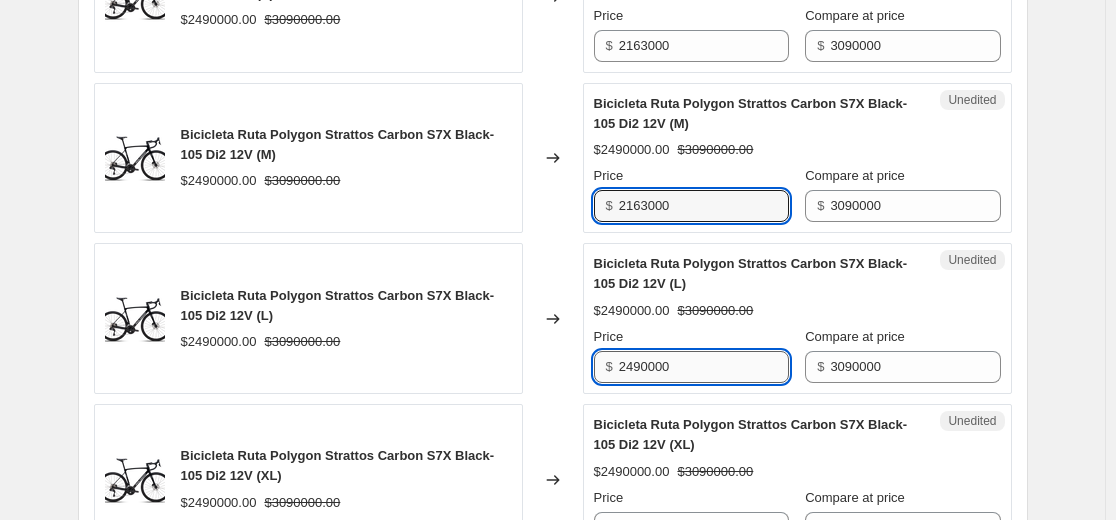 click on "2490000" at bounding box center (704, 367) 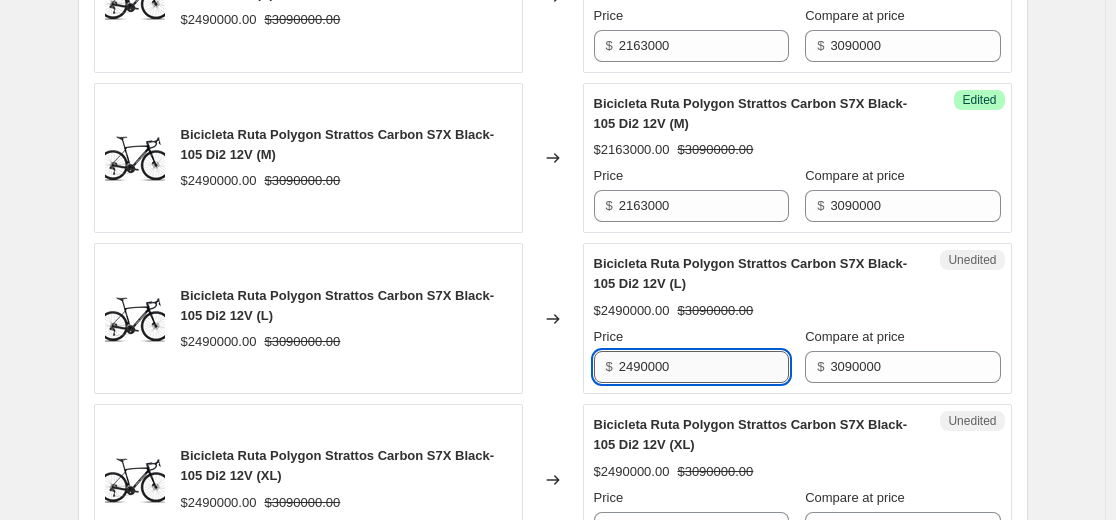 click on "2490000" at bounding box center (704, 367) 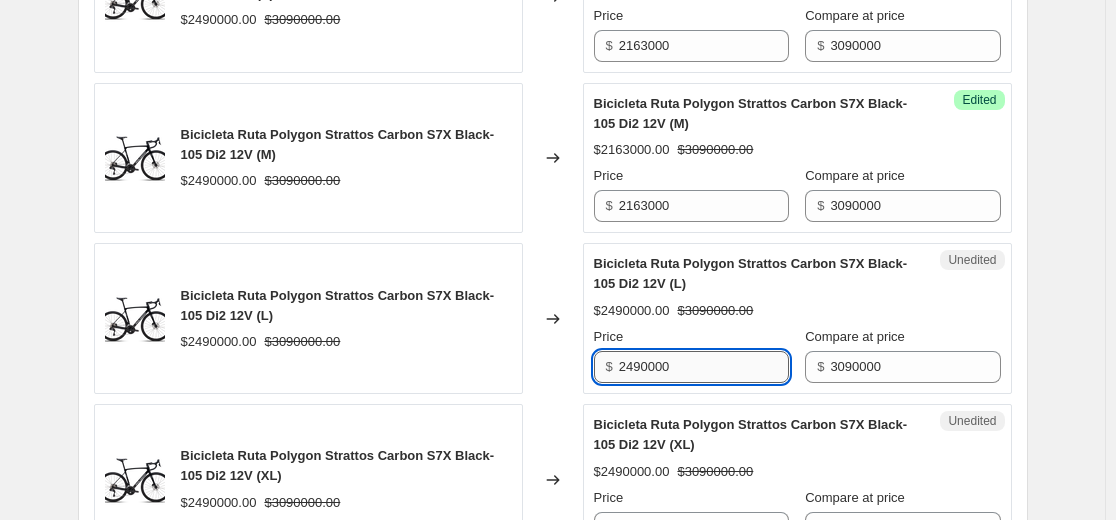 paste on "163" 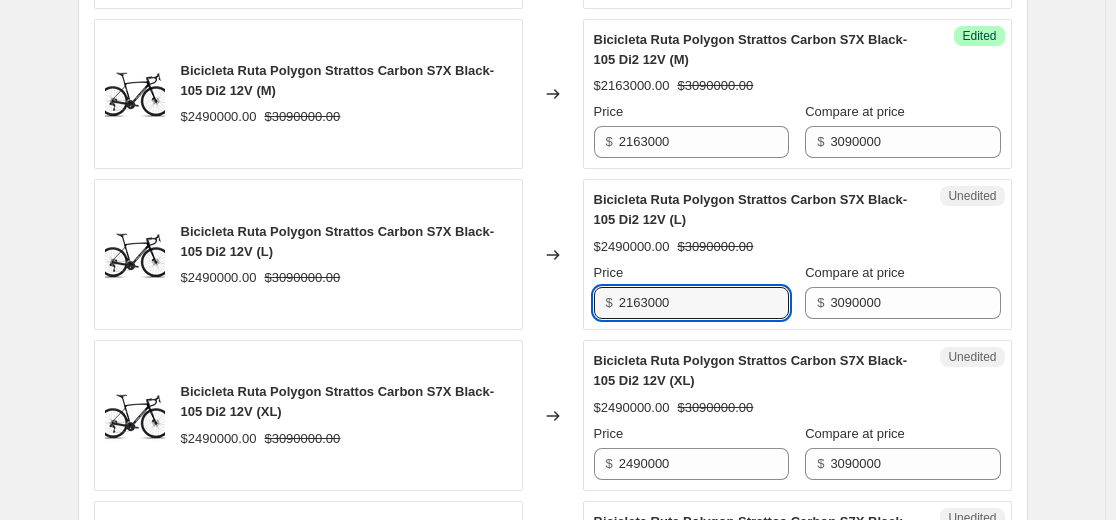 scroll, scrollTop: 2138, scrollLeft: 0, axis: vertical 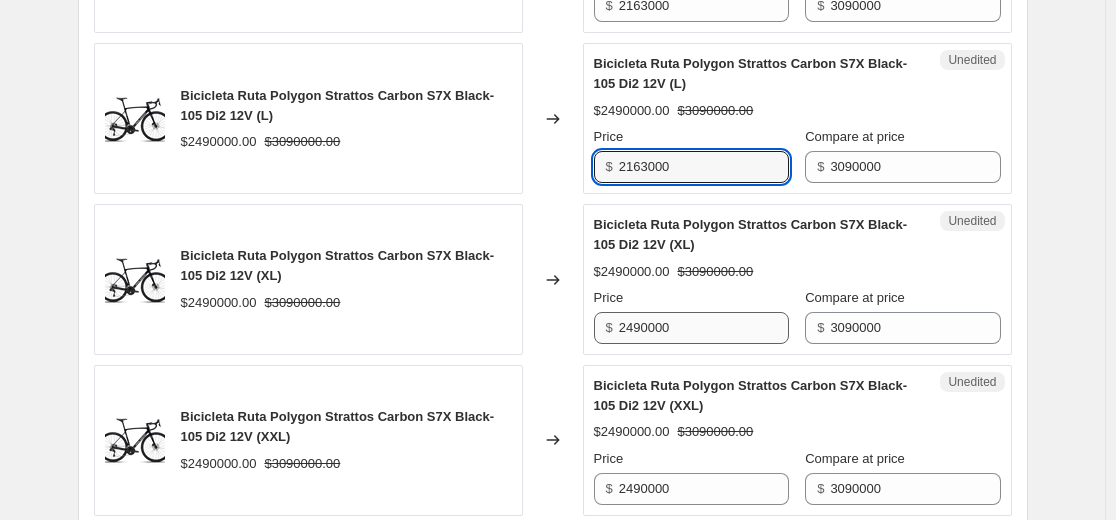 type on "2163000" 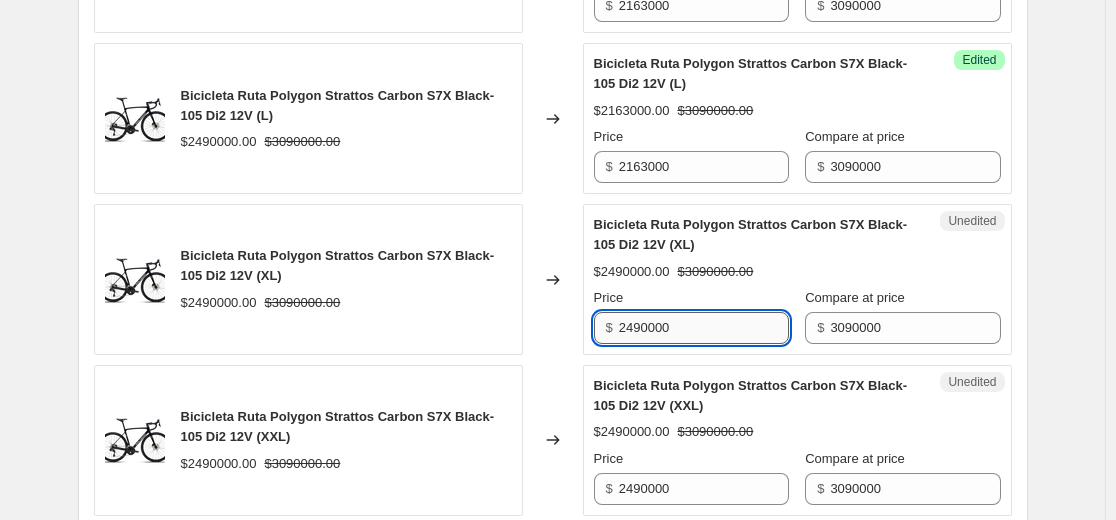 click on "2490000" at bounding box center (704, 328) 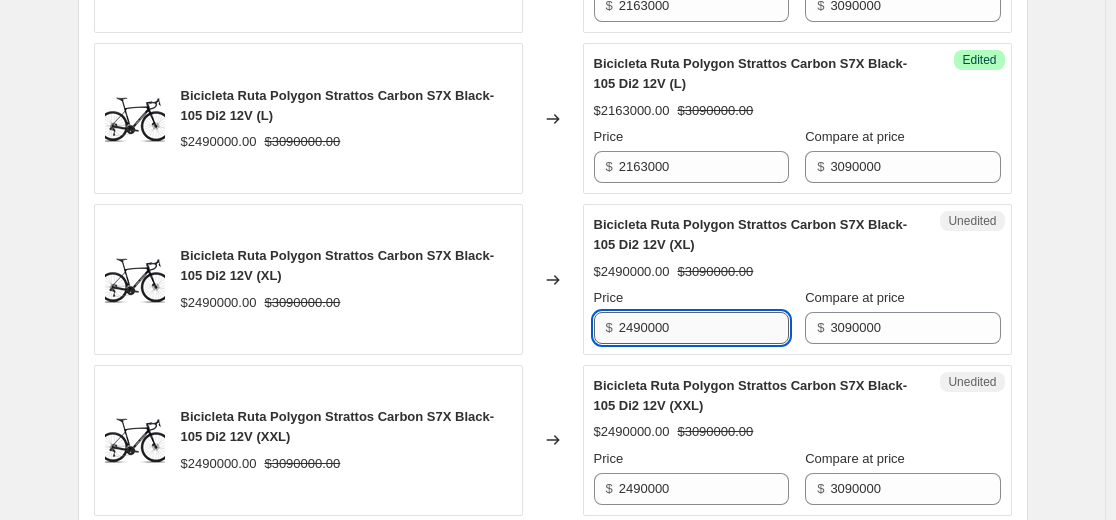click on "2490000" at bounding box center [704, 328] 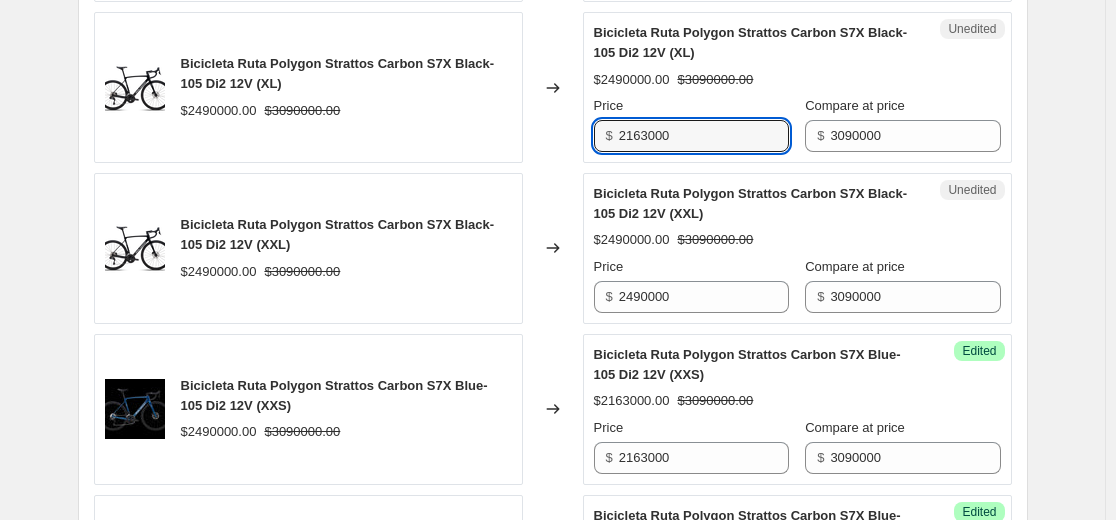 scroll, scrollTop: 2338, scrollLeft: 0, axis: vertical 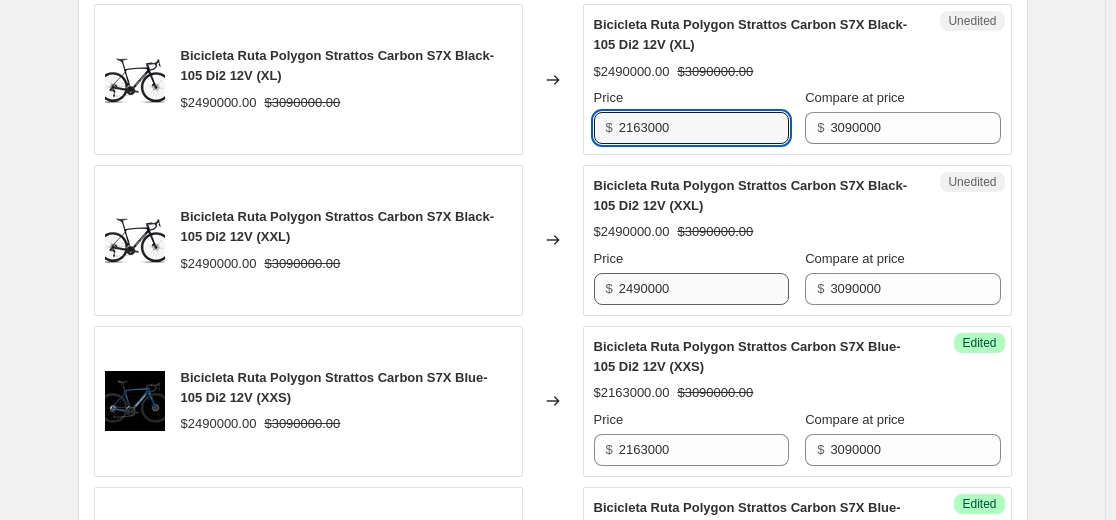 type on "2163000" 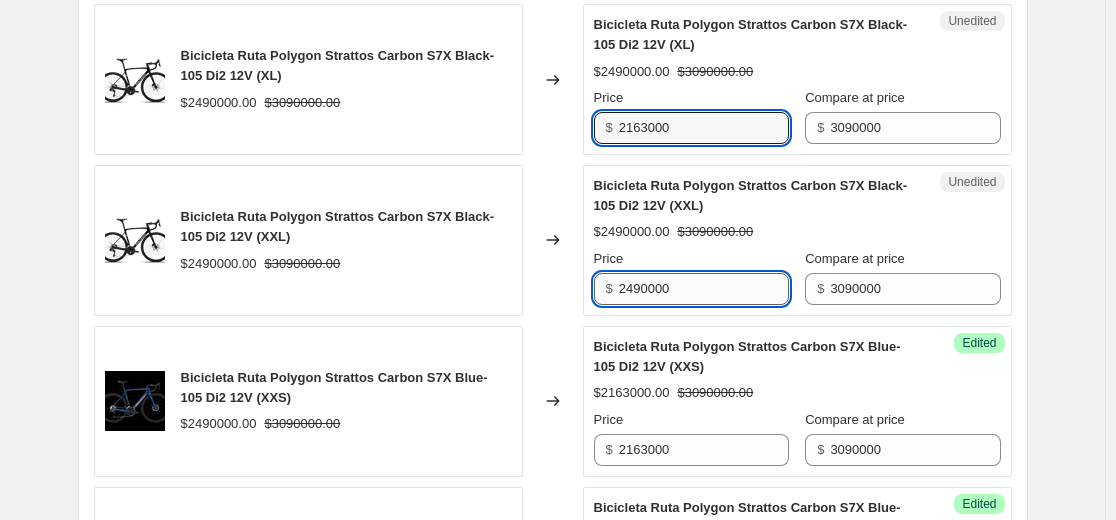 click on "2490000" at bounding box center (704, 289) 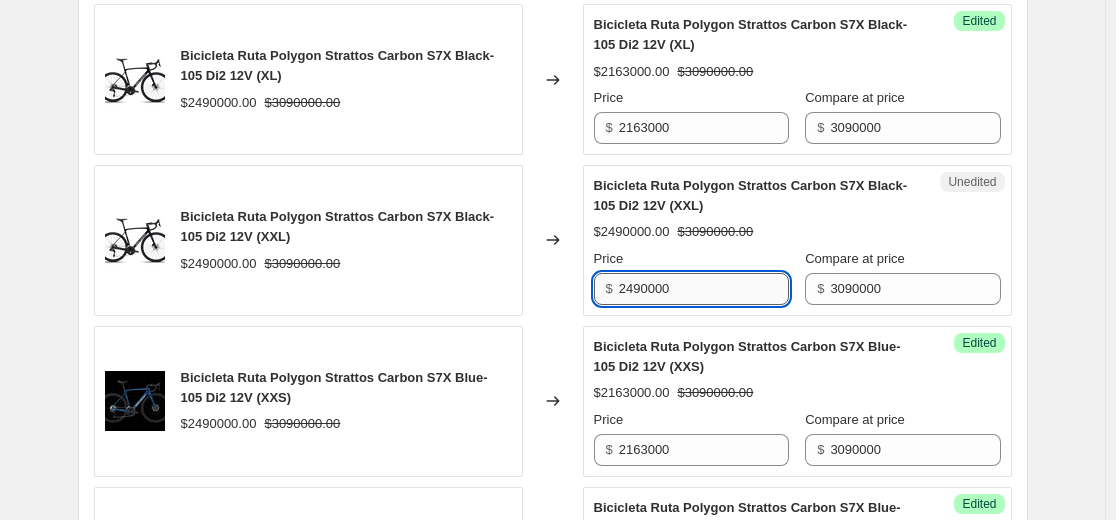 click on "2490000" at bounding box center [704, 289] 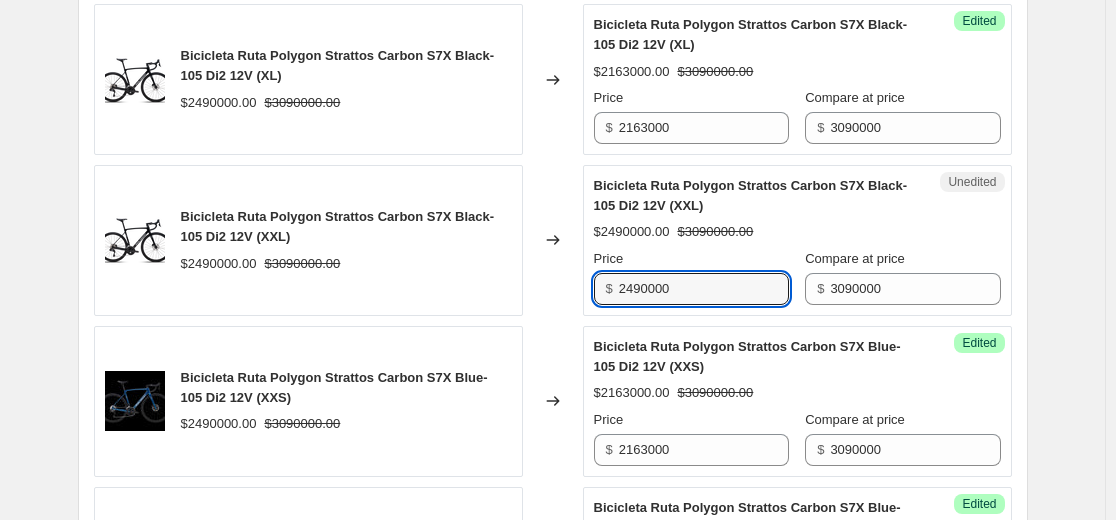 paste on "163" 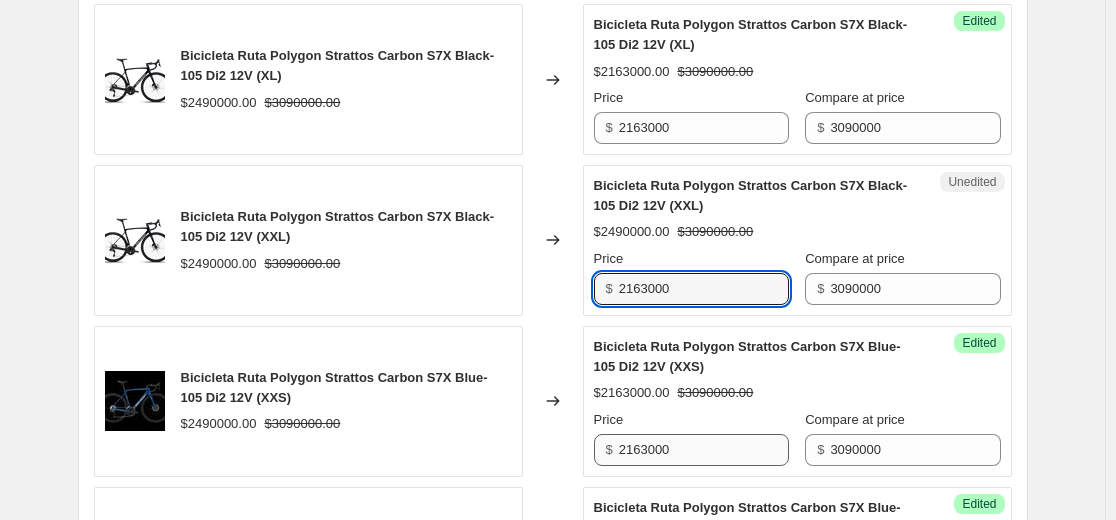 type on "2163000" 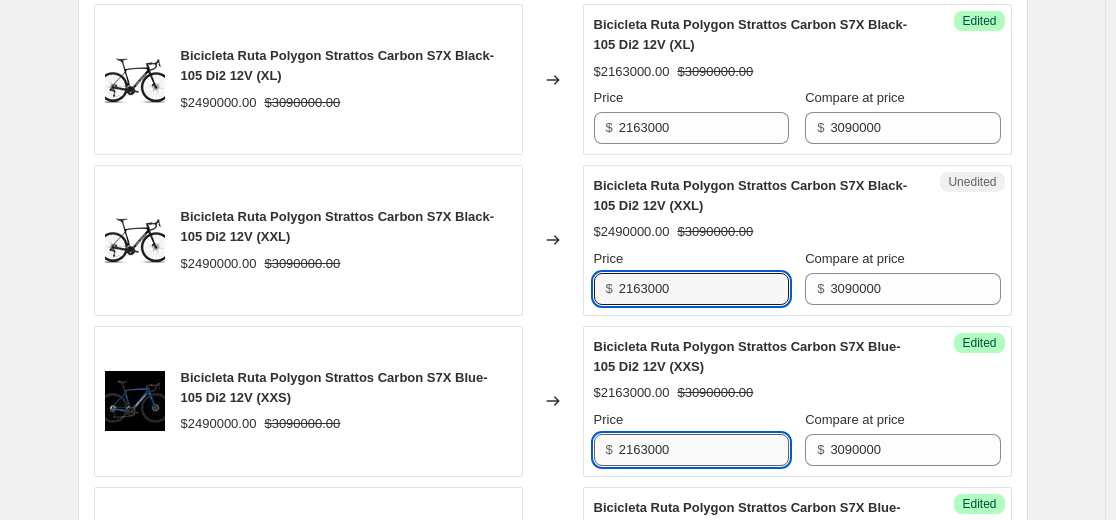 click on "2163000" at bounding box center (704, 450) 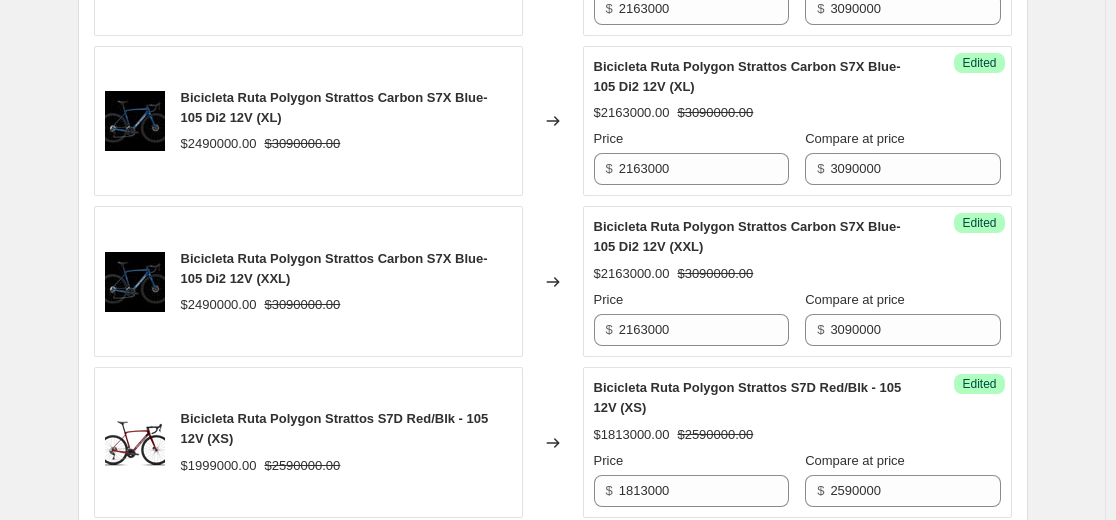scroll, scrollTop: 3538, scrollLeft: 0, axis: vertical 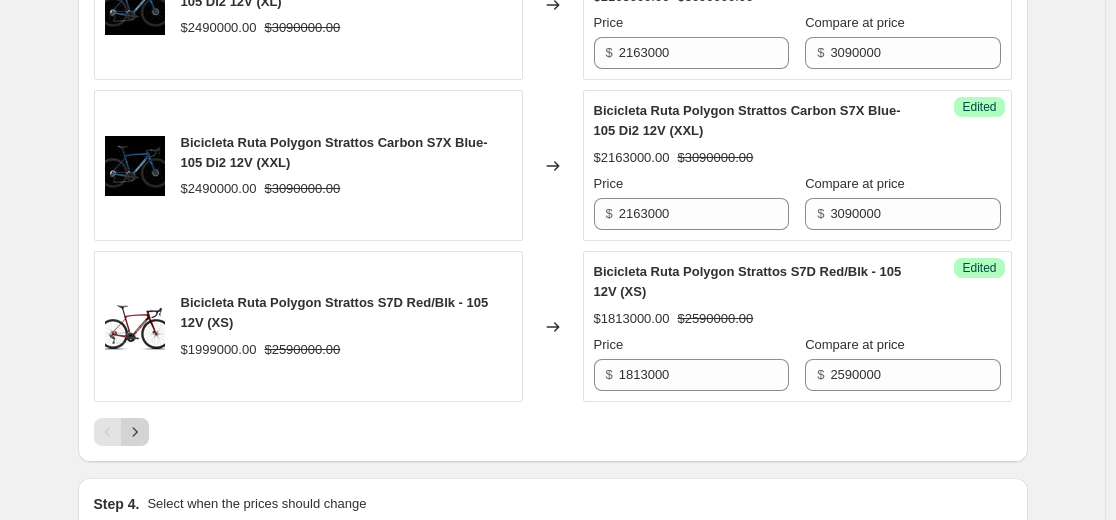 click 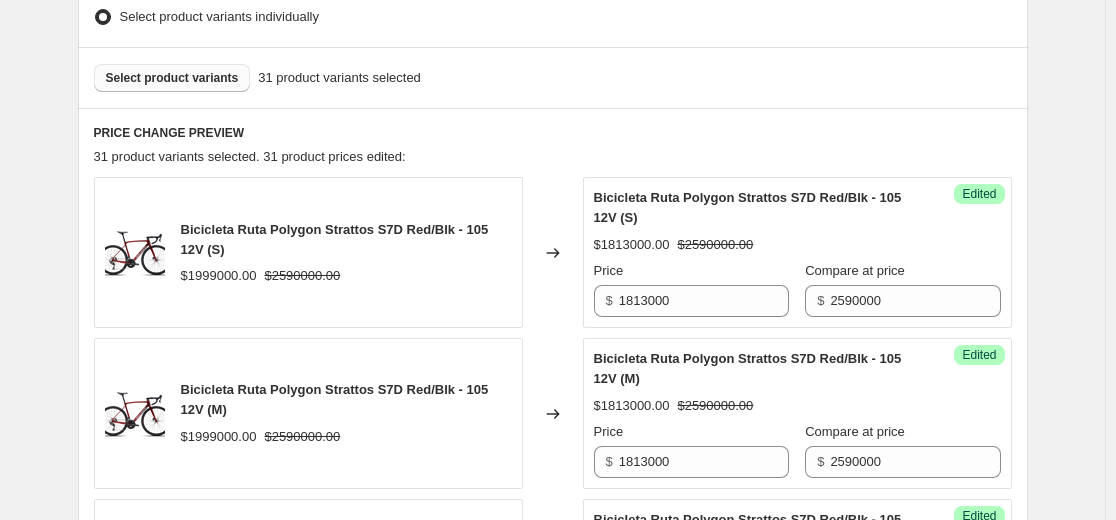 scroll, scrollTop: 523, scrollLeft: 0, axis: vertical 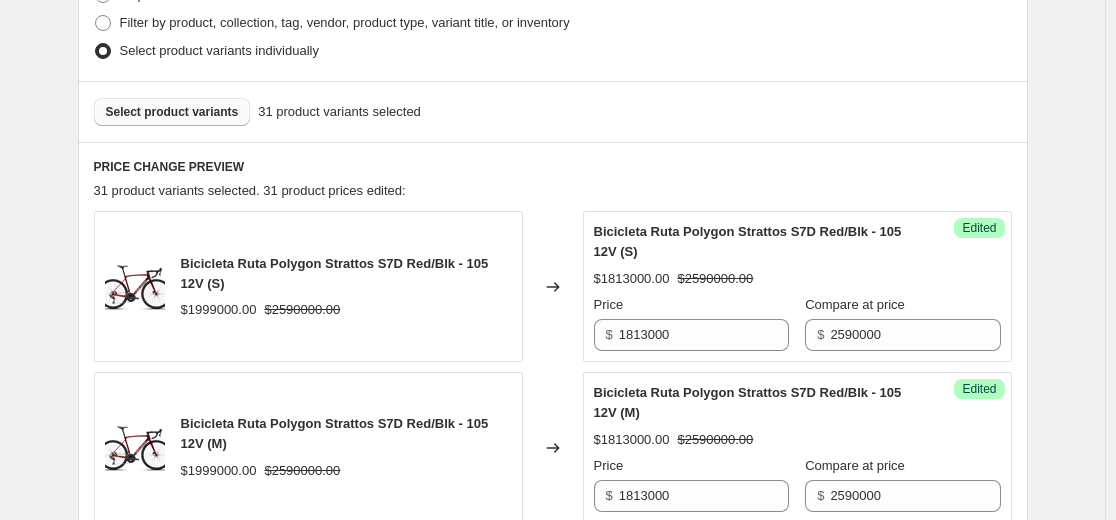 click on "Select product variants" at bounding box center (172, 112) 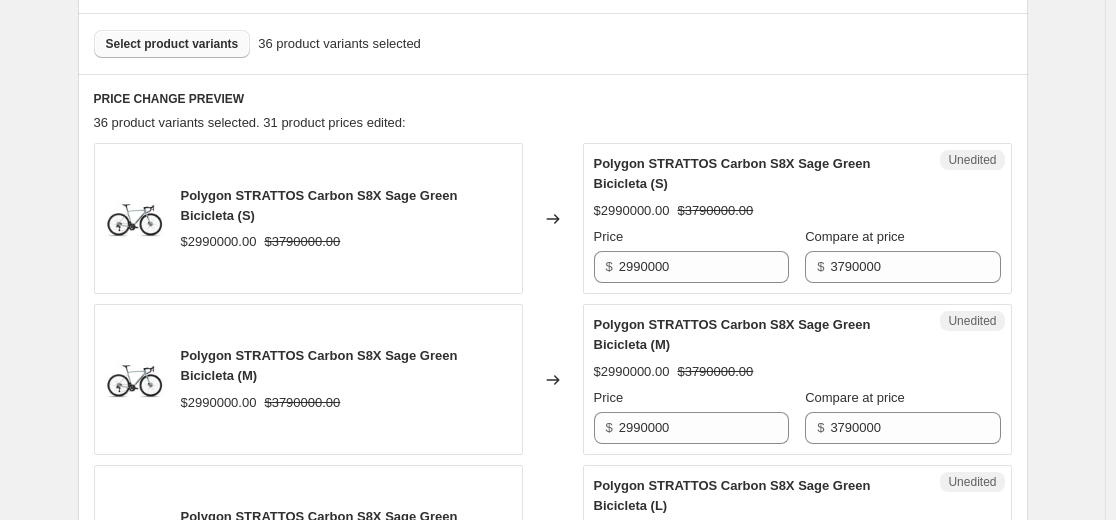 scroll, scrollTop: 623, scrollLeft: 0, axis: vertical 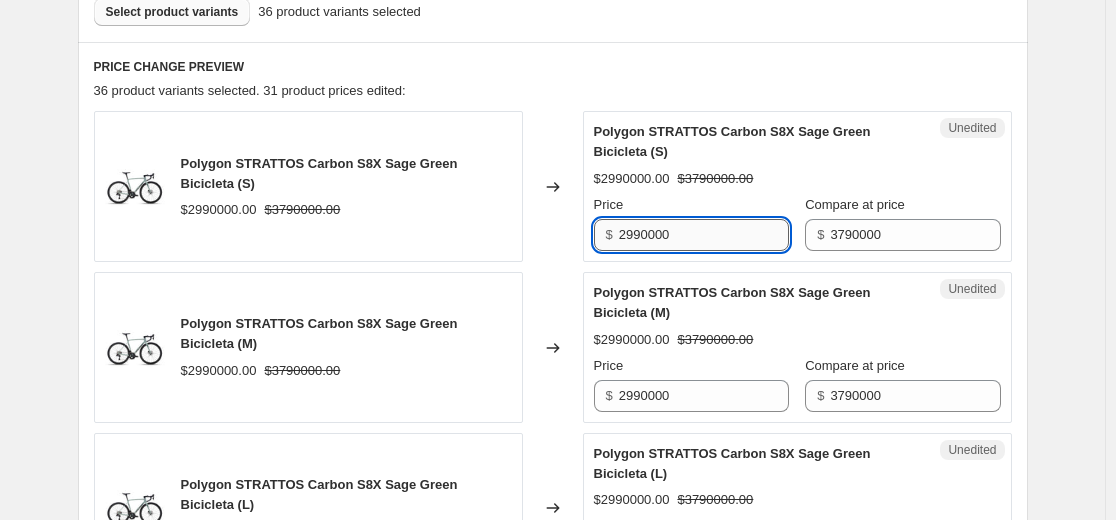 click on "2990000" at bounding box center [704, 235] 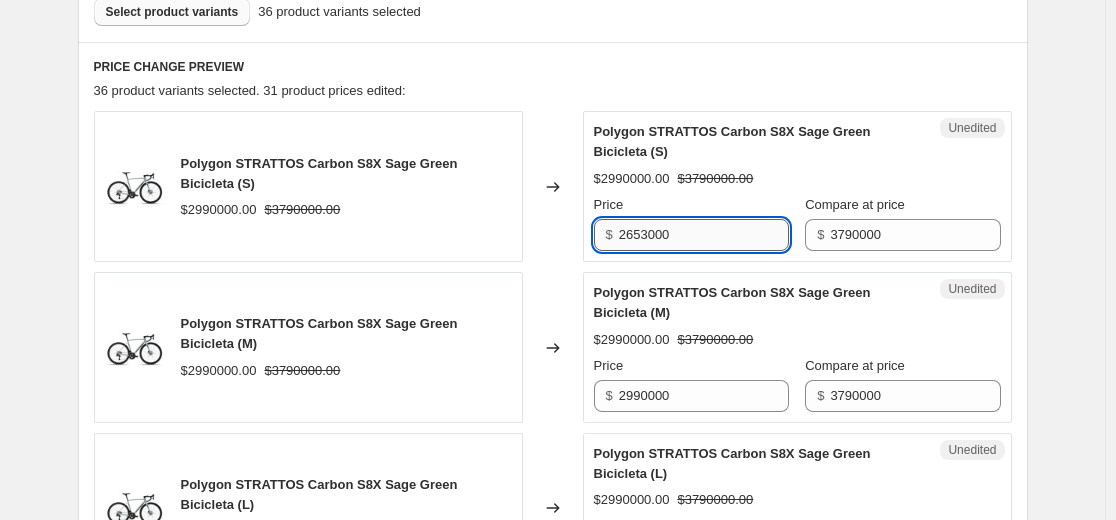 click on "2653000" at bounding box center [704, 235] 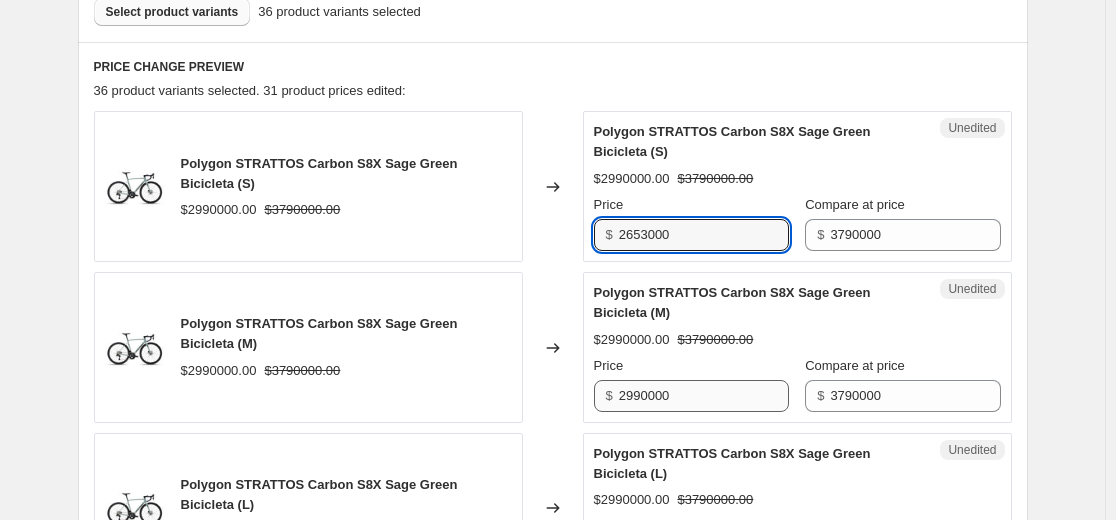 type on "2653000" 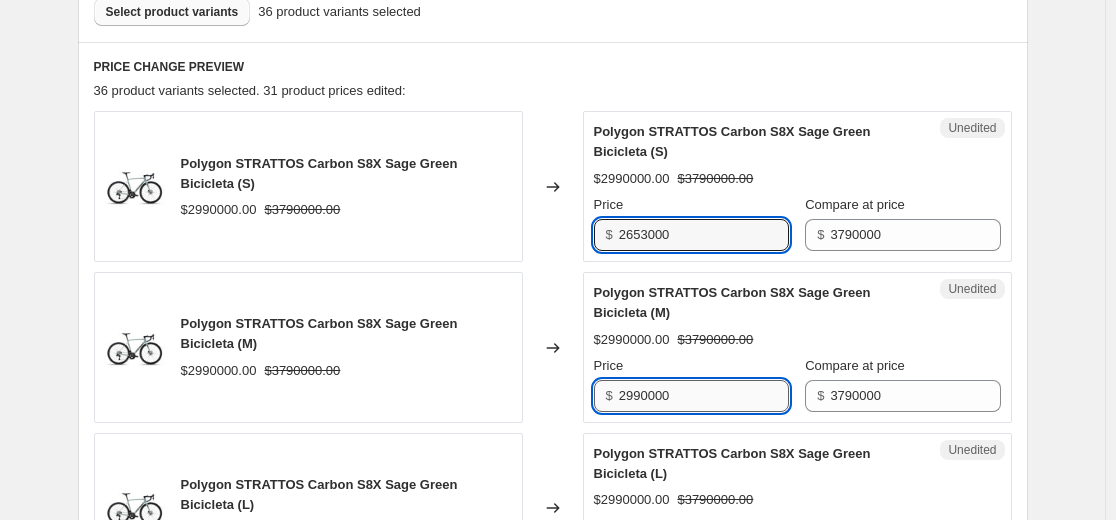 click on "2990000" at bounding box center [704, 396] 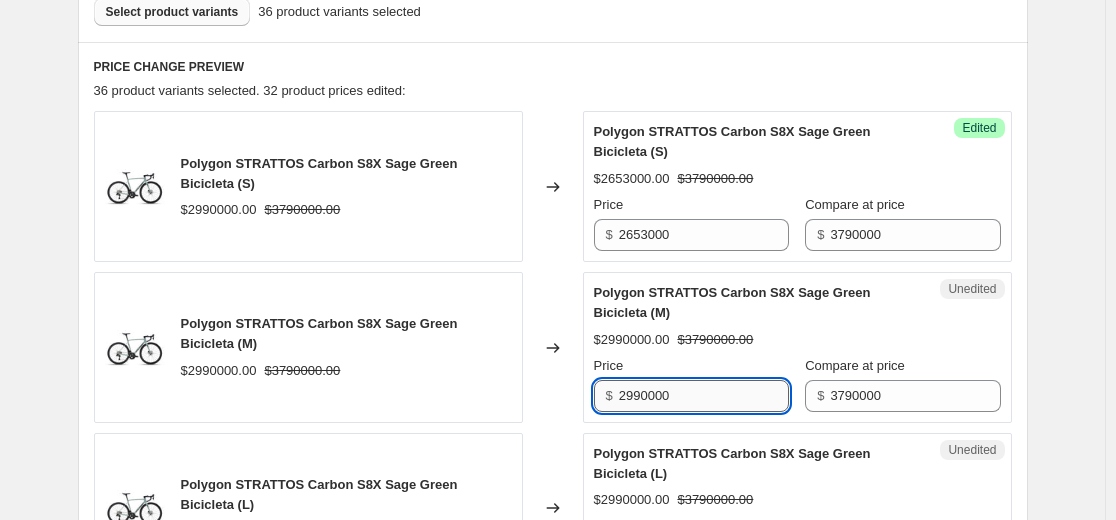 click on "2990000" at bounding box center (704, 396) 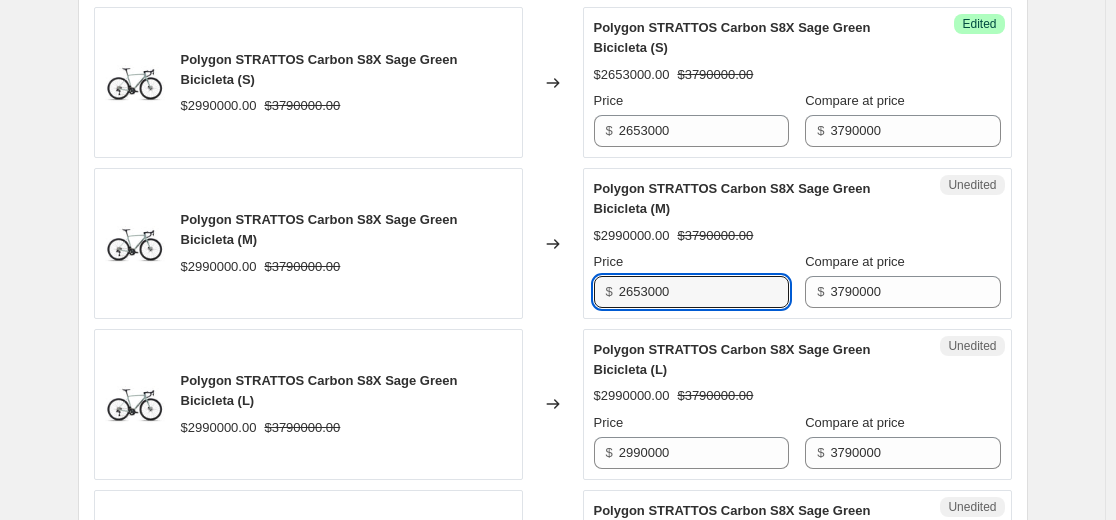 scroll, scrollTop: 823, scrollLeft: 0, axis: vertical 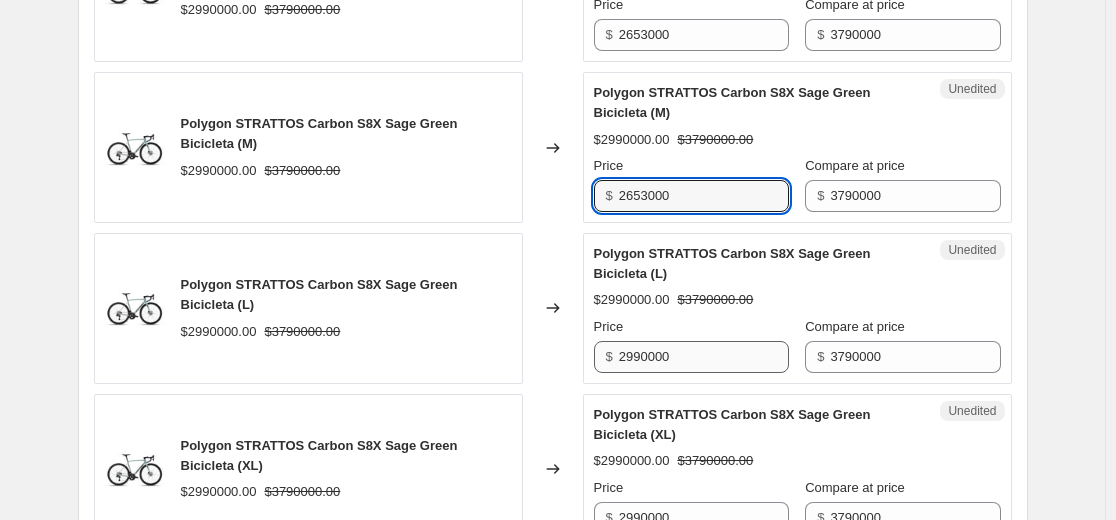 type on "2653000" 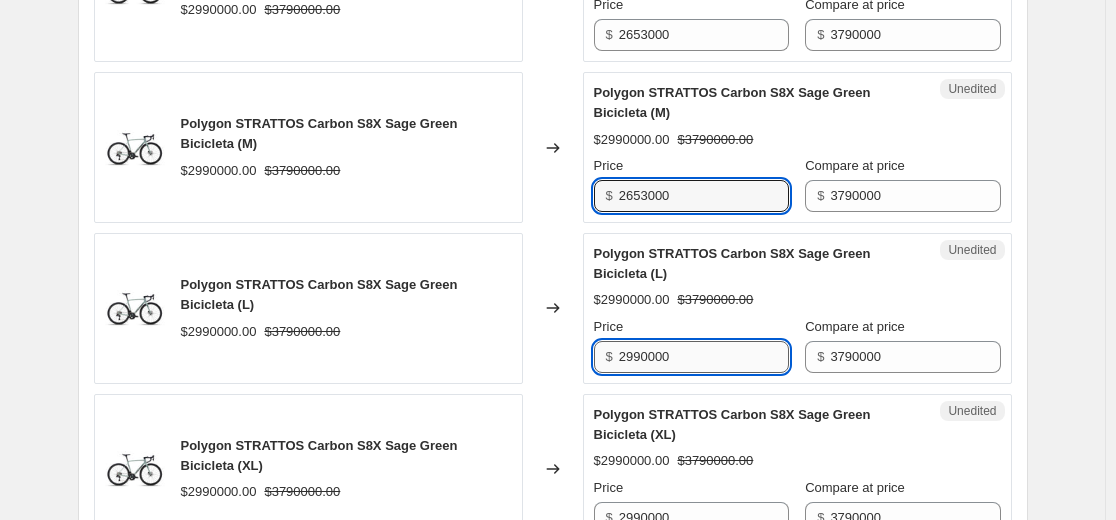 click on "2990000" at bounding box center [704, 357] 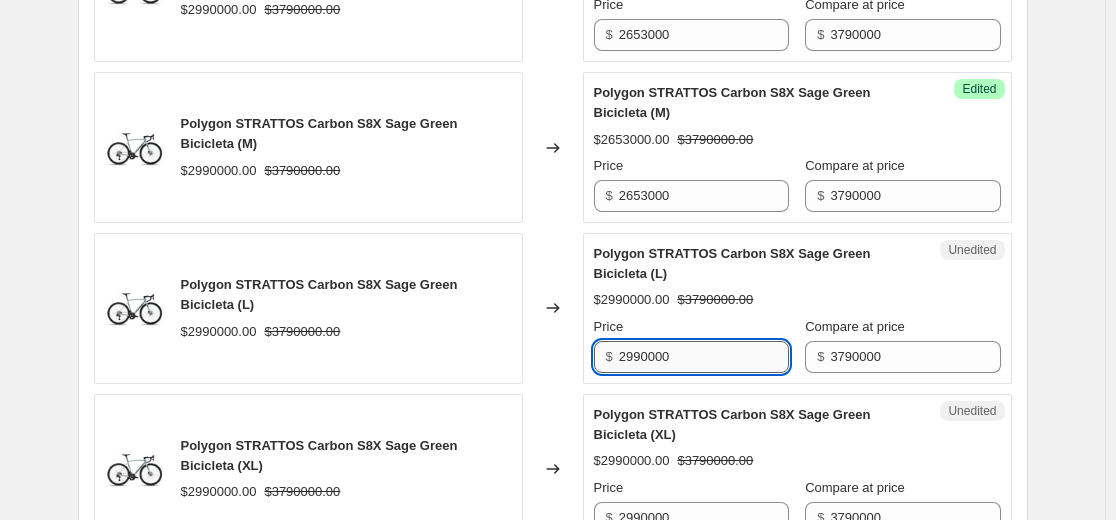 click on "2990000" at bounding box center (704, 357) 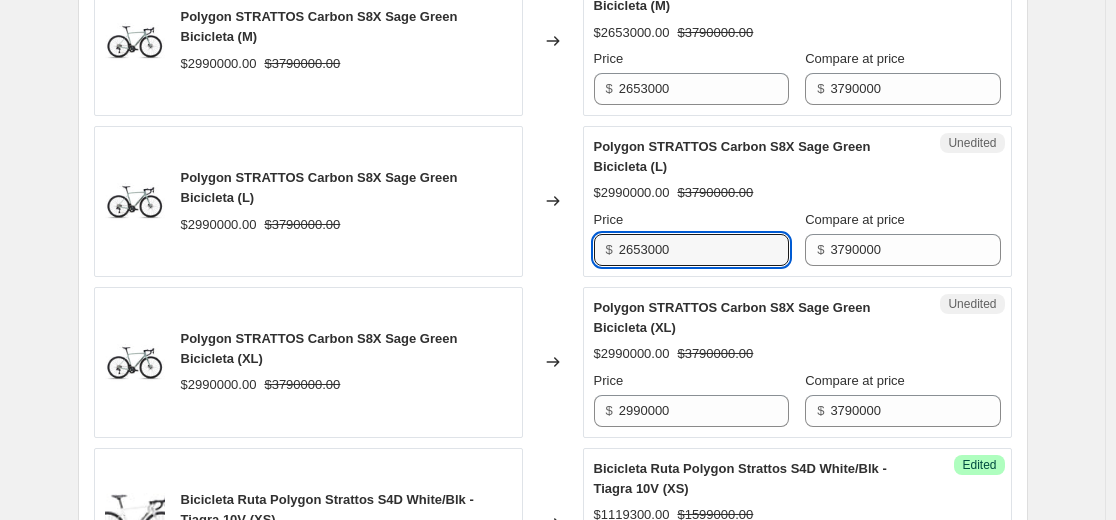 scroll, scrollTop: 1023, scrollLeft: 0, axis: vertical 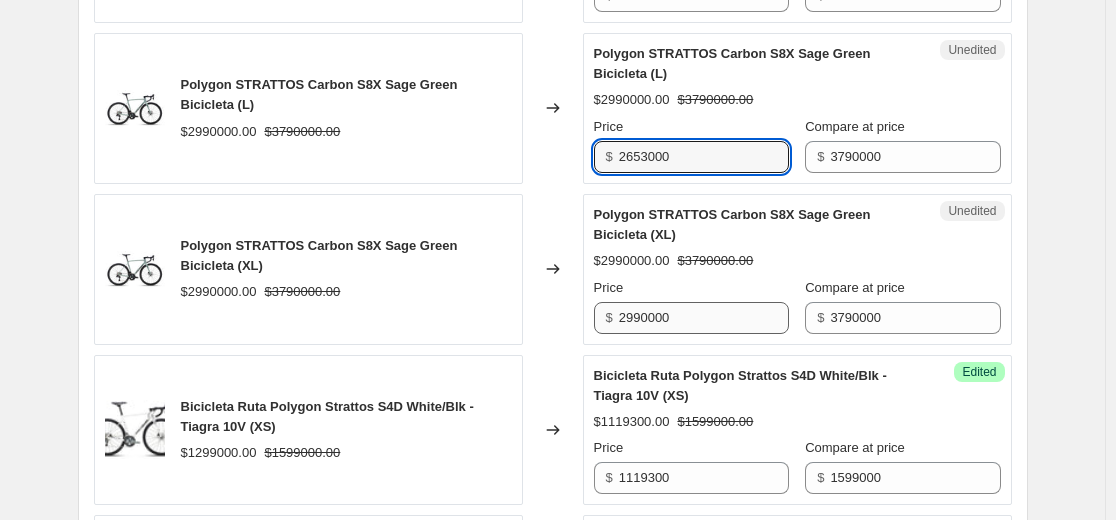type on "2653000" 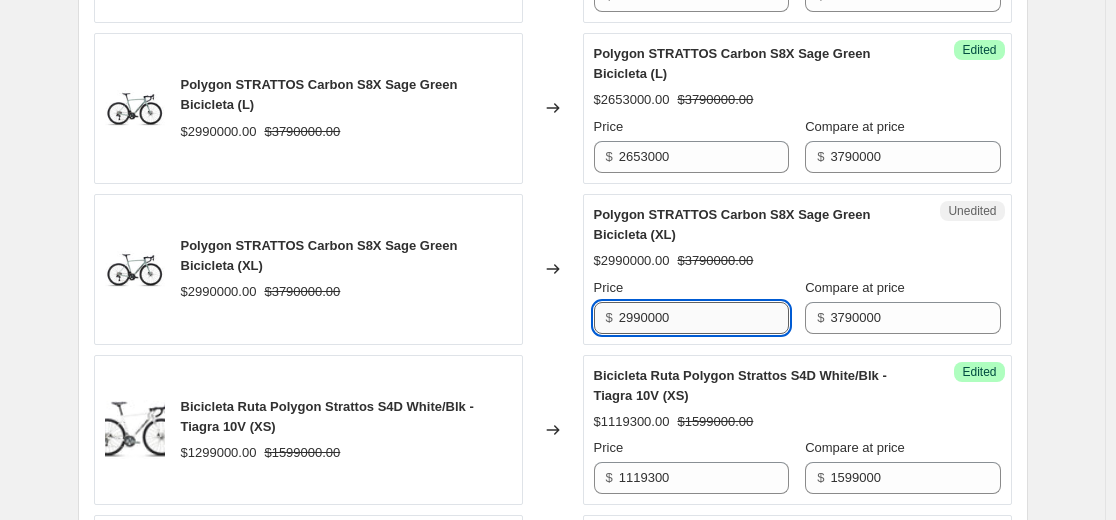 click on "2990000" at bounding box center (704, 318) 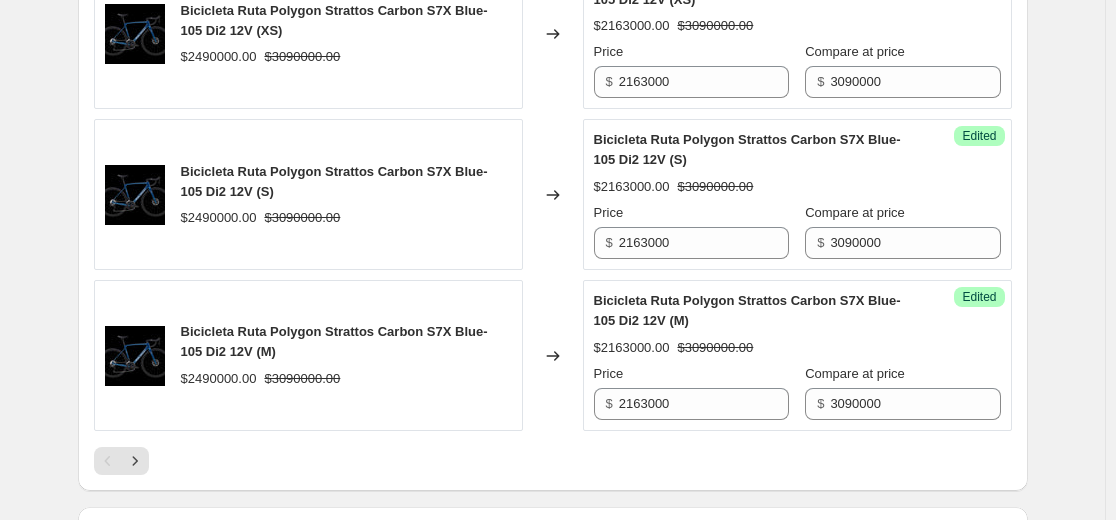 scroll, scrollTop: 3623, scrollLeft: 0, axis: vertical 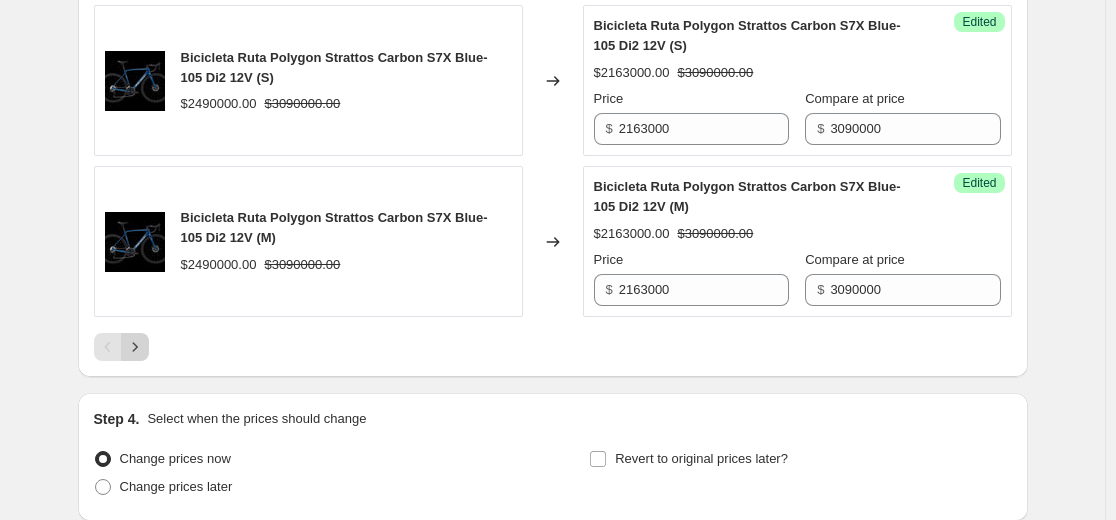 type on "2653000" 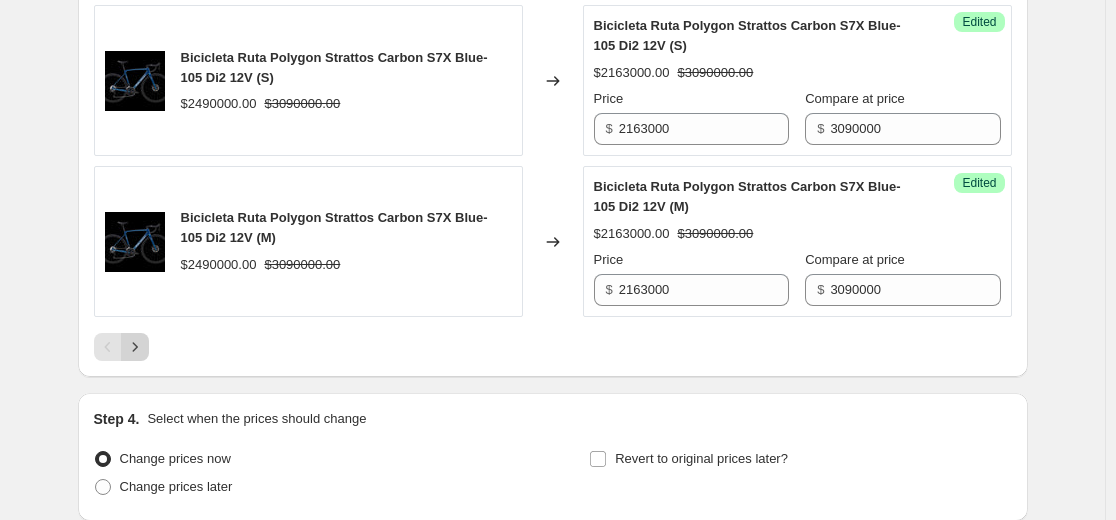 click at bounding box center [135, 347] 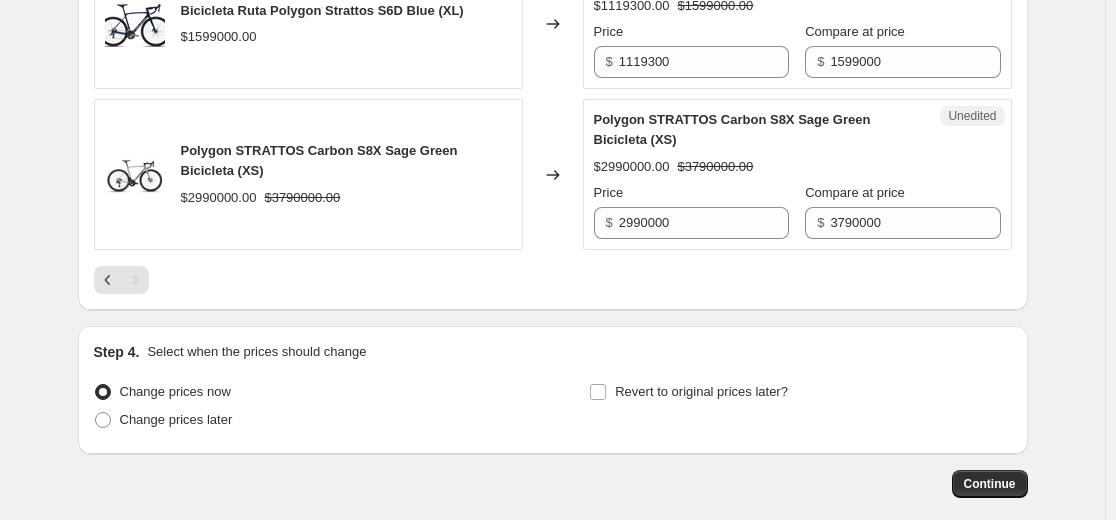 scroll, scrollTop: 2827, scrollLeft: 0, axis: vertical 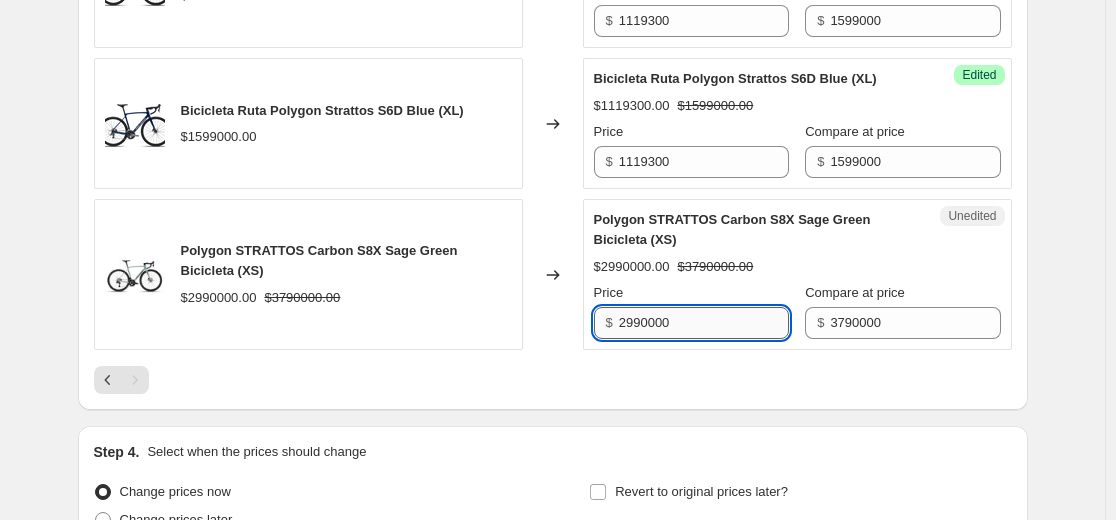 click on "2990000" at bounding box center (704, 323) 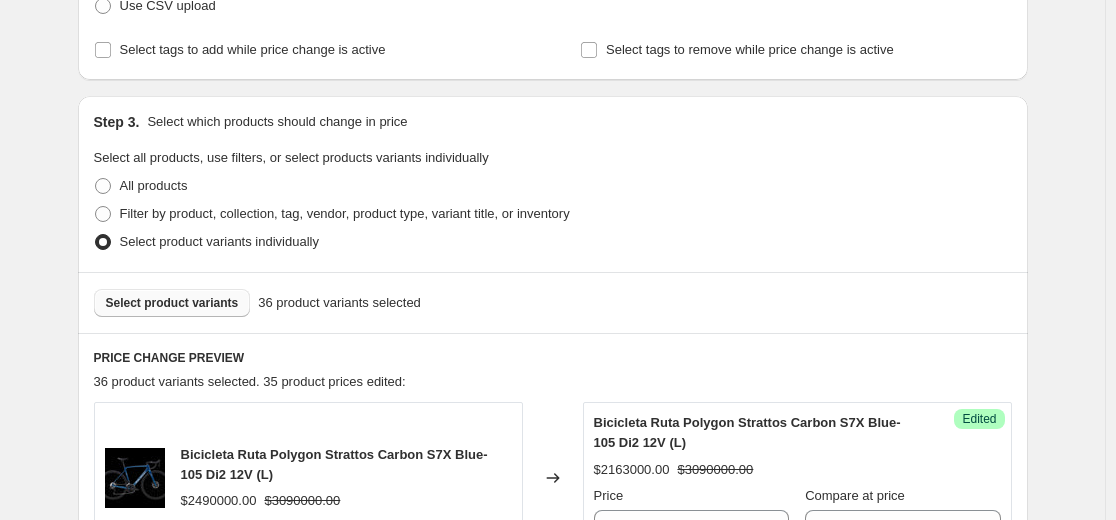 scroll, scrollTop: 327, scrollLeft: 0, axis: vertical 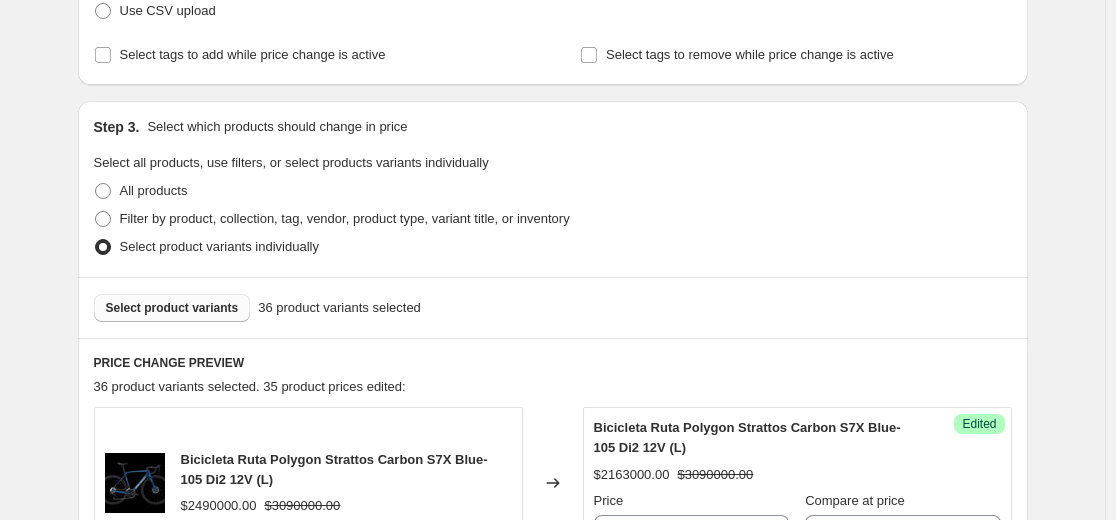 type on "2653000" 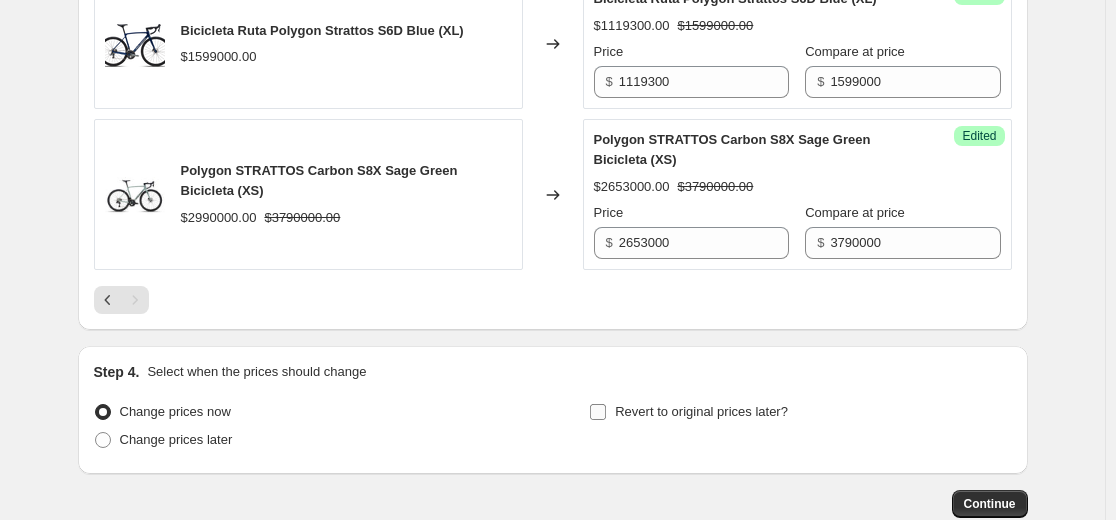 scroll, scrollTop: 3027, scrollLeft: 0, axis: vertical 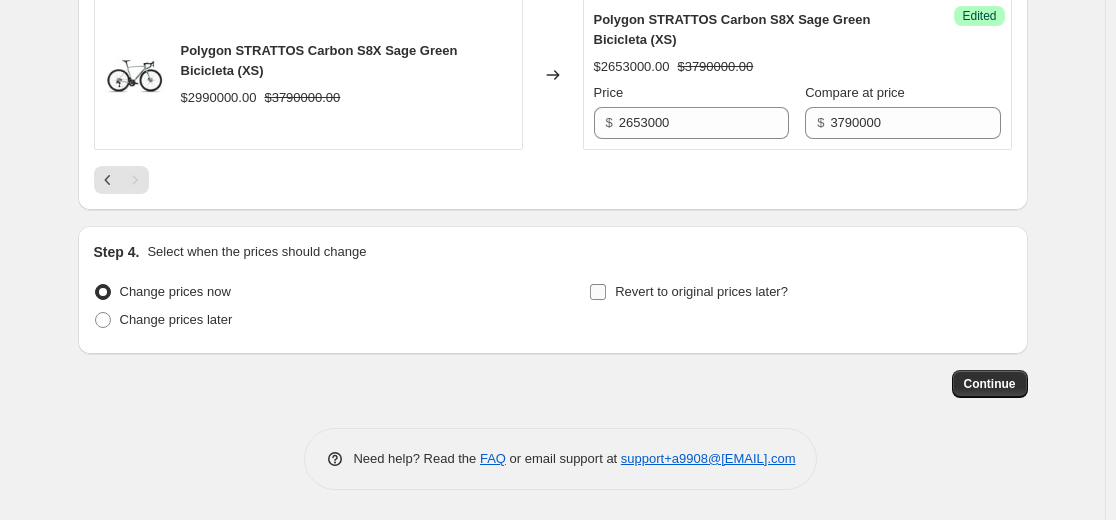 click on "Revert to original prices later?" at bounding box center [701, 291] 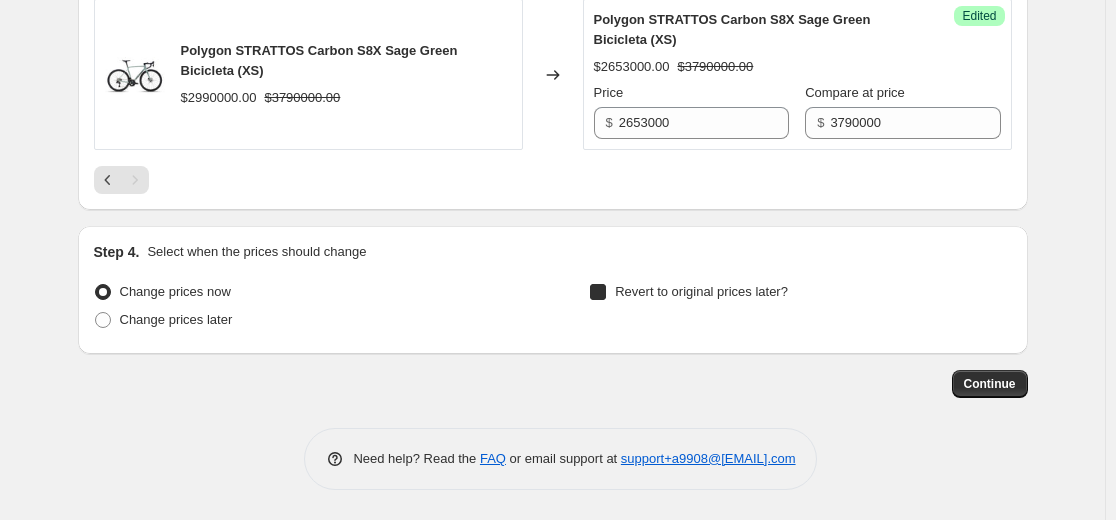 checkbox on "true" 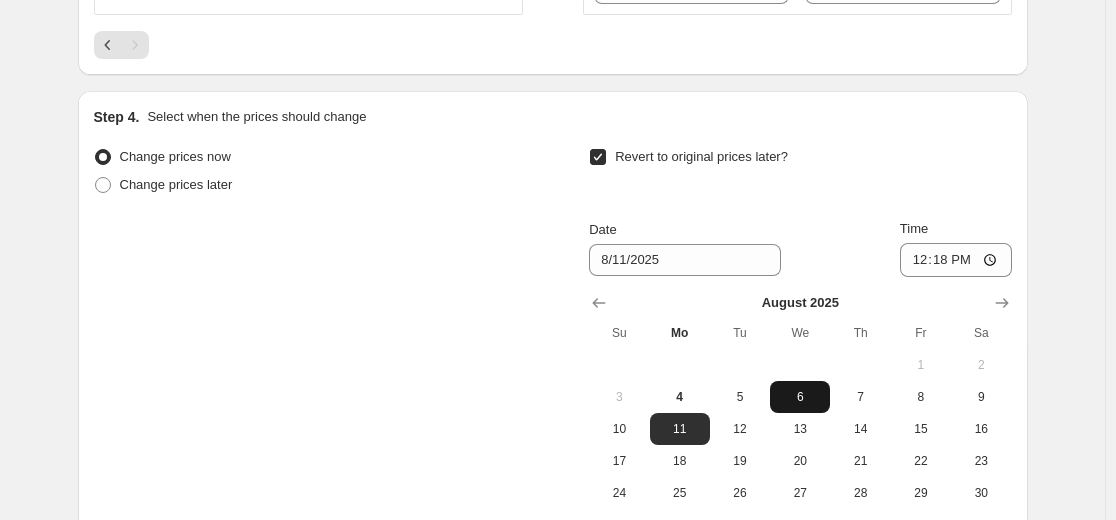 scroll, scrollTop: 3227, scrollLeft: 0, axis: vertical 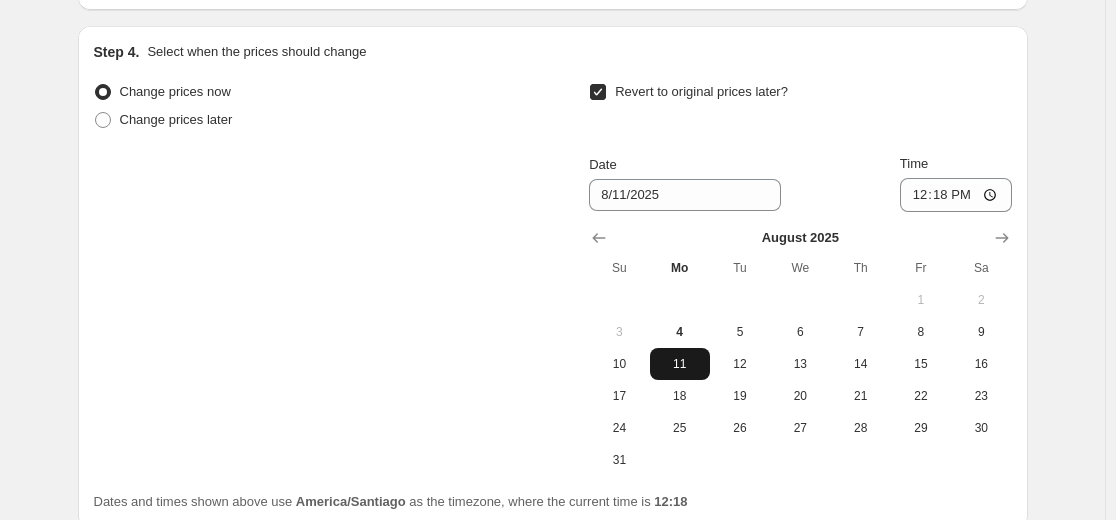 click on "11" at bounding box center (680, 364) 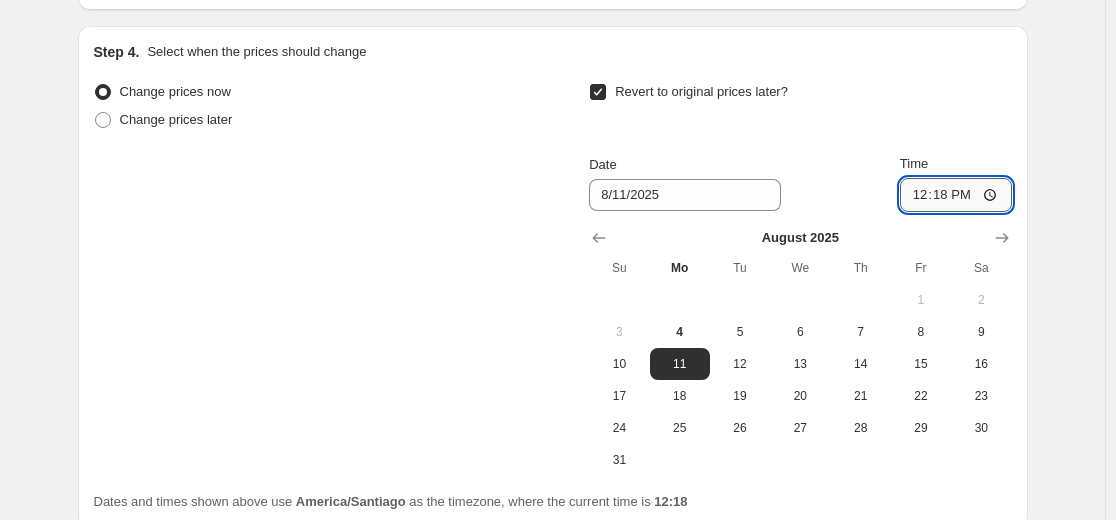 click on "12:18" at bounding box center [956, 195] 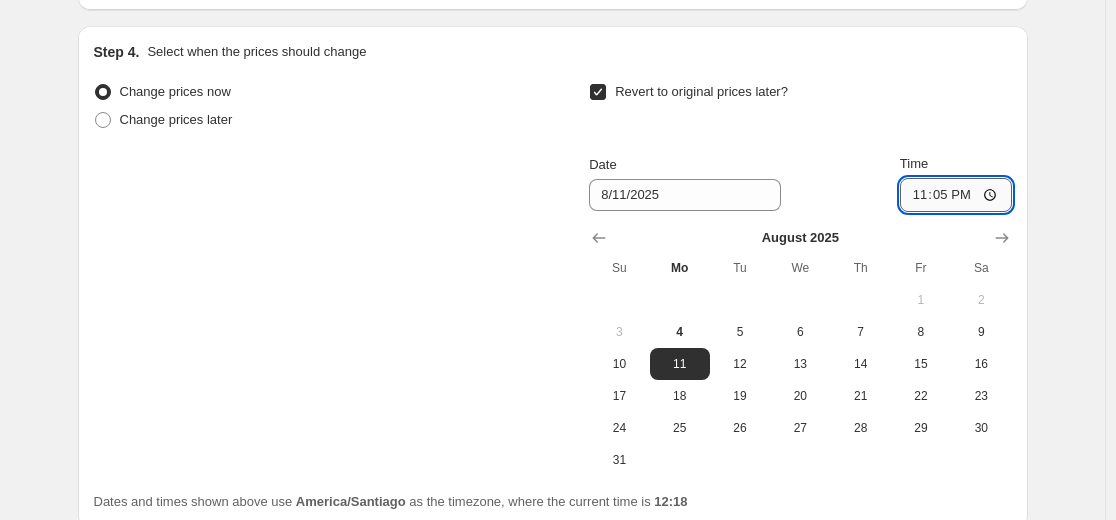 type on "23:59" 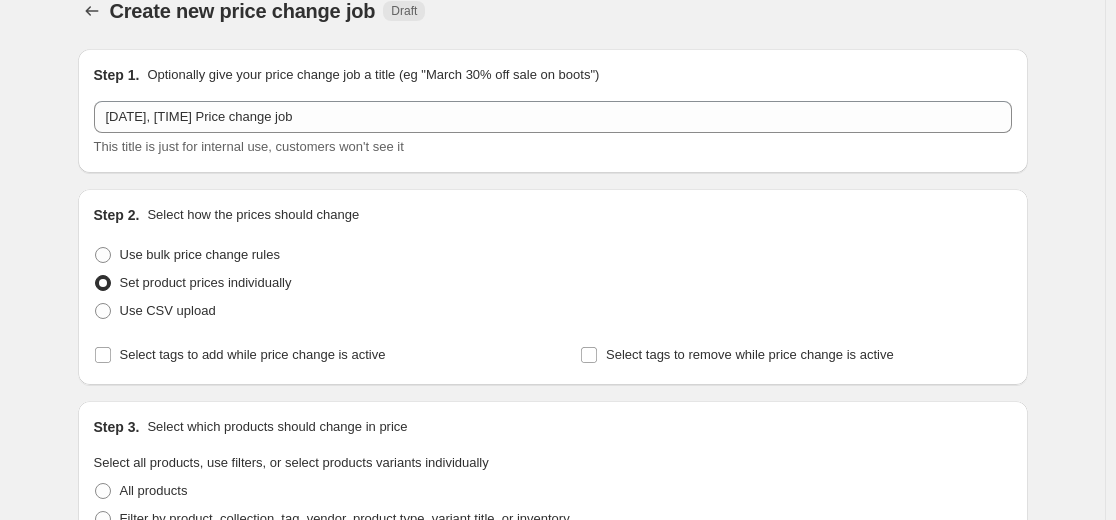 scroll, scrollTop: 0, scrollLeft: 0, axis: both 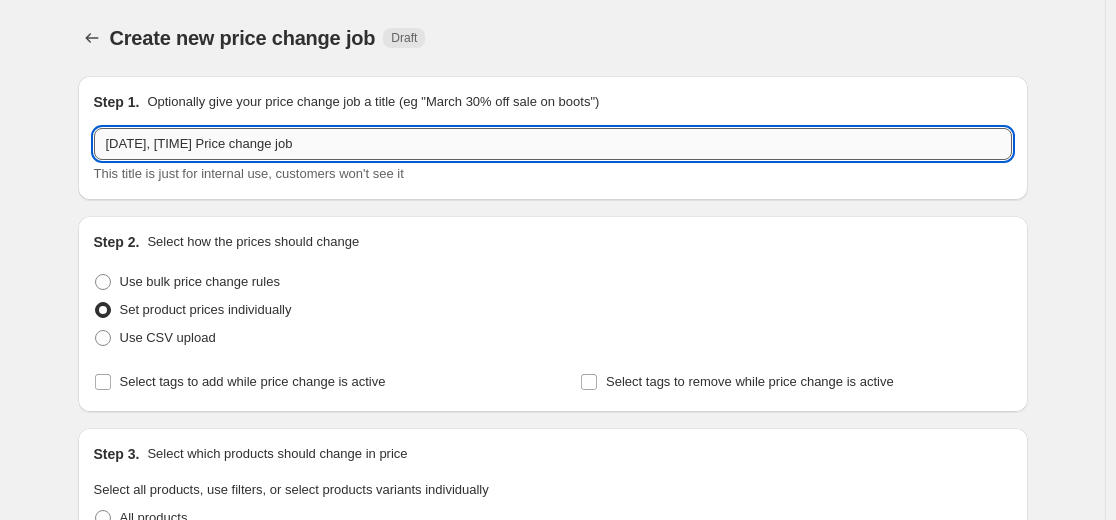 click on "[DATE], [TIME] Price change job" at bounding box center (553, 144) 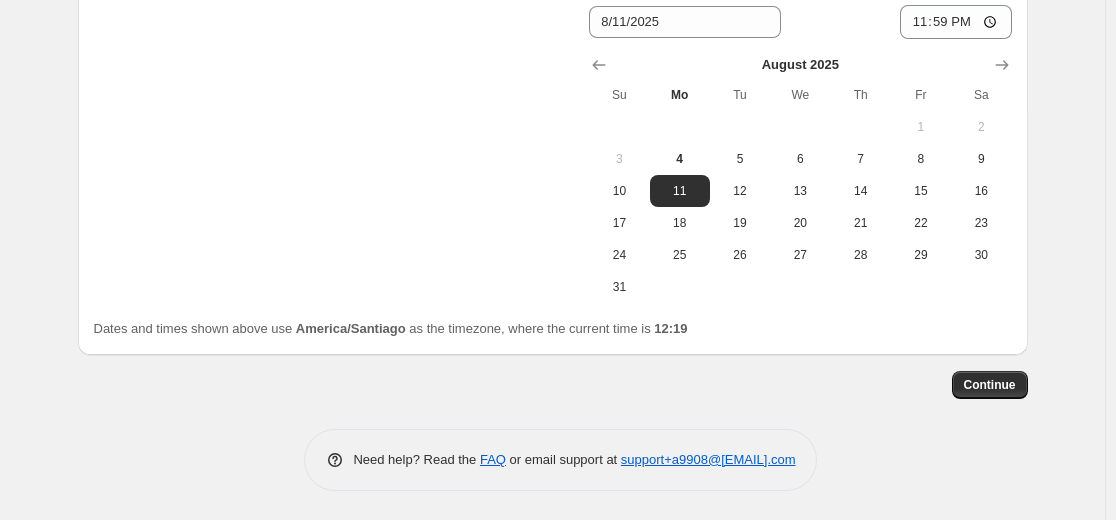 scroll, scrollTop: 3401, scrollLeft: 0, axis: vertical 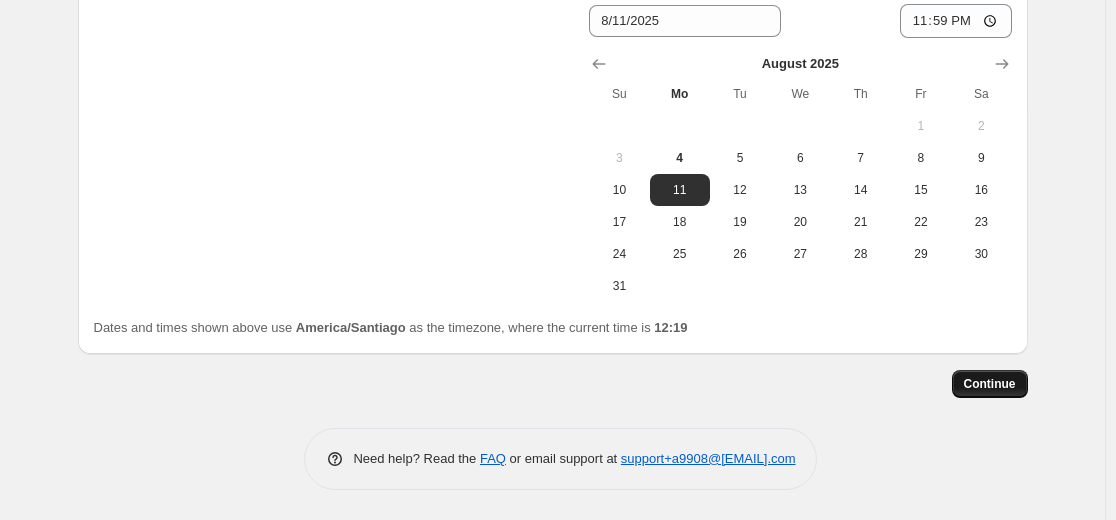 type on "Dscto Polygon hasta el 11 ago" 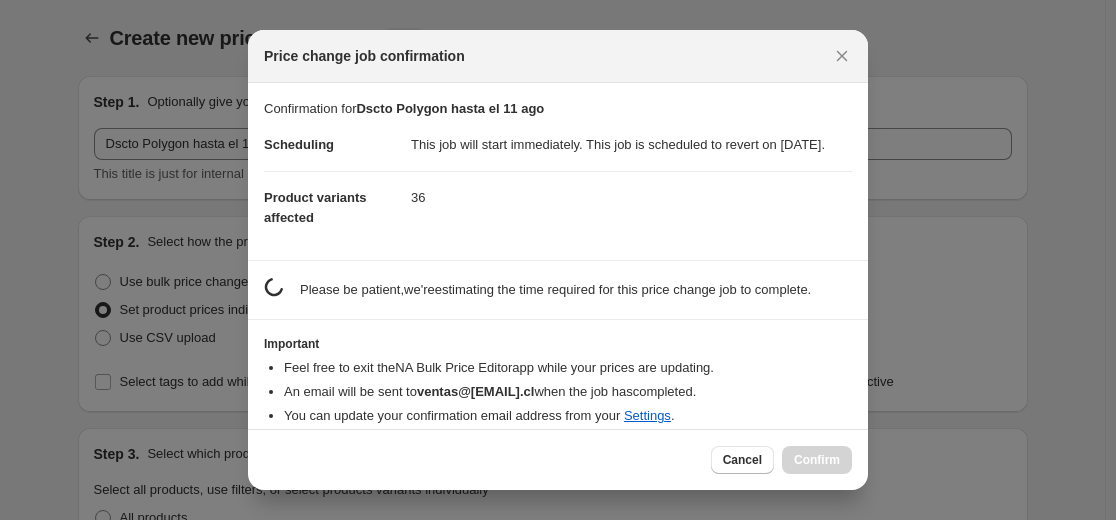 scroll, scrollTop: 0, scrollLeft: 0, axis: both 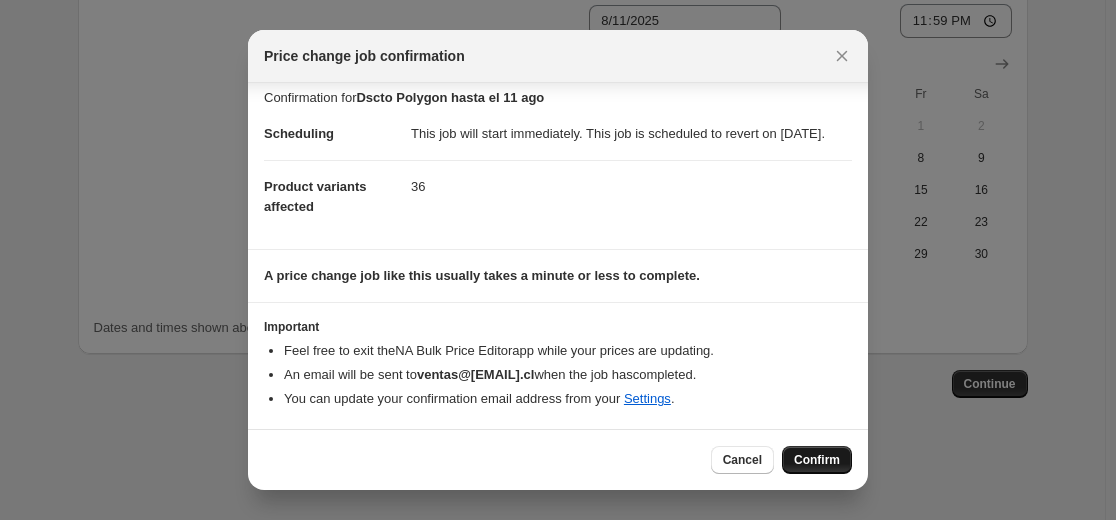 click on "Confirm" at bounding box center (817, 460) 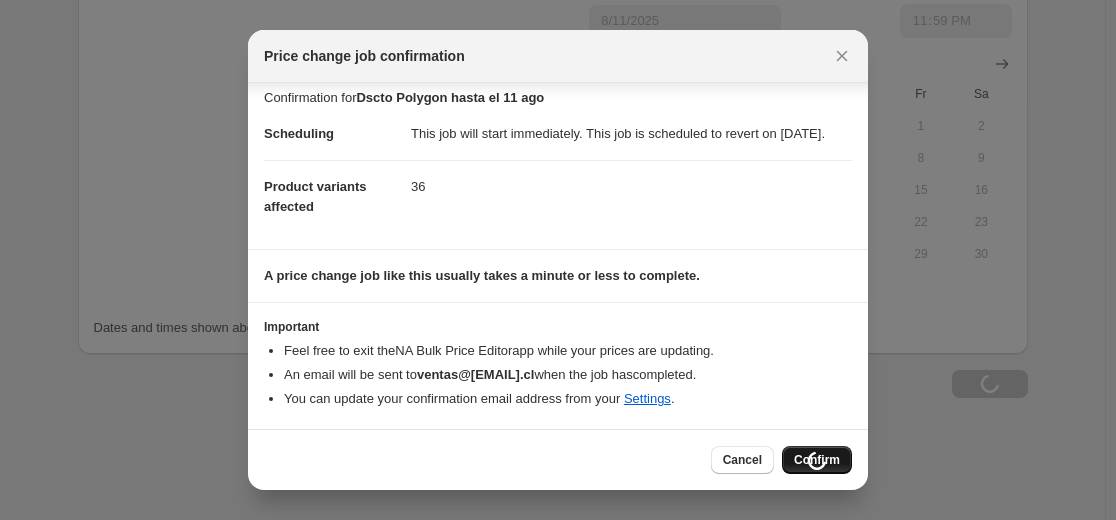 scroll, scrollTop: 3469, scrollLeft: 0, axis: vertical 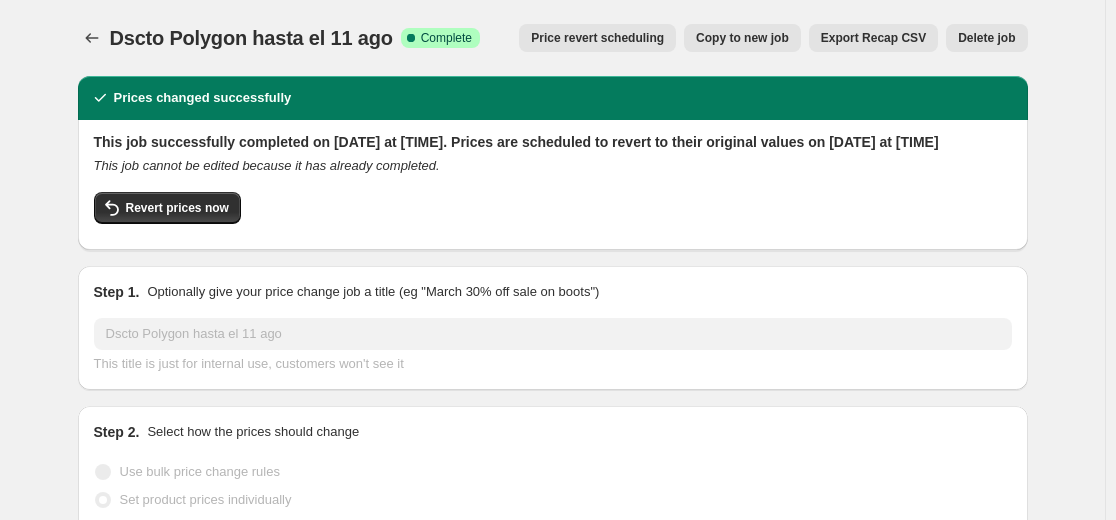 click on "This job cannot be edited because it has already completed." at bounding box center [267, 165] 